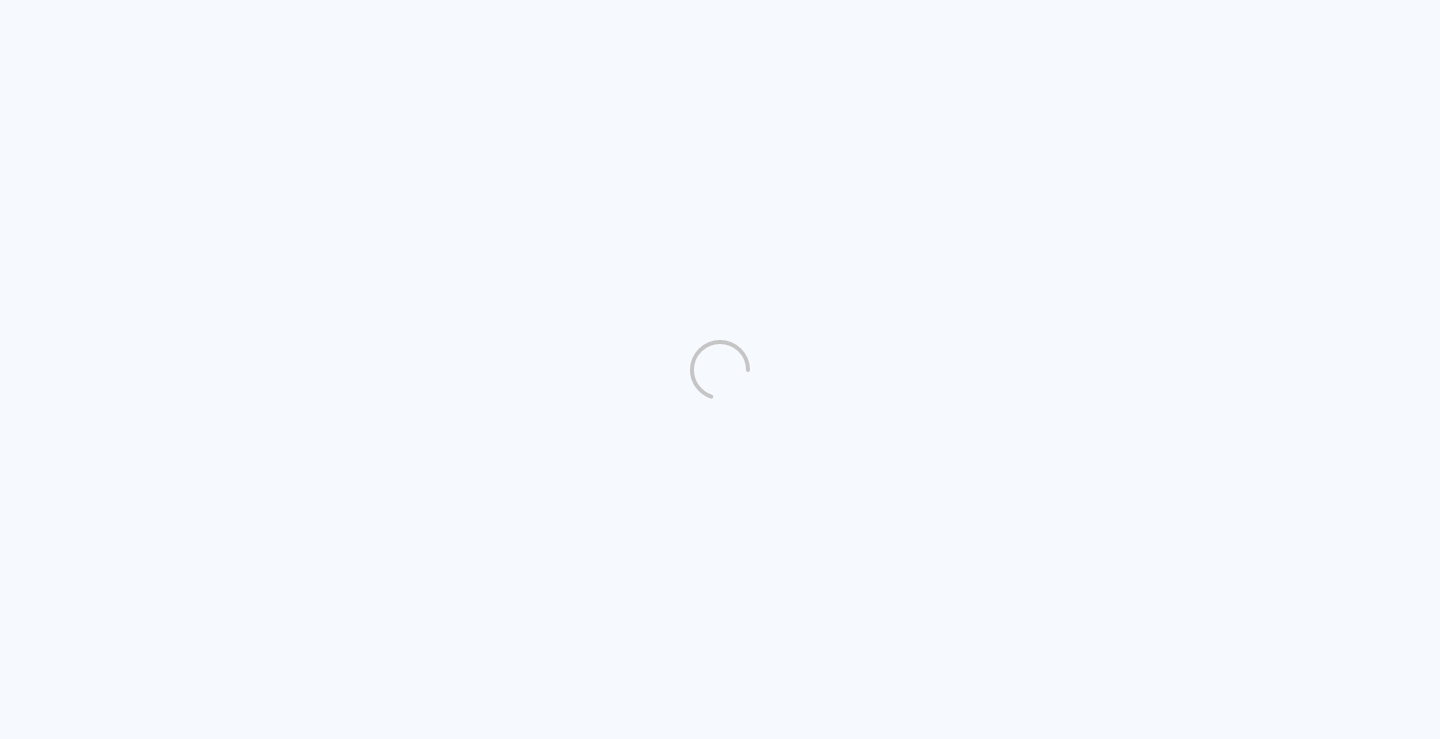 scroll, scrollTop: 0, scrollLeft: 0, axis: both 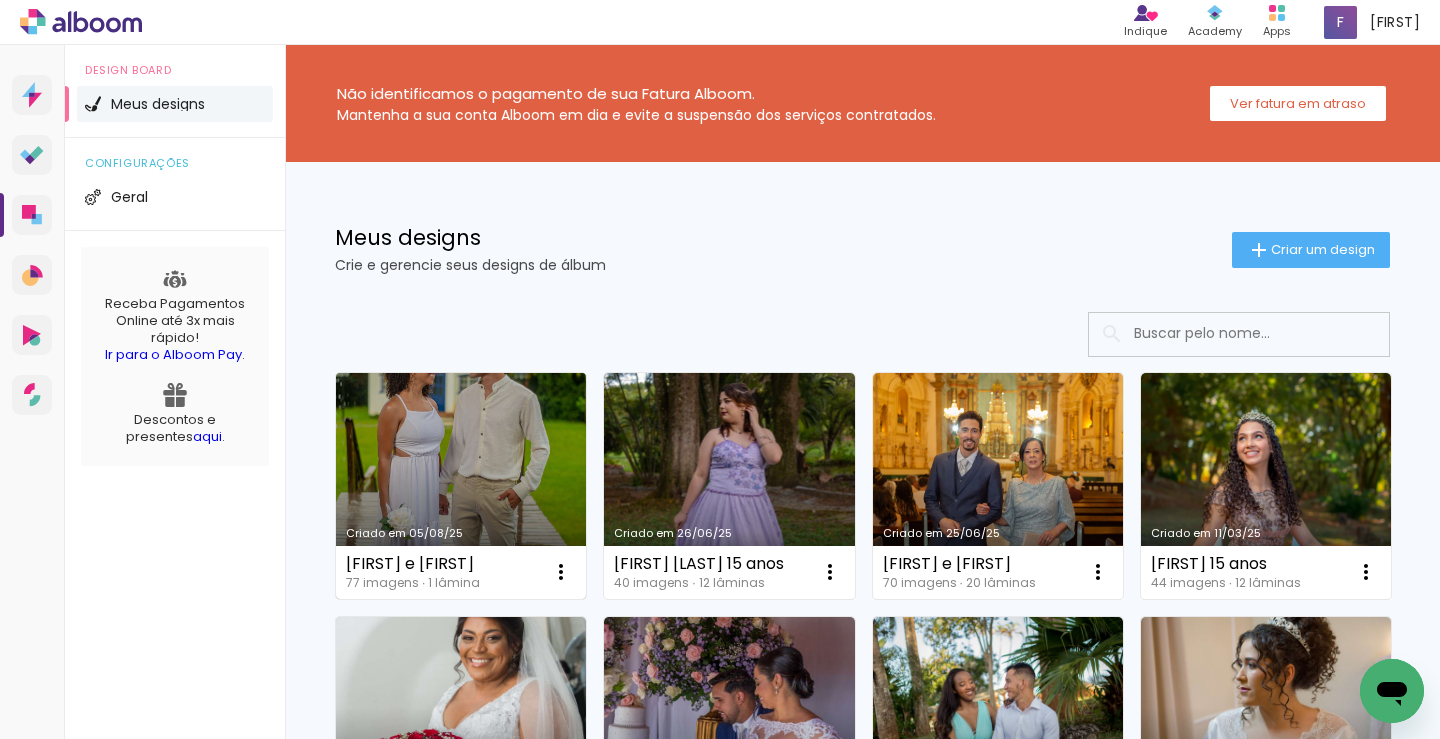 click on "Criado em 05/08/25" at bounding box center (461, 486) 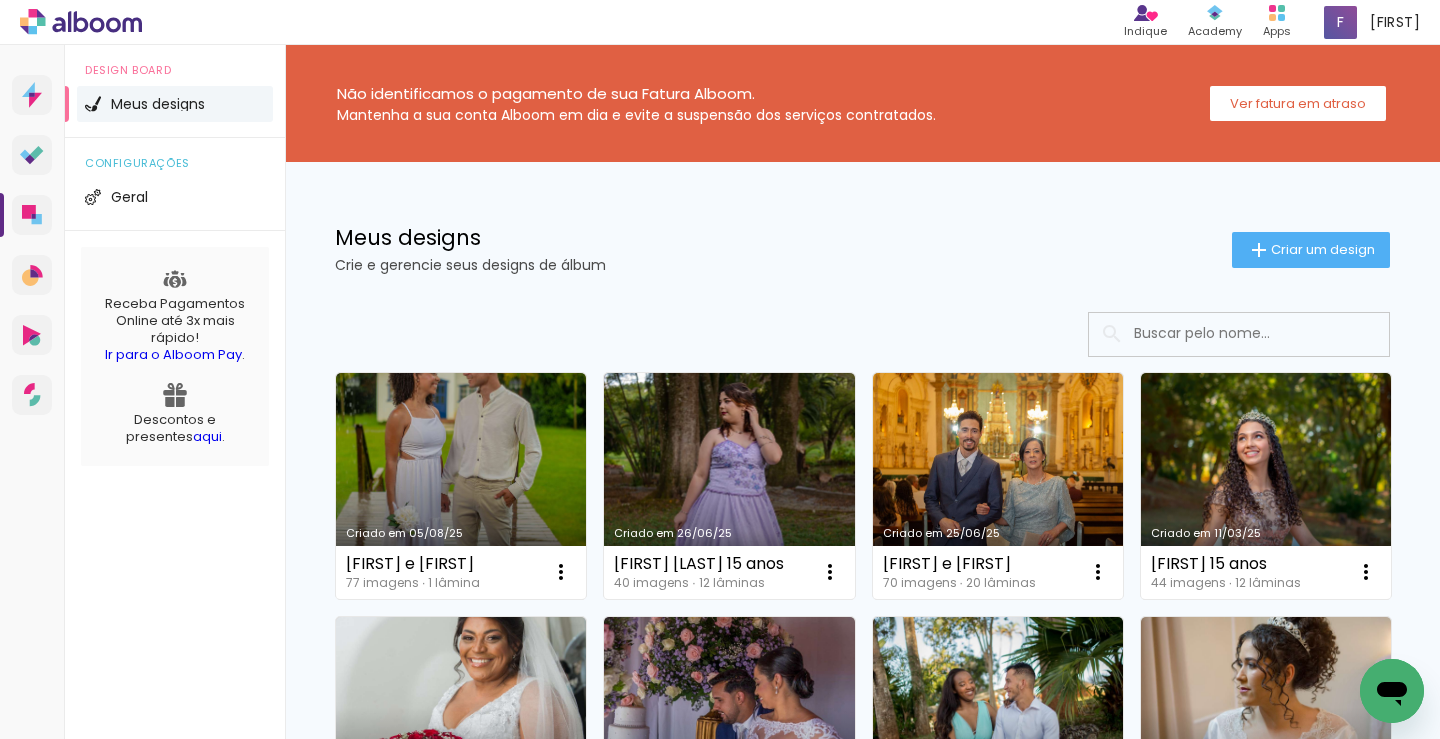 click on "Confirmar Cancelar" 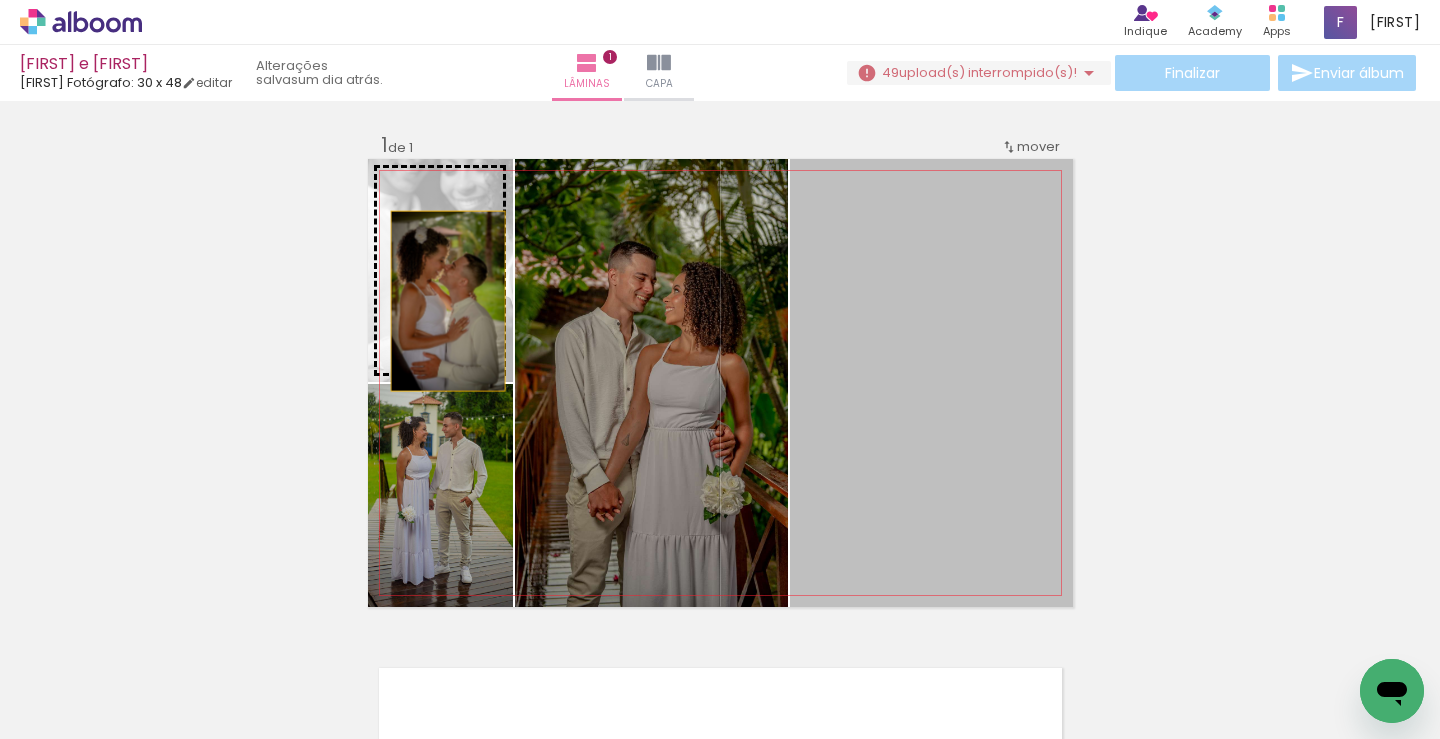 drag, startPoint x: 870, startPoint y: 394, endPoint x: 431, endPoint y: 298, distance: 449.37402 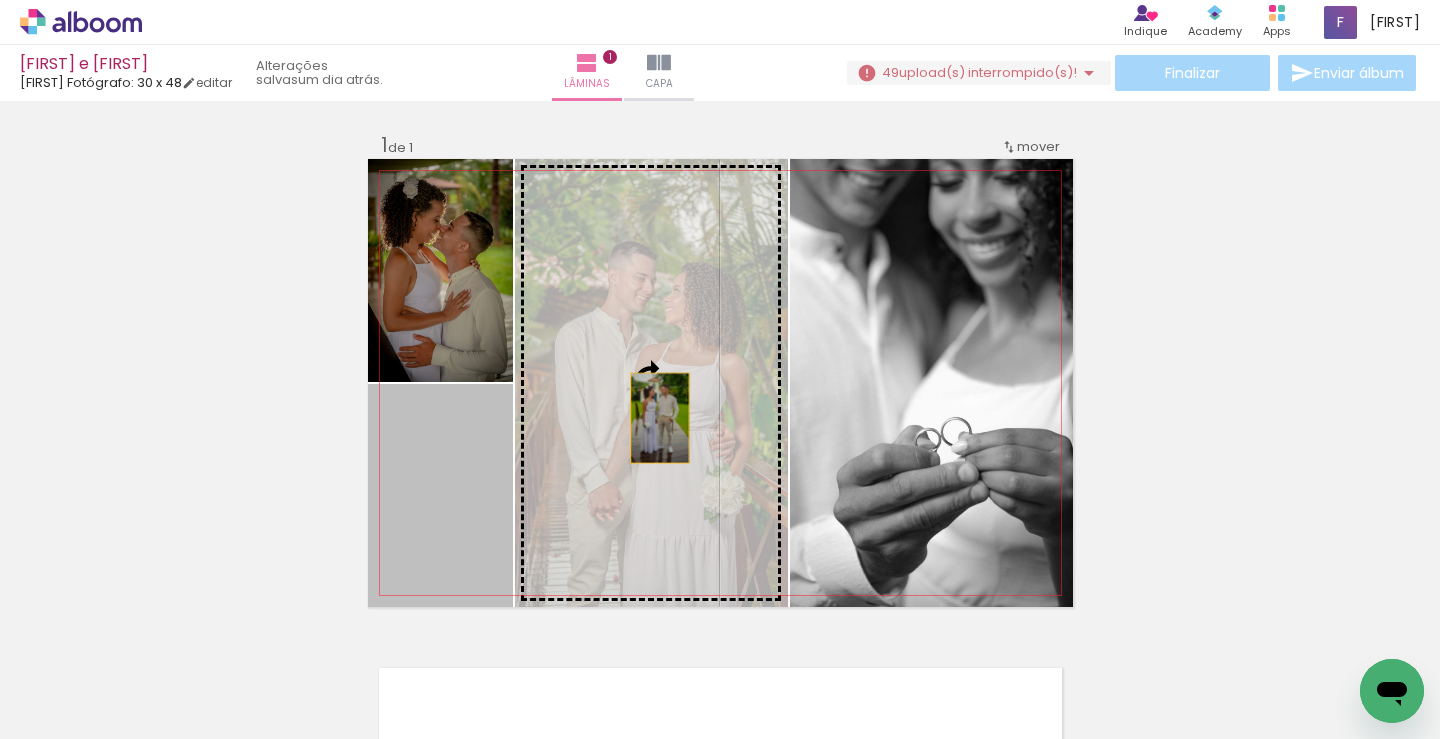 drag, startPoint x: 455, startPoint y: 477, endPoint x: 748, endPoint y: 387, distance: 306.51102 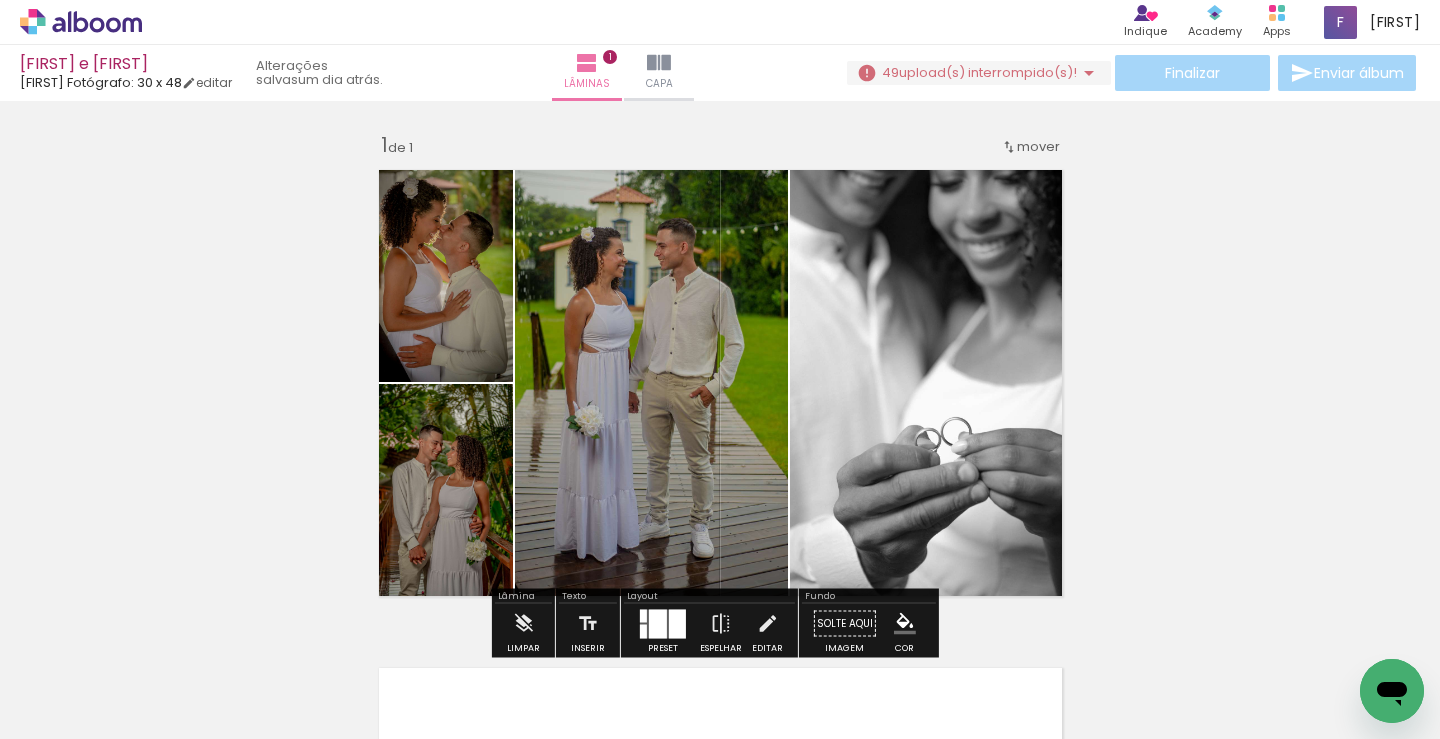 scroll, scrollTop: 100, scrollLeft: 0, axis: vertical 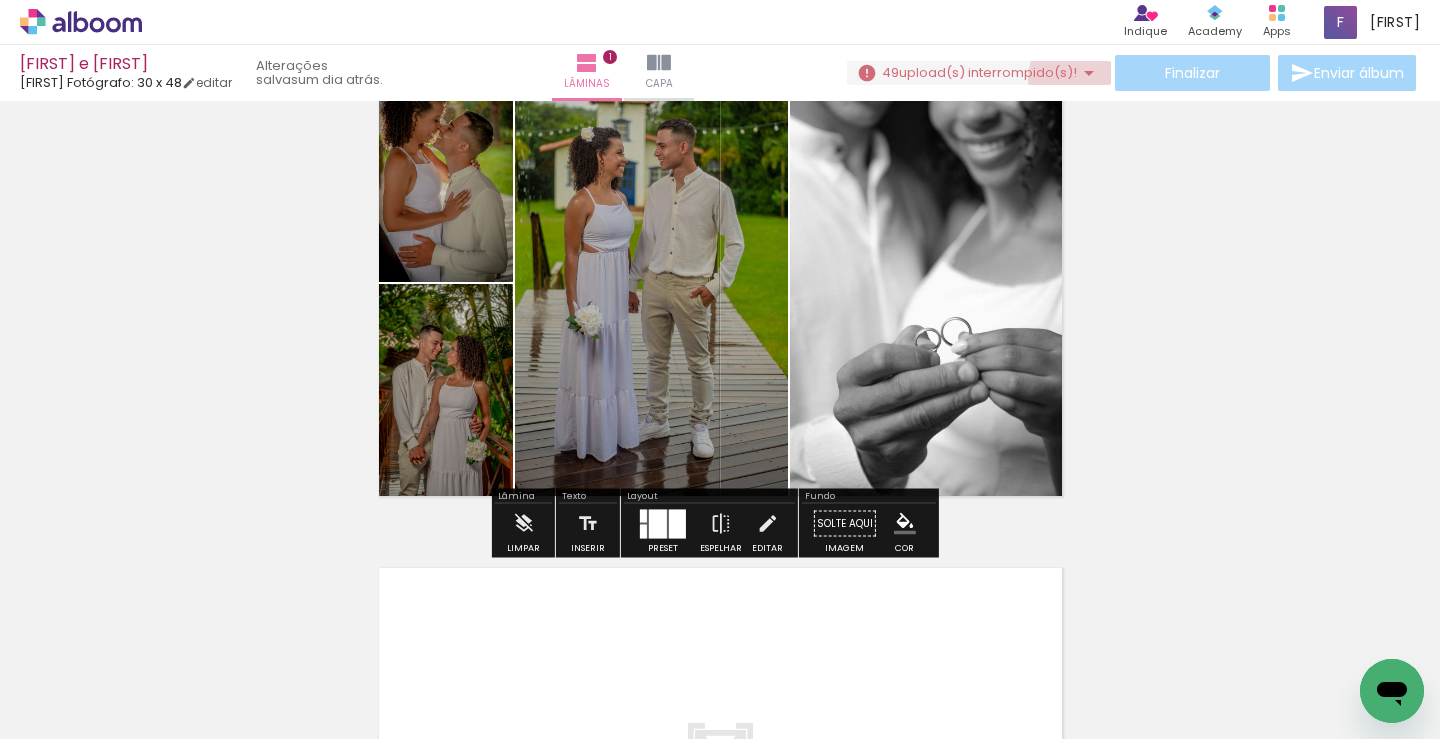 click at bounding box center (1089, 73) 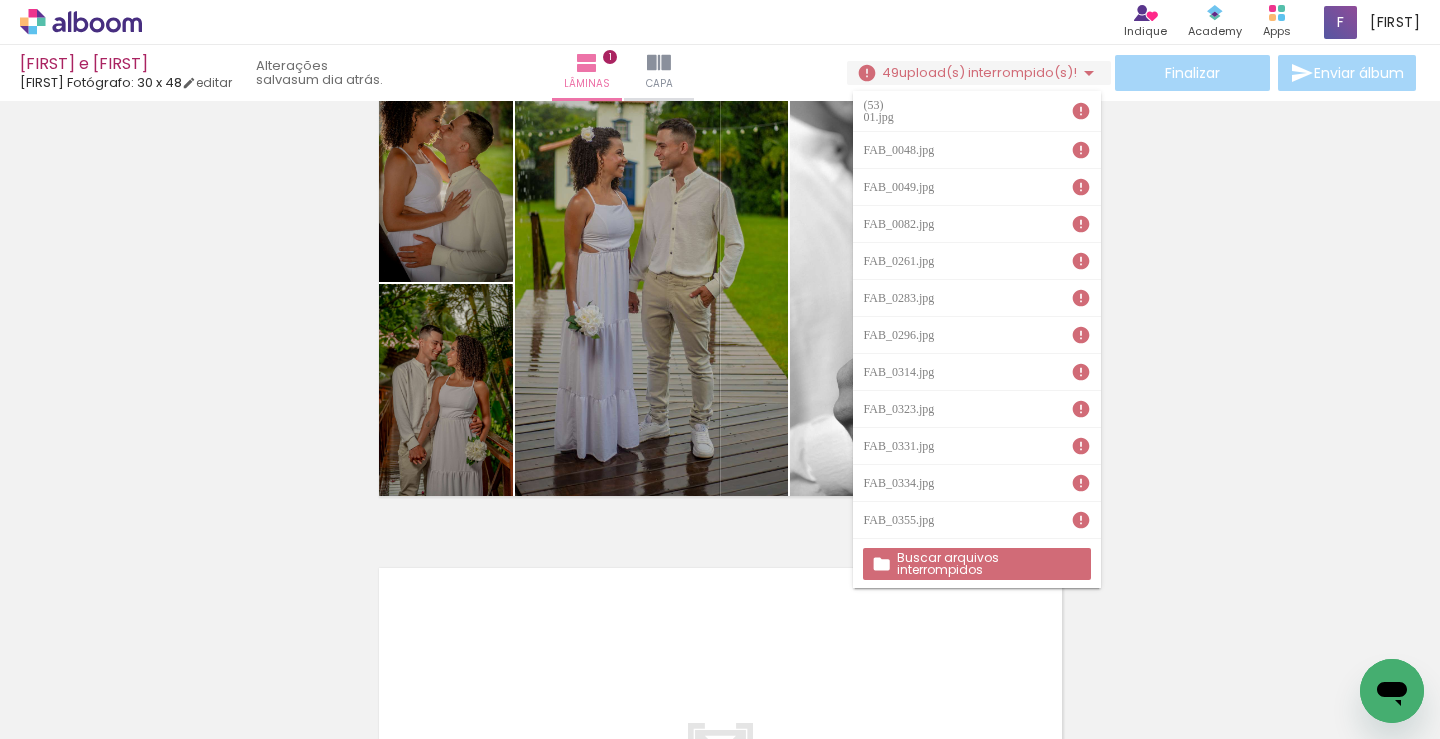 click on "Buscar arquivos interrompidos" at bounding box center [0, 0] 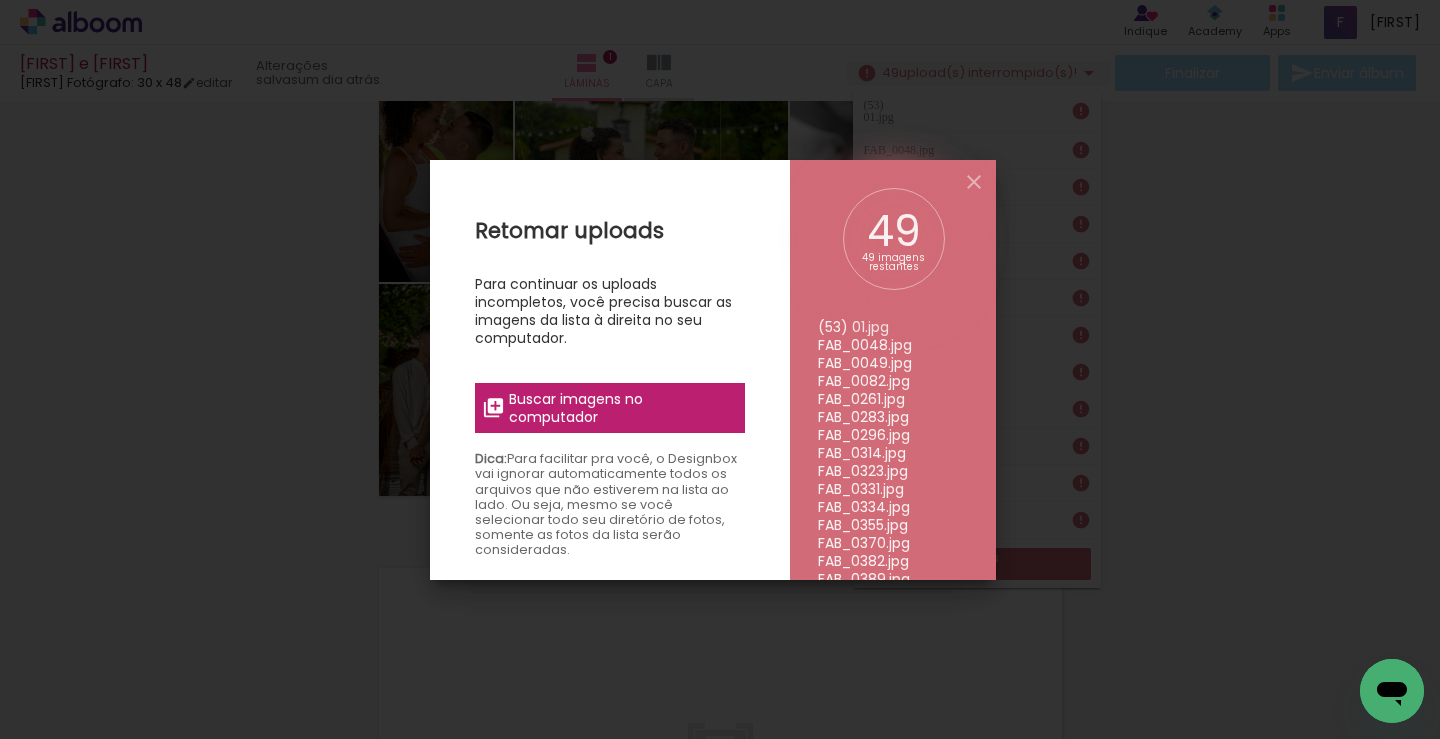click on "Buscar imagens no computador" at bounding box center [620, 408] 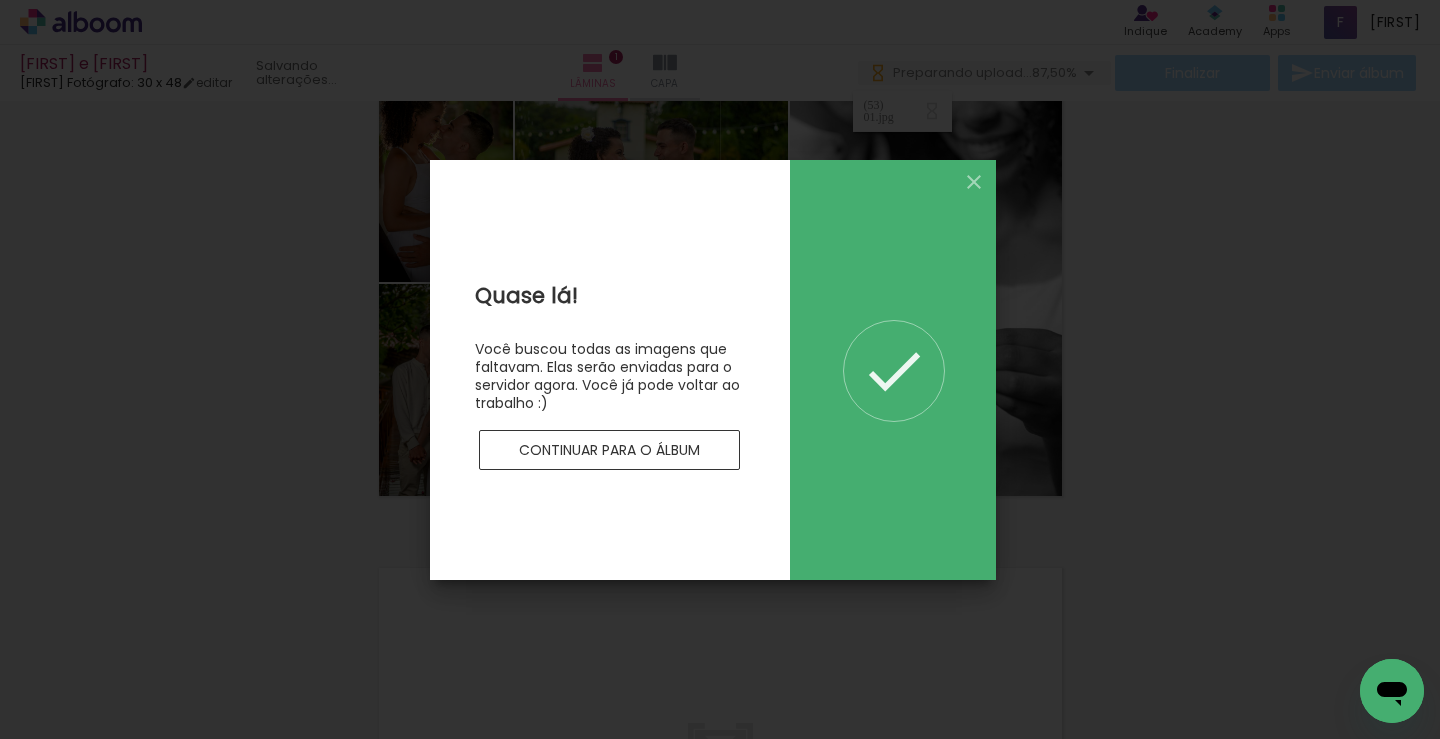 scroll, scrollTop: 0, scrollLeft: 0, axis: both 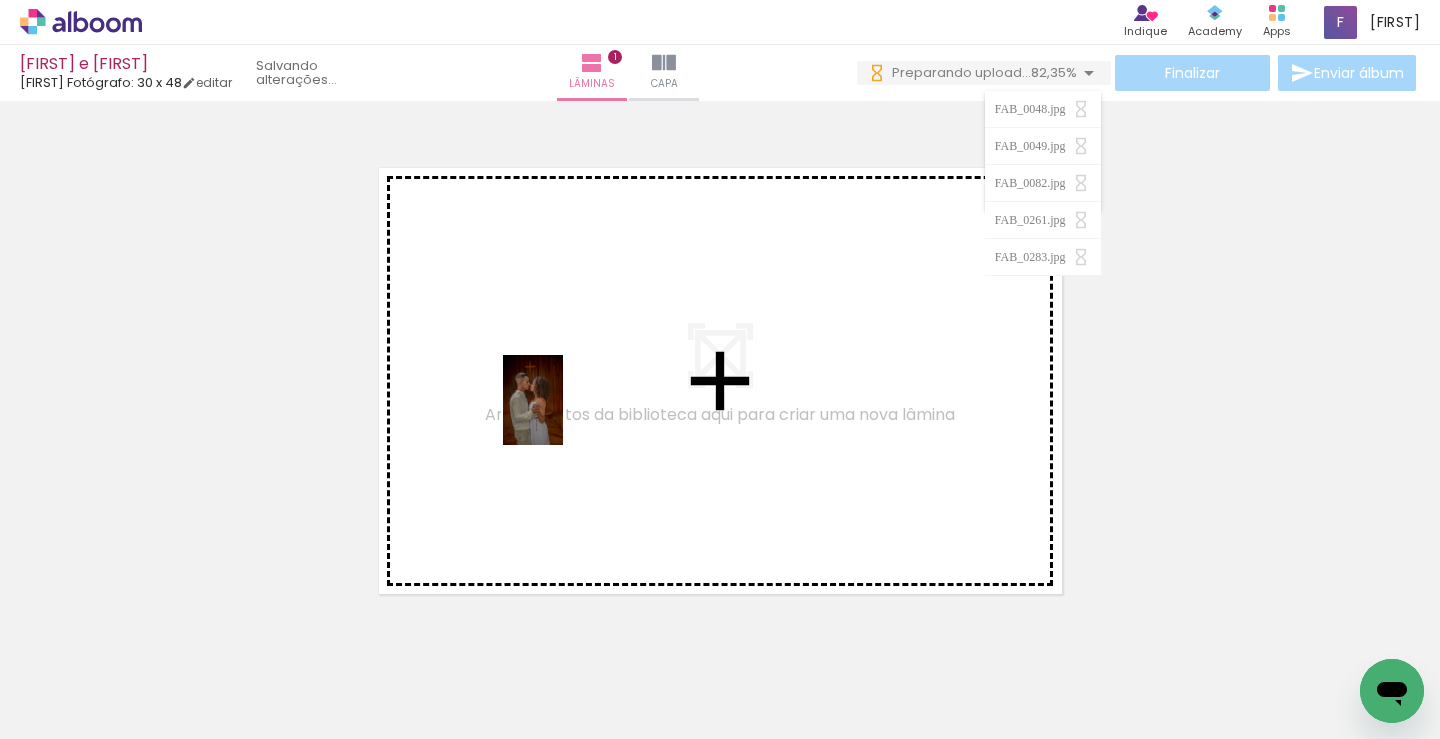 drag, startPoint x: 548, startPoint y: 688, endPoint x: 564, endPoint y: 399, distance: 289.44257 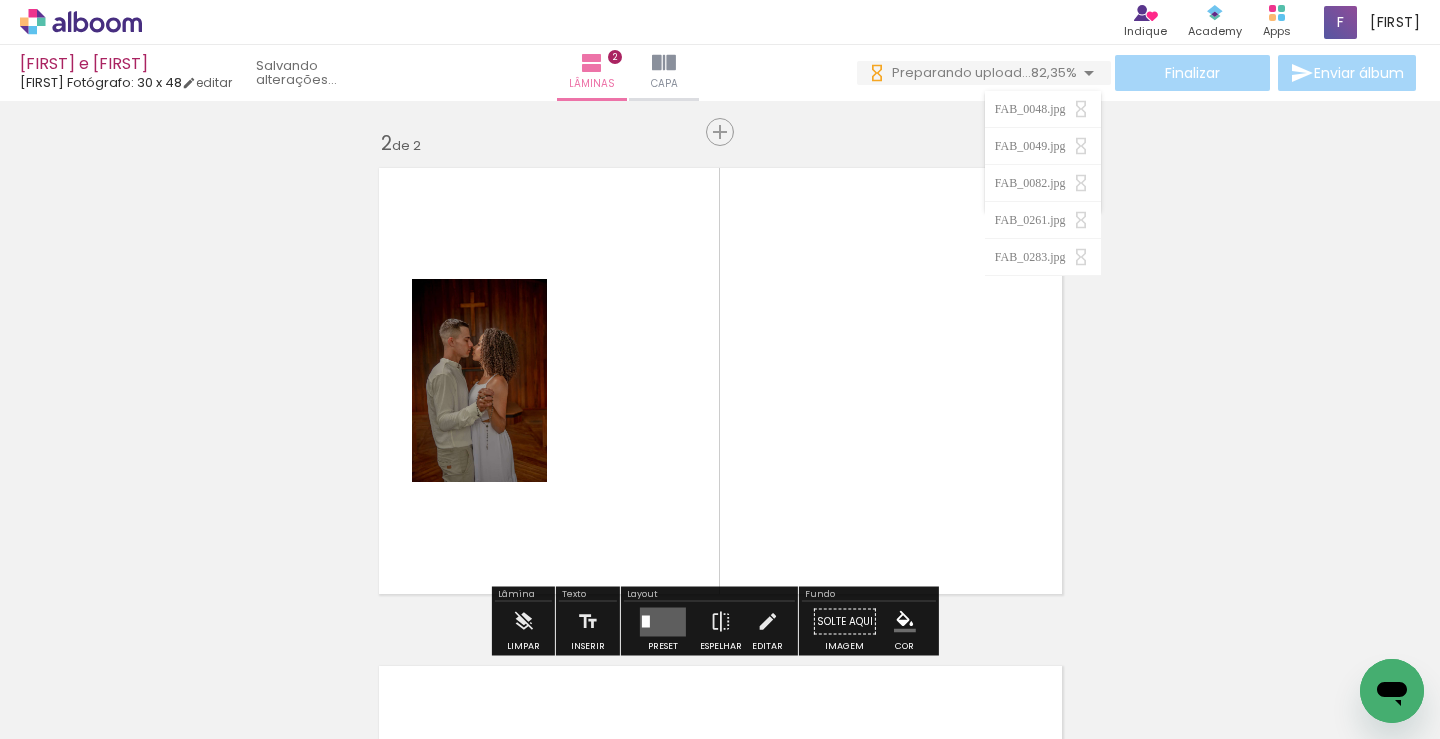 scroll, scrollTop: 524, scrollLeft: 0, axis: vertical 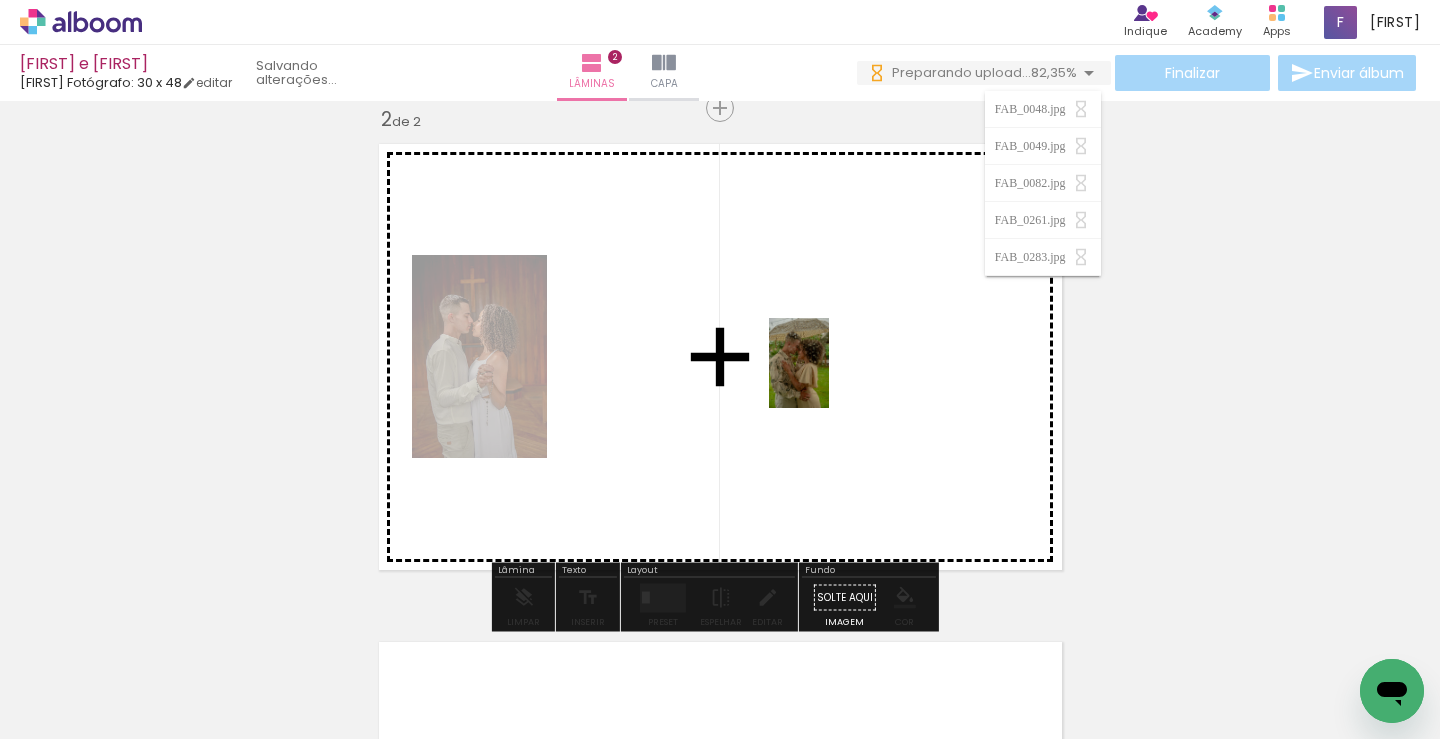 drag, startPoint x: 887, startPoint y: 693, endPoint x: 978, endPoint y: 692, distance: 91.00549 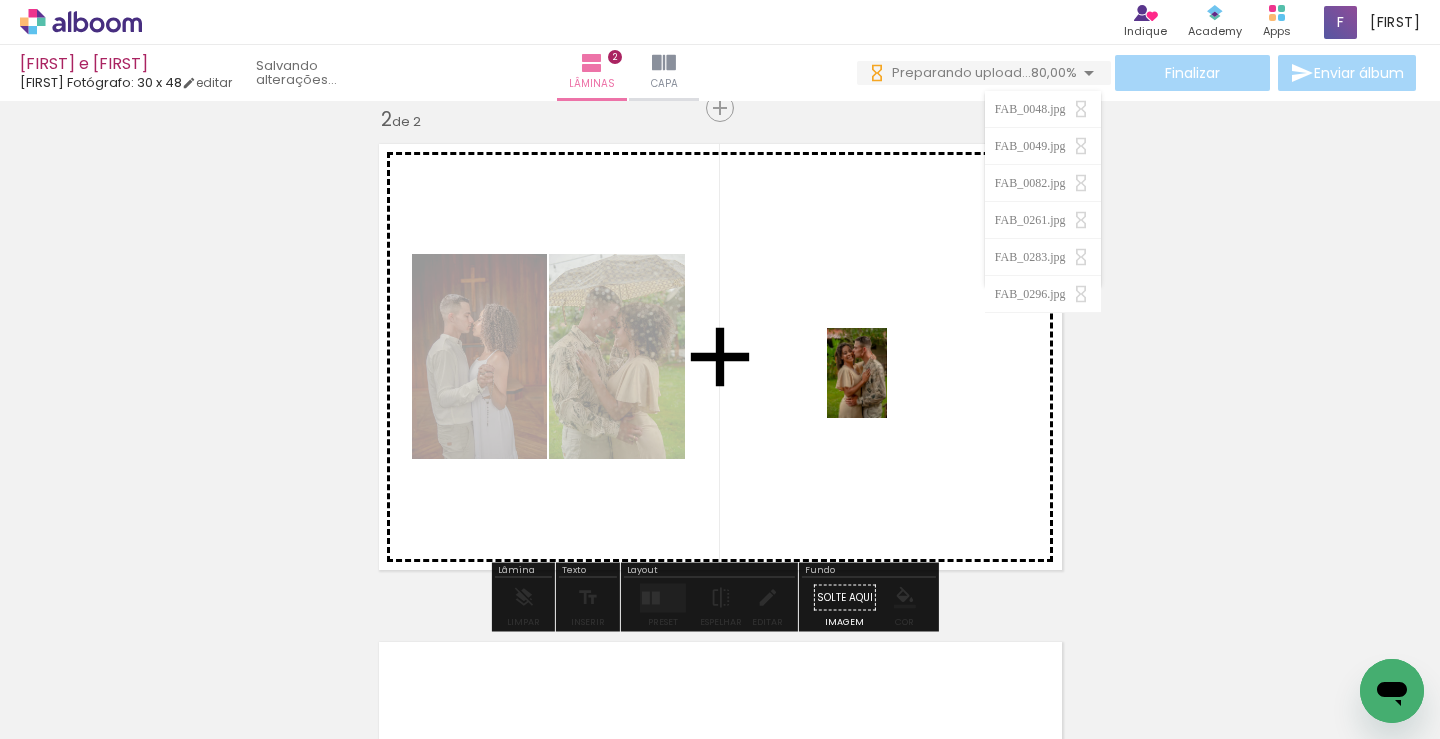 drag, startPoint x: 983, startPoint y: 692, endPoint x: 887, endPoint y: 388, distance: 318.79773 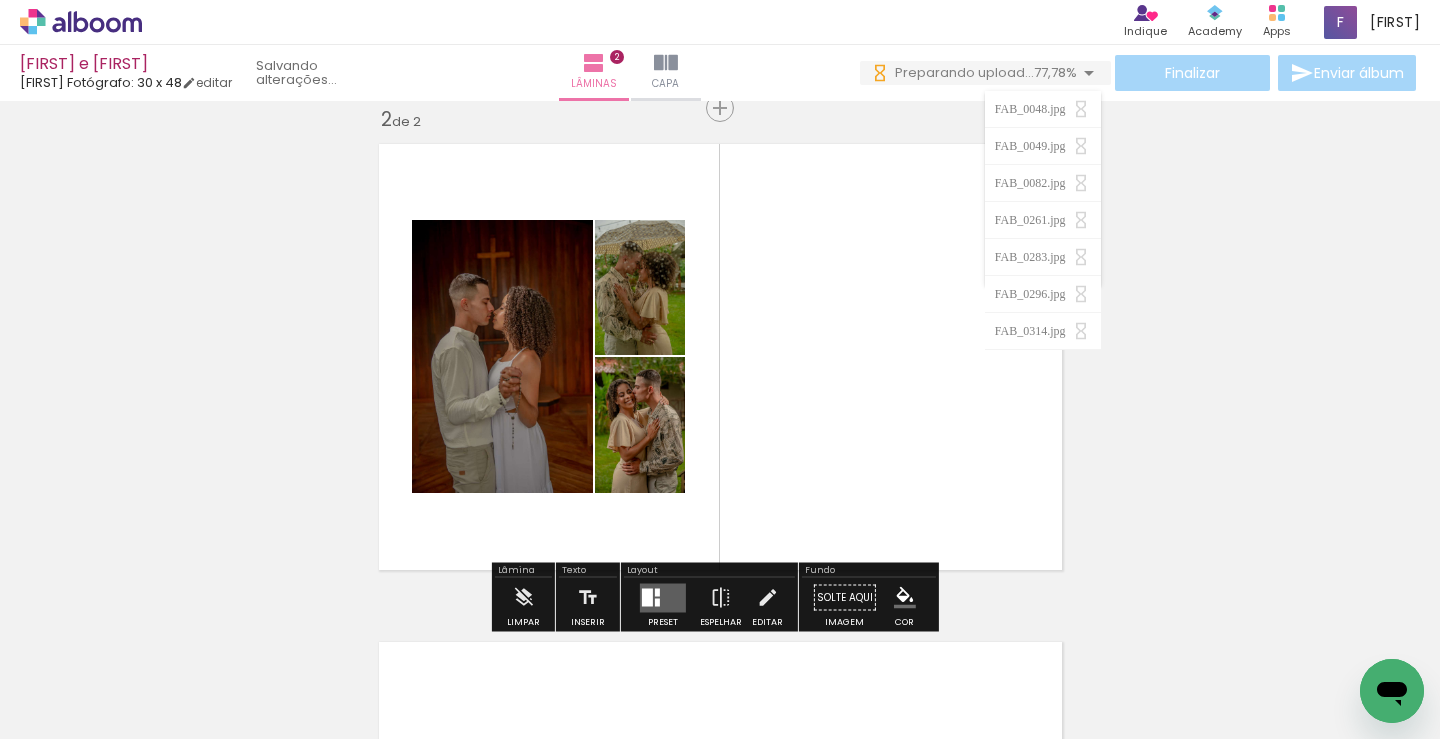 scroll, scrollTop: 0, scrollLeft: 0, axis: both 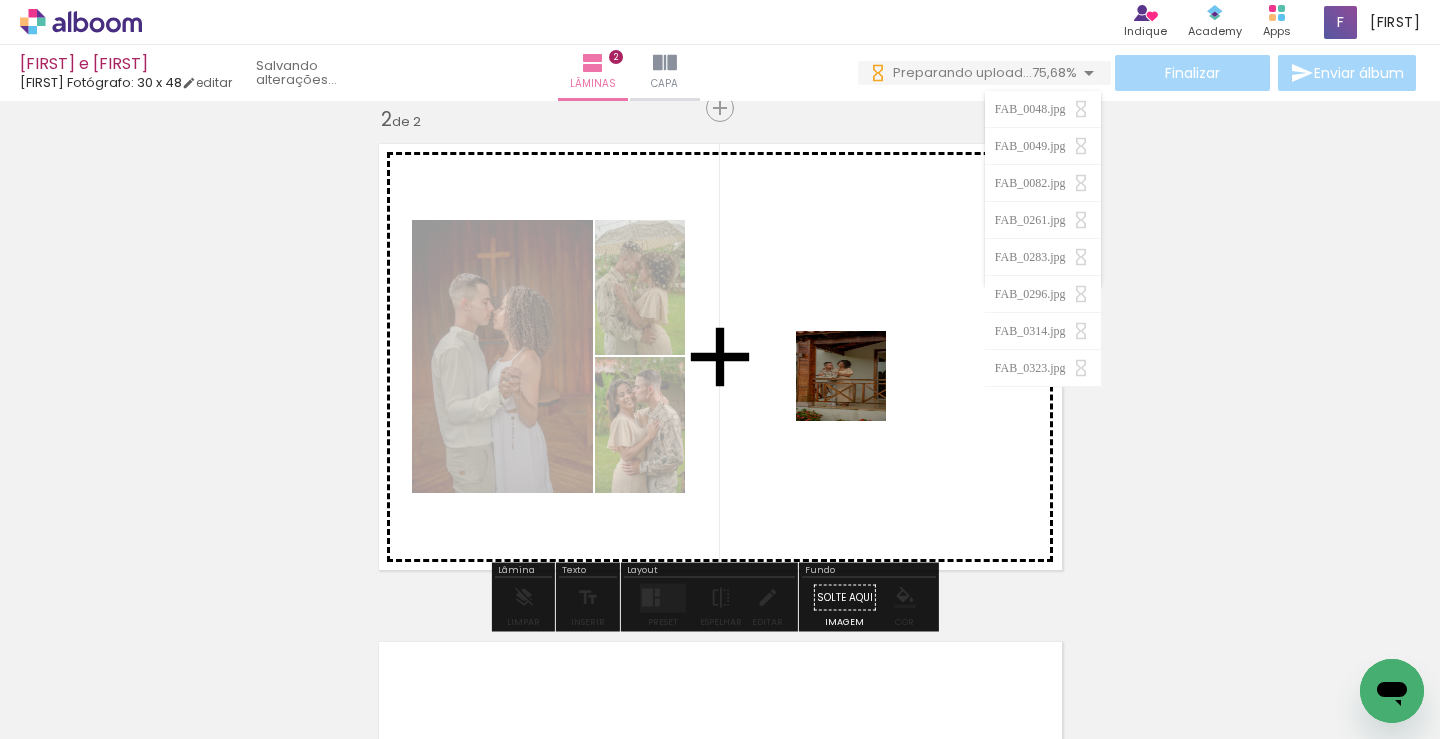 drag, startPoint x: 781, startPoint y: 696, endPoint x: 856, endPoint y: 391, distance: 314.08597 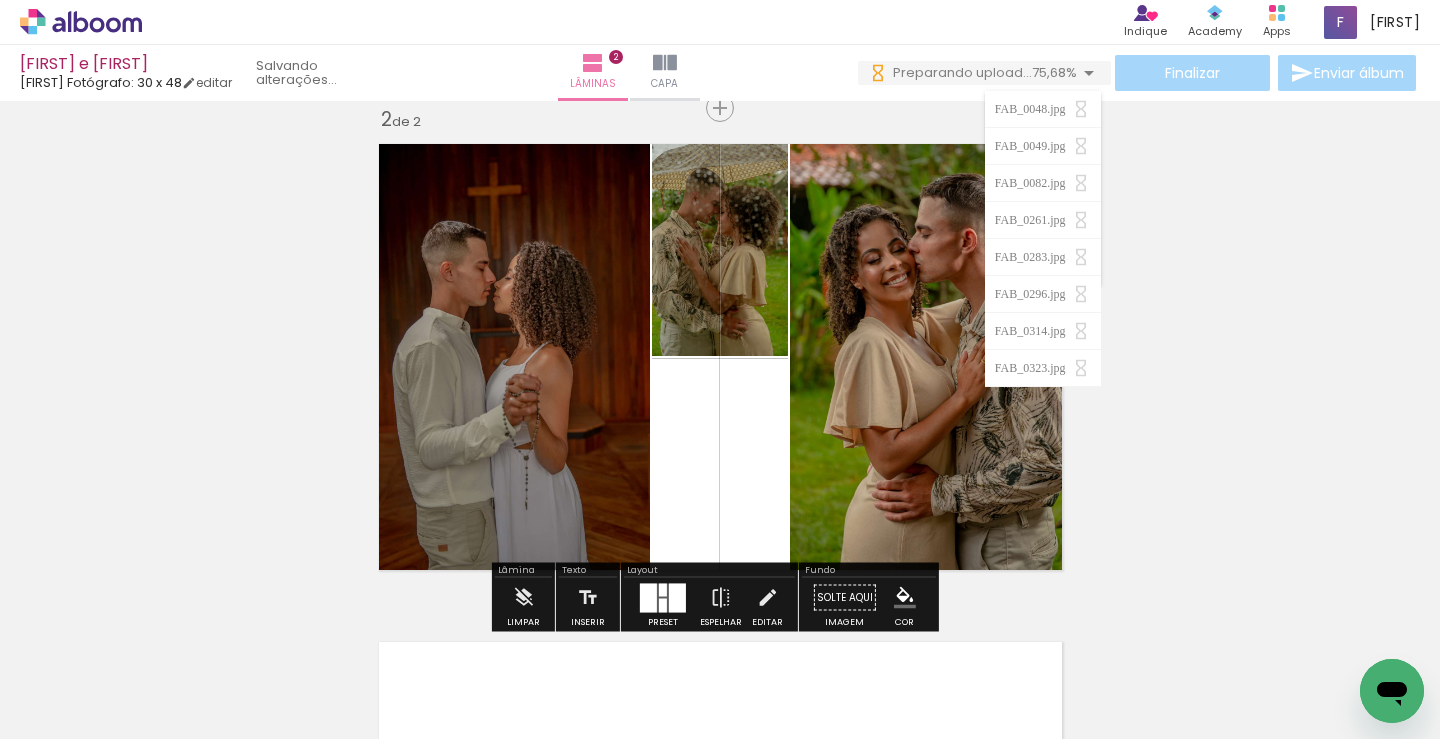 scroll, scrollTop: 0, scrollLeft: 0, axis: both 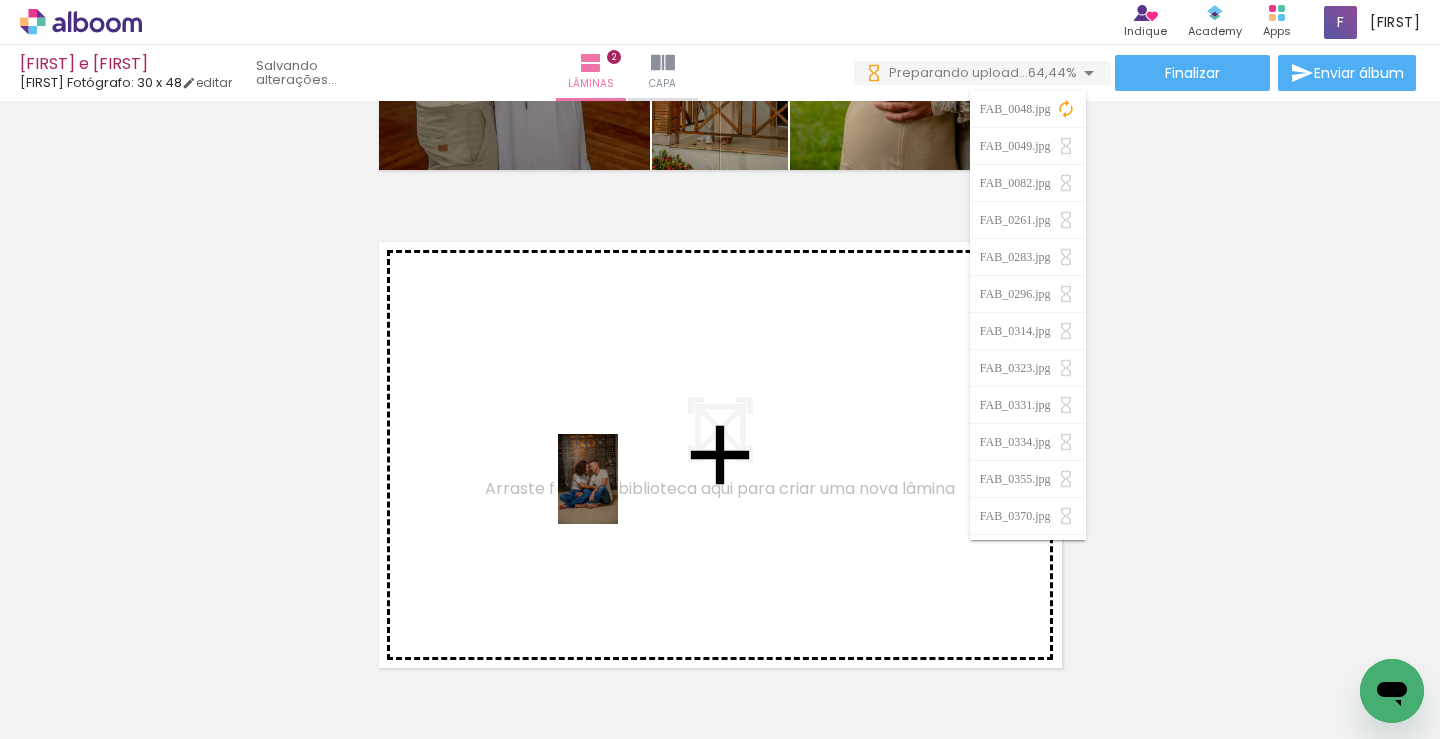 drag, startPoint x: 681, startPoint y: 687, endPoint x: 848, endPoint y: 692, distance: 167.07483 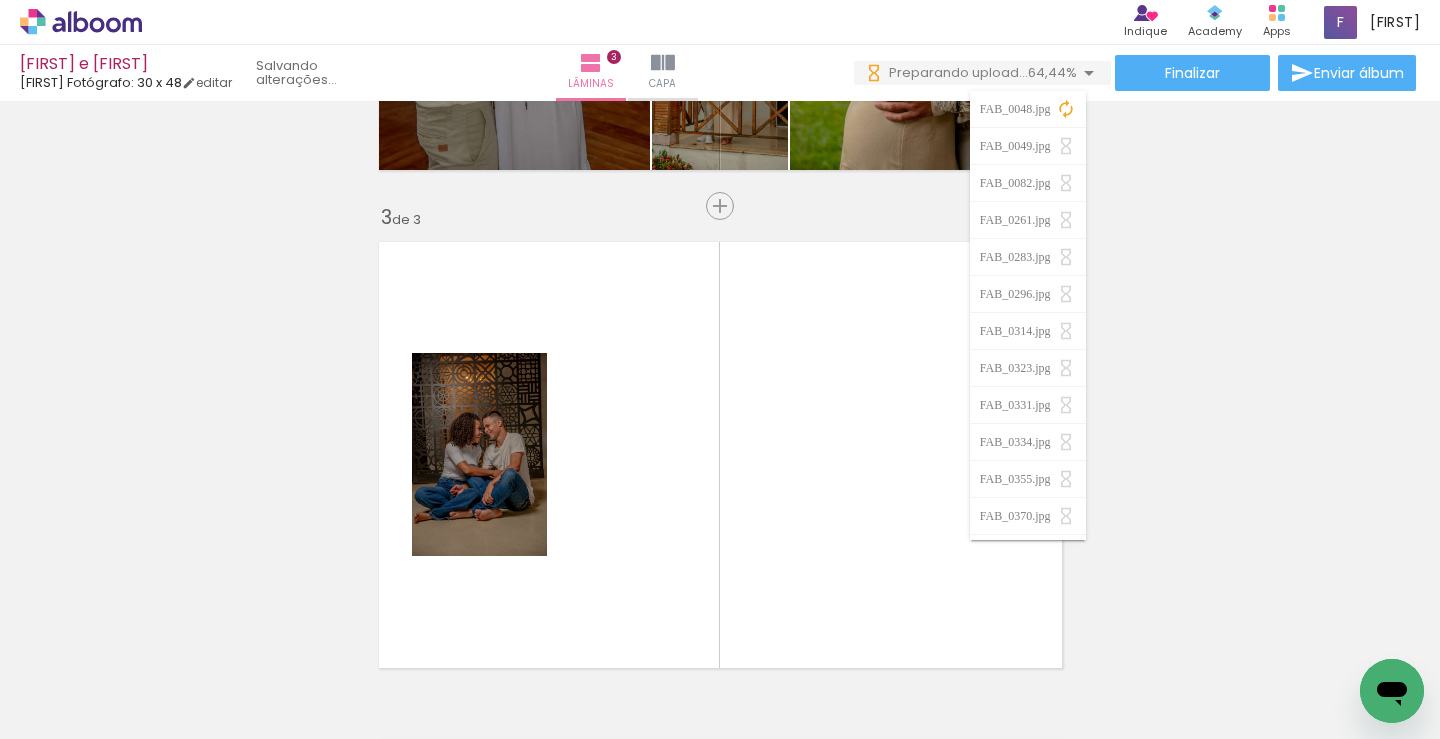 scroll, scrollTop: 1022, scrollLeft: 0, axis: vertical 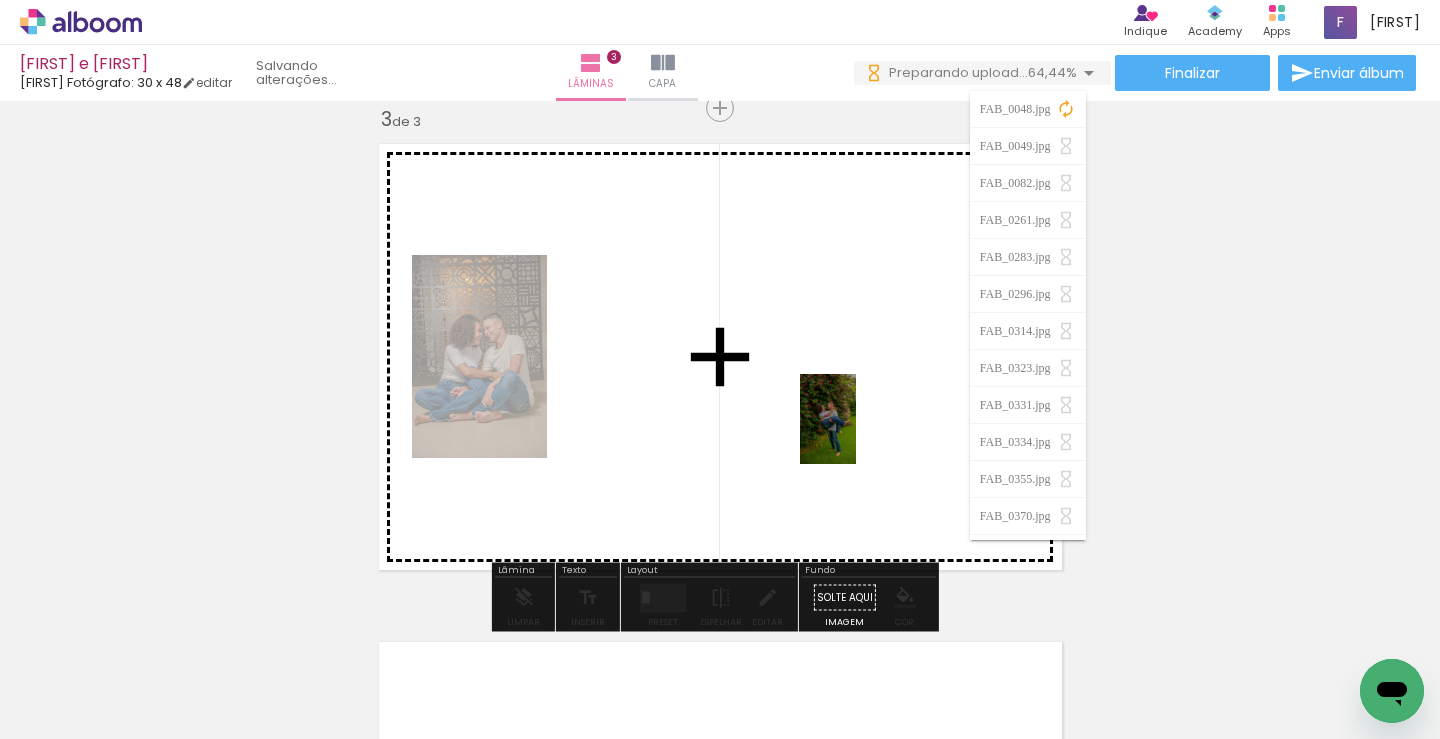 drag, startPoint x: 813, startPoint y: 677, endPoint x: 860, endPoint y: 432, distance: 249.46744 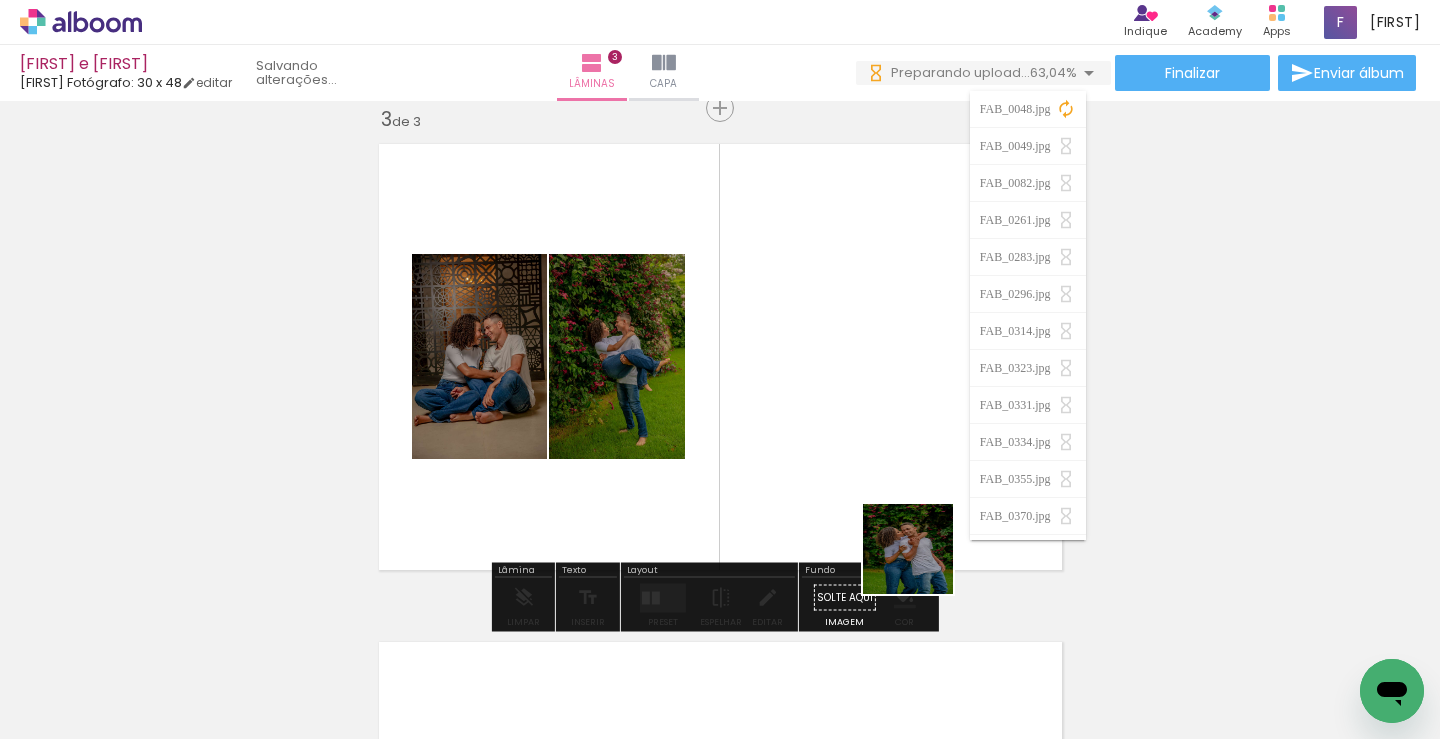 scroll, scrollTop: 0, scrollLeft: 0, axis: both 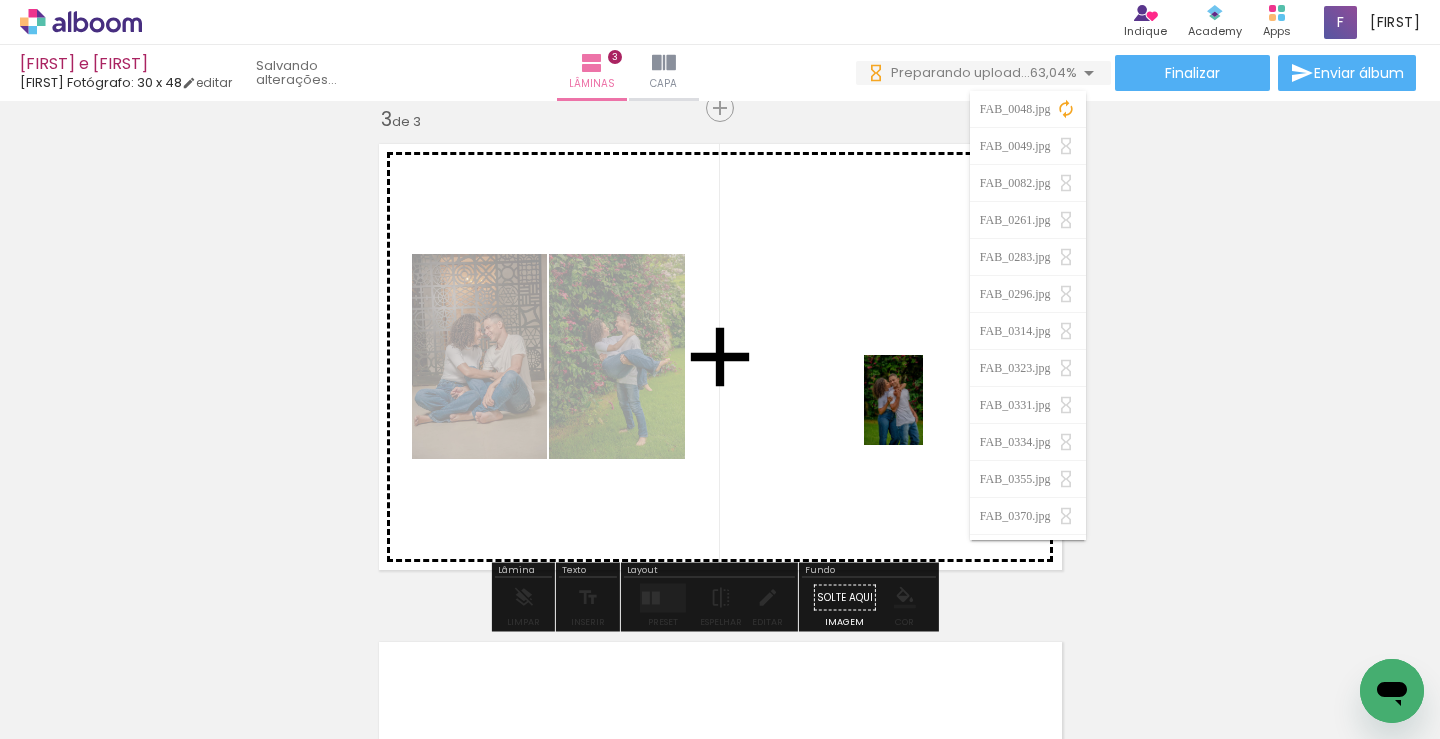 drag, startPoint x: 907, startPoint y: 687, endPoint x: 924, endPoint y: 415, distance: 272.53073 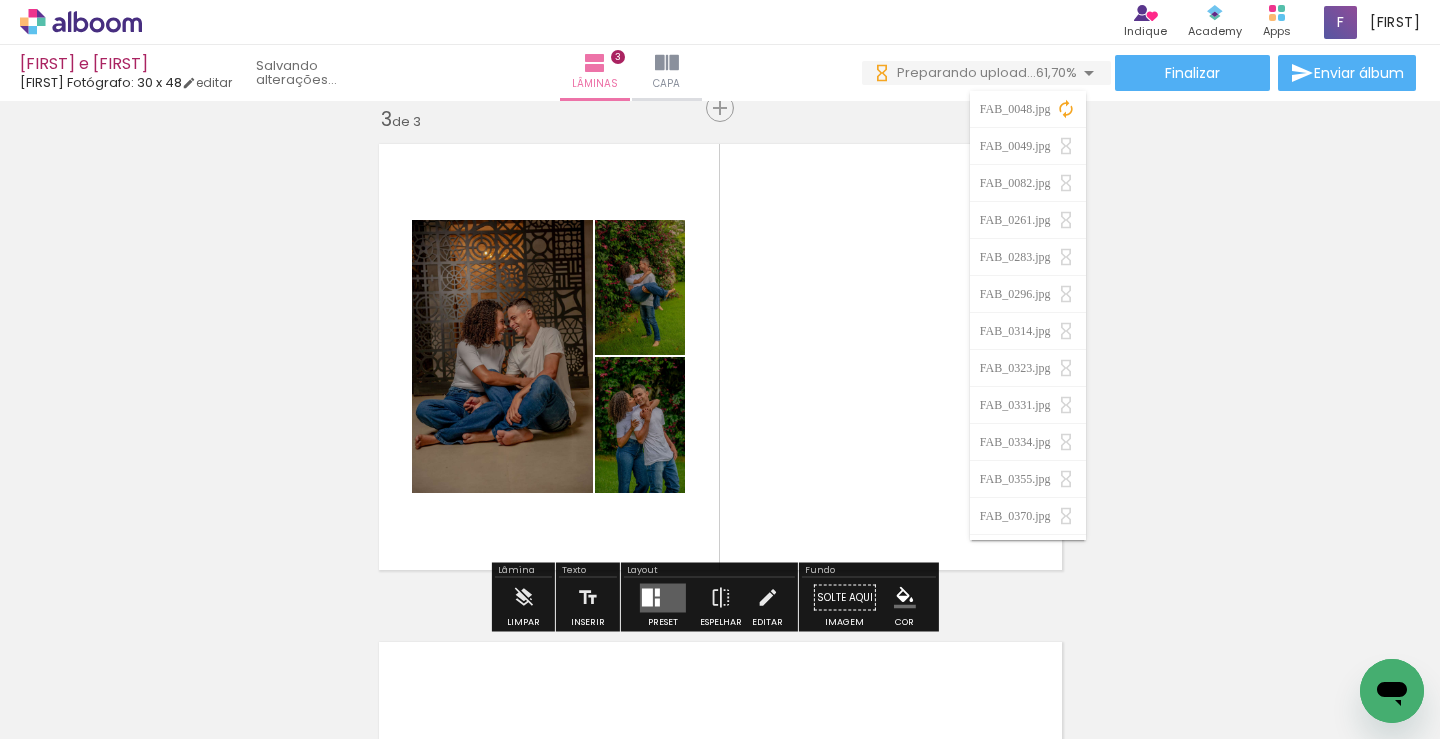 scroll, scrollTop: 0, scrollLeft: 0, axis: both 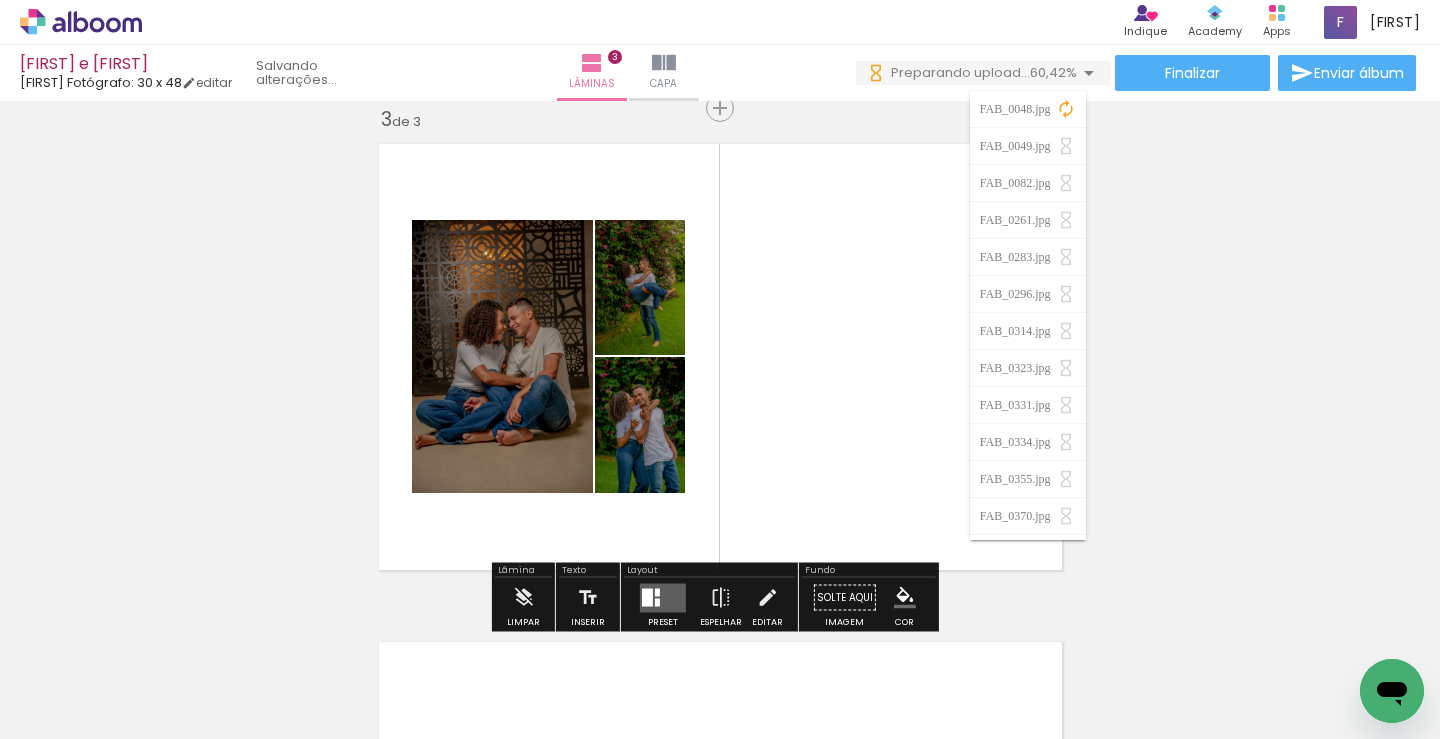 click at bounding box center [647, 597] 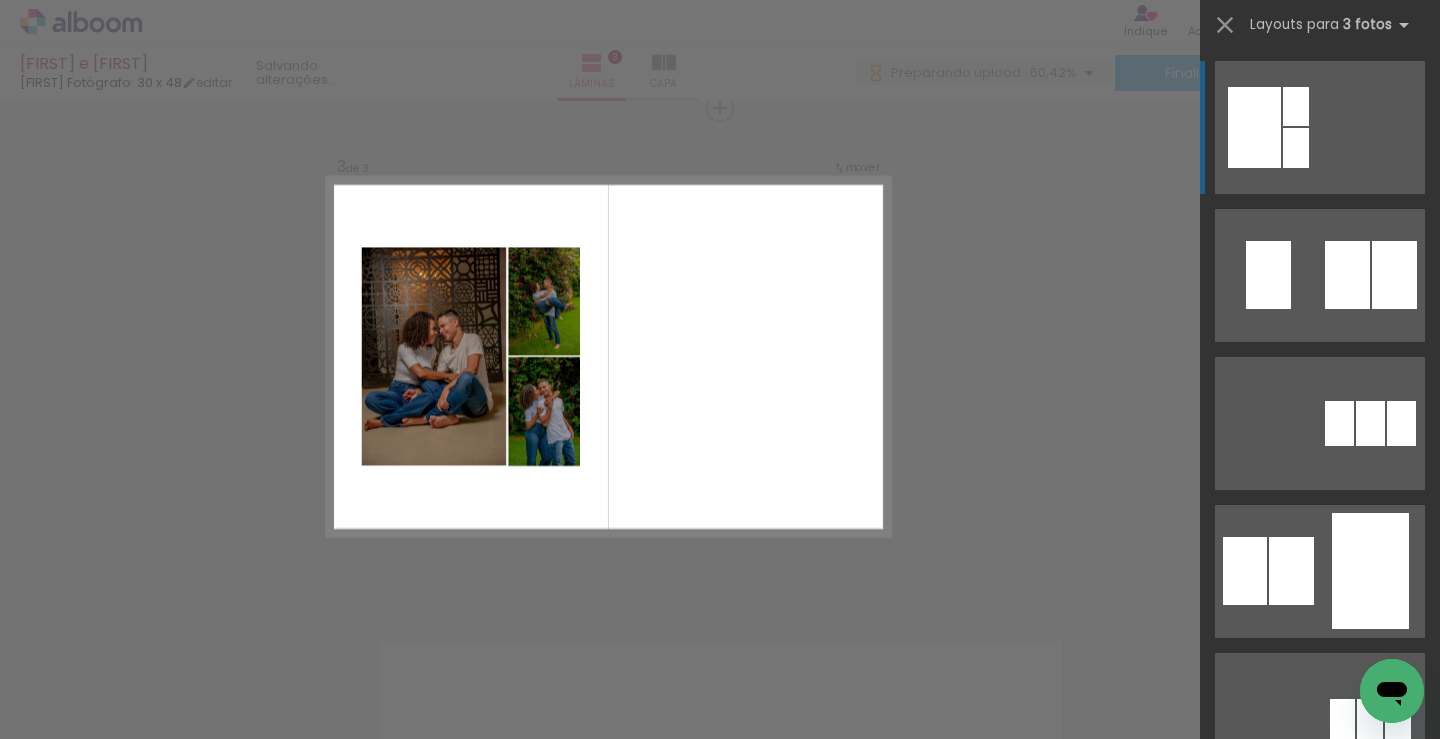 scroll, scrollTop: 0, scrollLeft: 0, axis: both 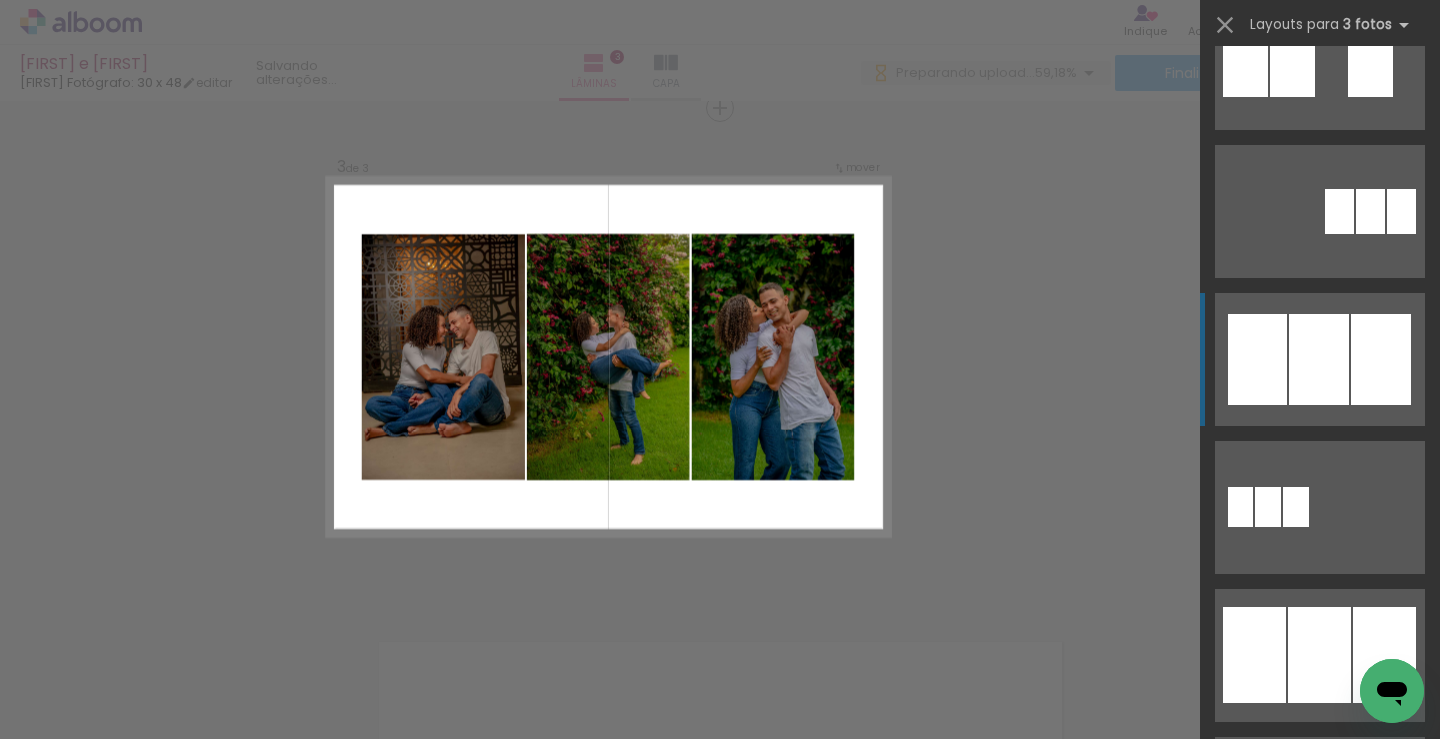 click at bounding box center [1319, 1099] 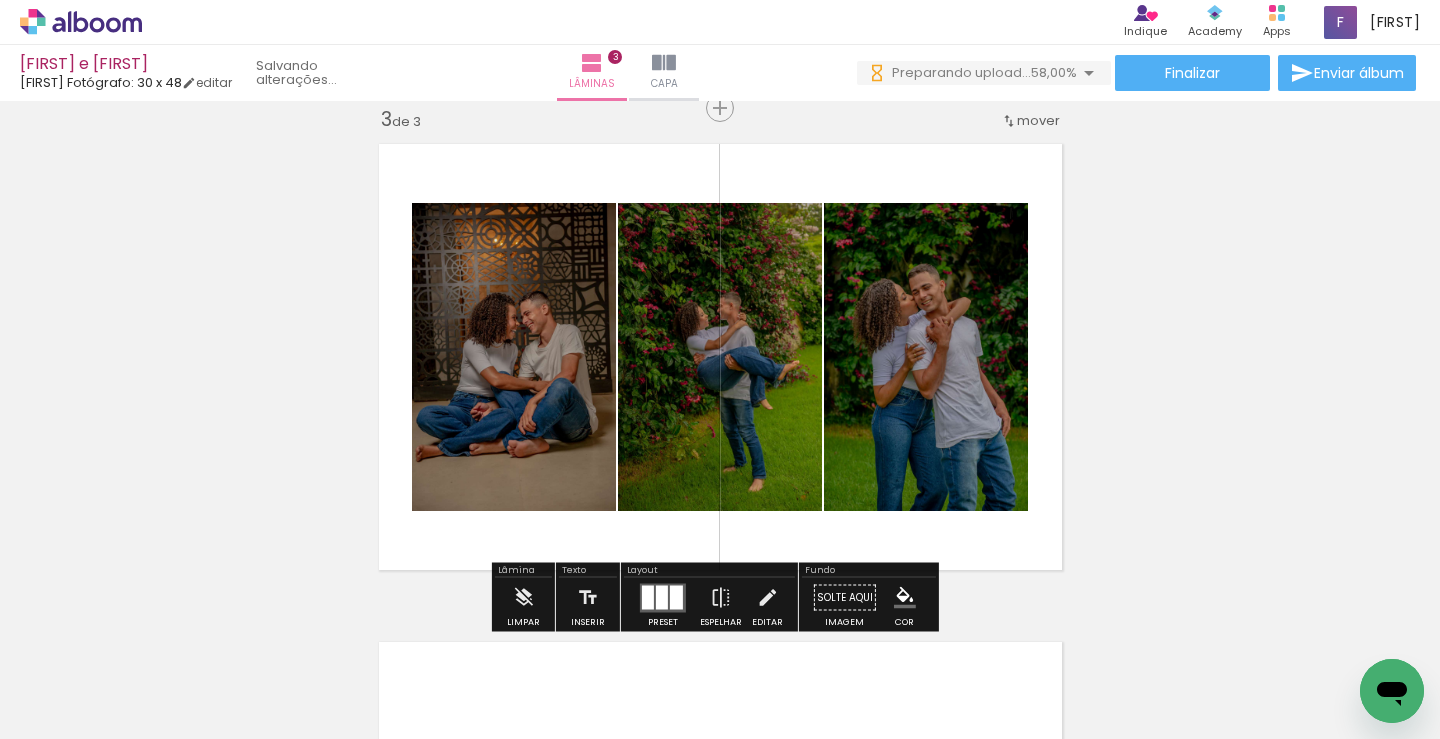 scroll 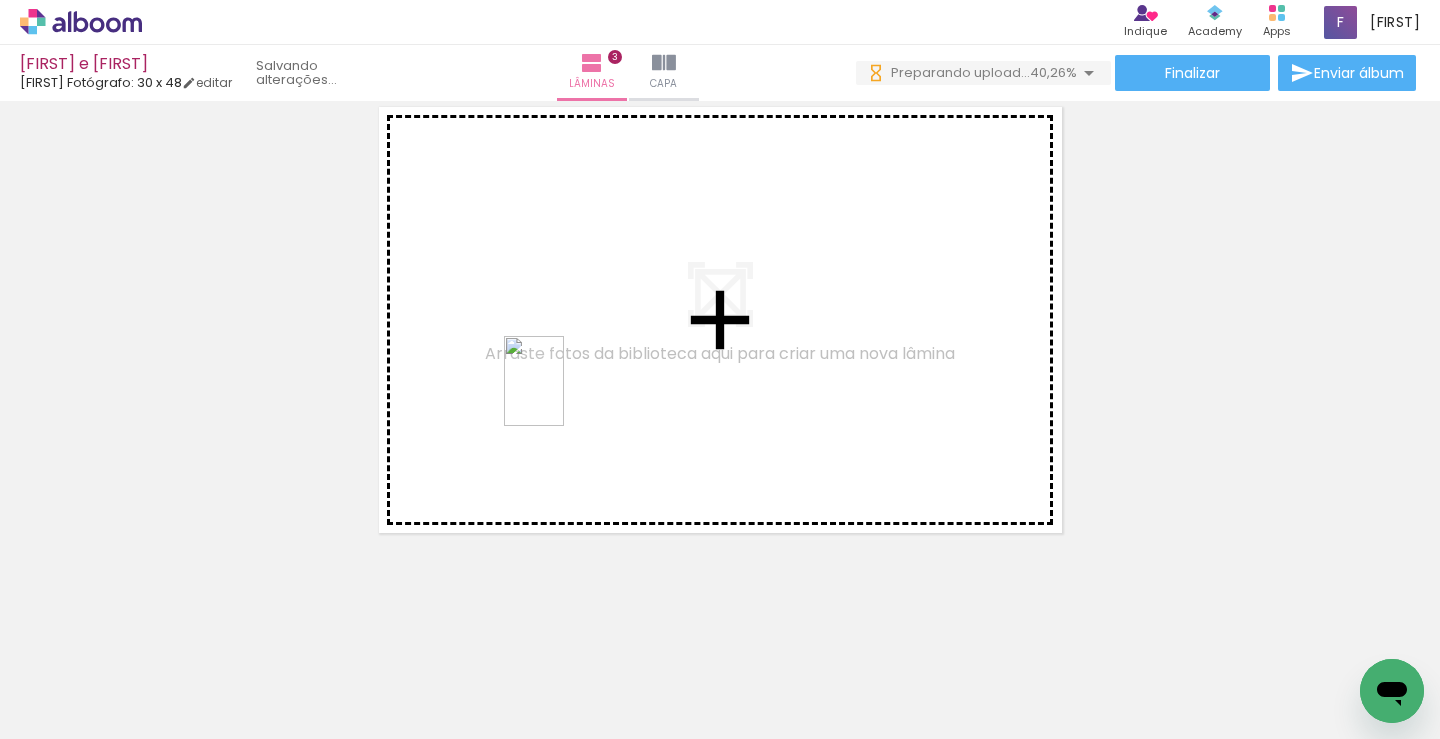 drag, startPoint x: 801, startPoint y: 676, endPoint x: 564, endPoint y: 396, distance: 366.8365 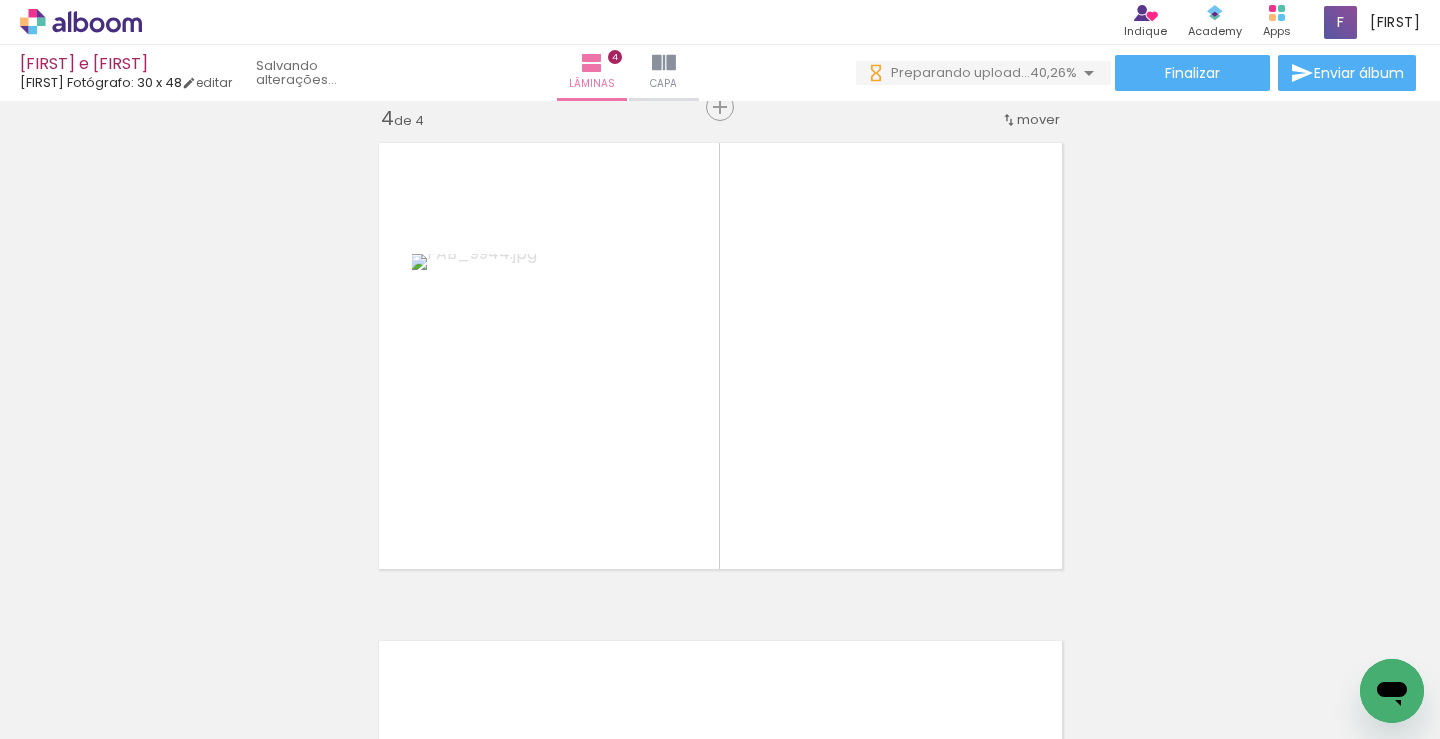 scroll, scrollTop: 1520, scrollLeft: 0, axis: vertical 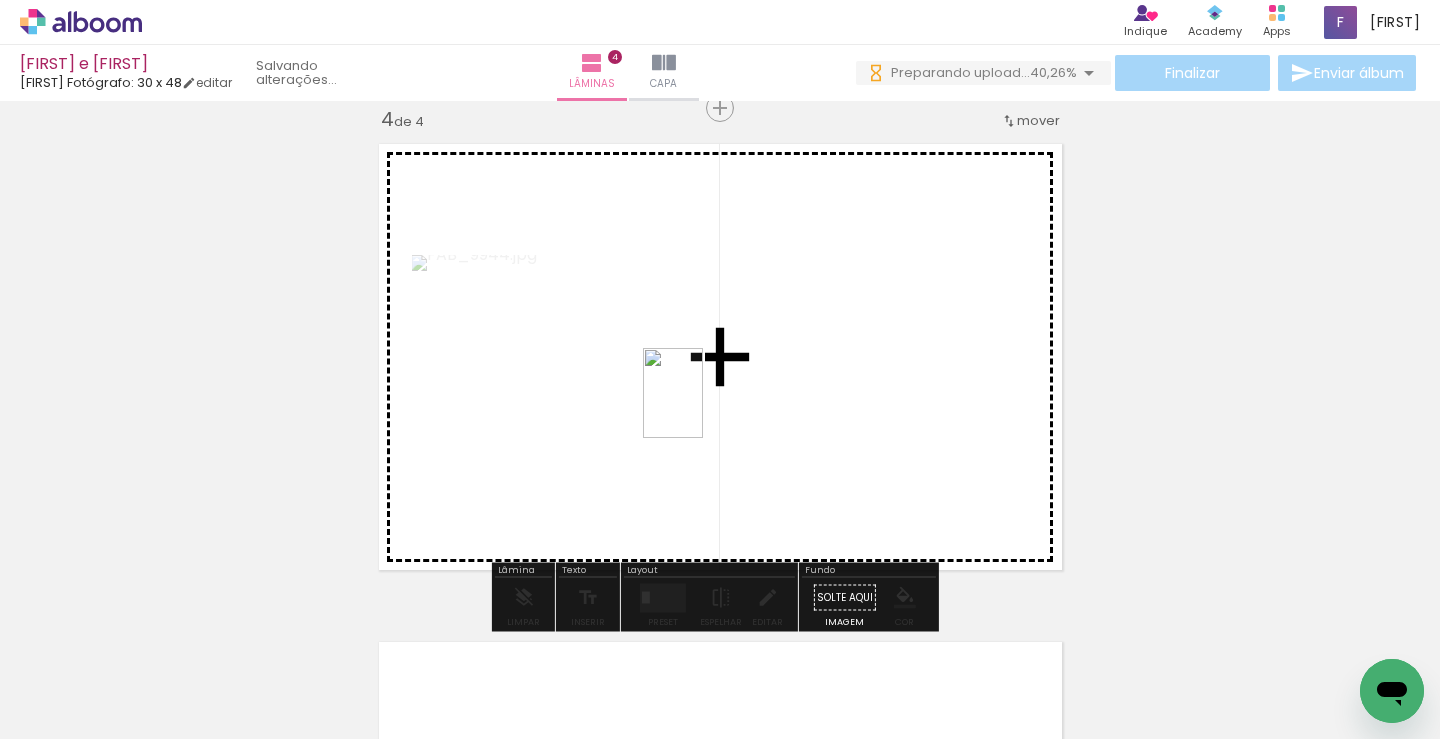 drag, startPoint x: 919, startPoint y: 678, endPoint x: 703, endPoint y: 408, distance: 345.7687 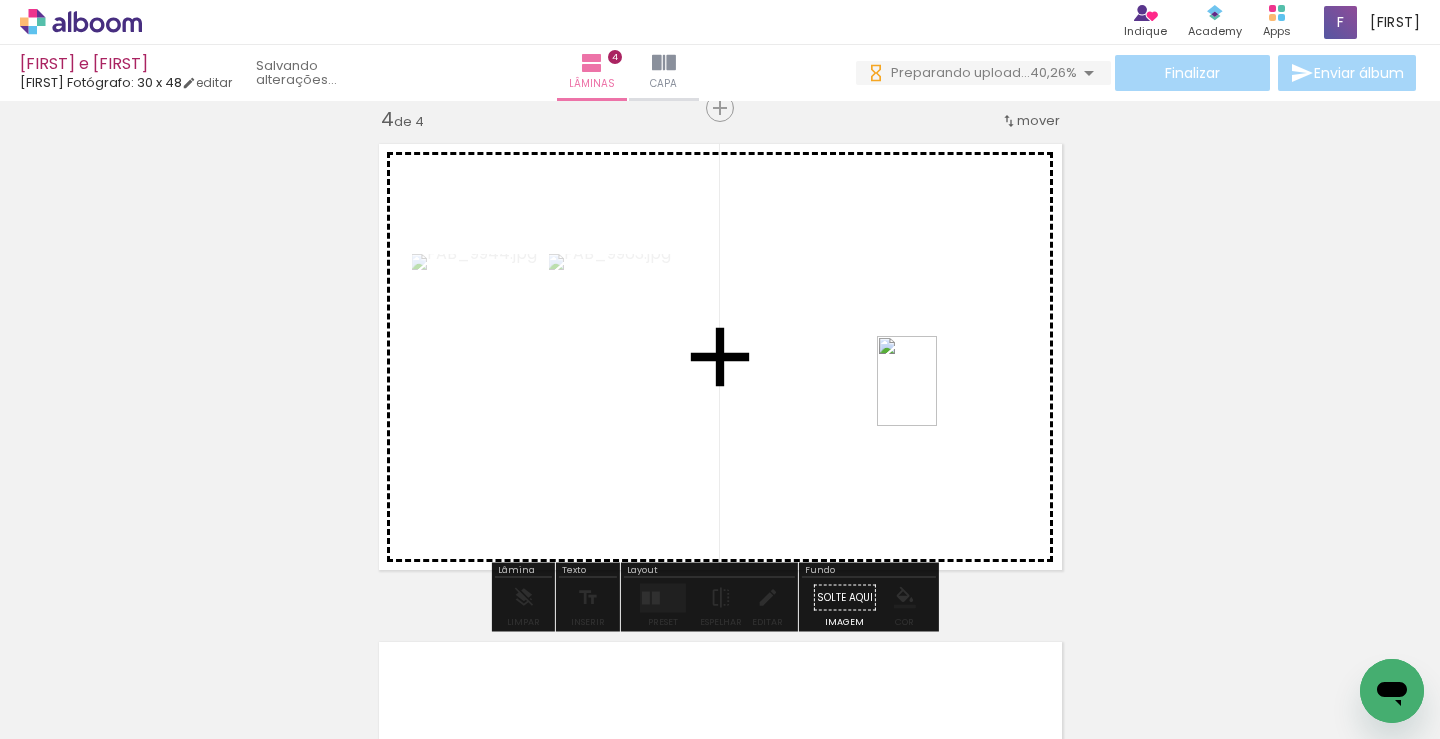 drag, startPoint x: 708, startPoint y: 688, endPoint x: 938, endPoint y: 394, distance: 373.27737 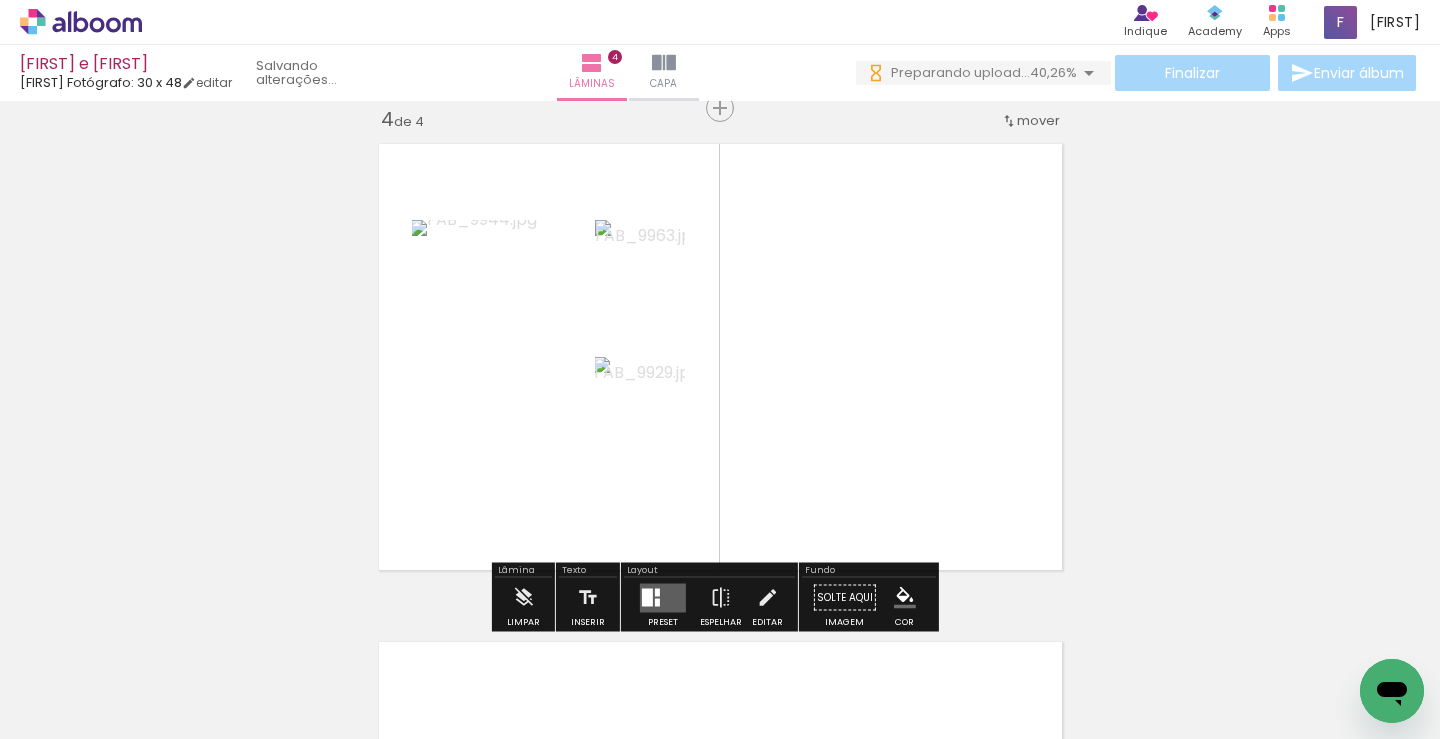 click at bounding box center [647, 597] 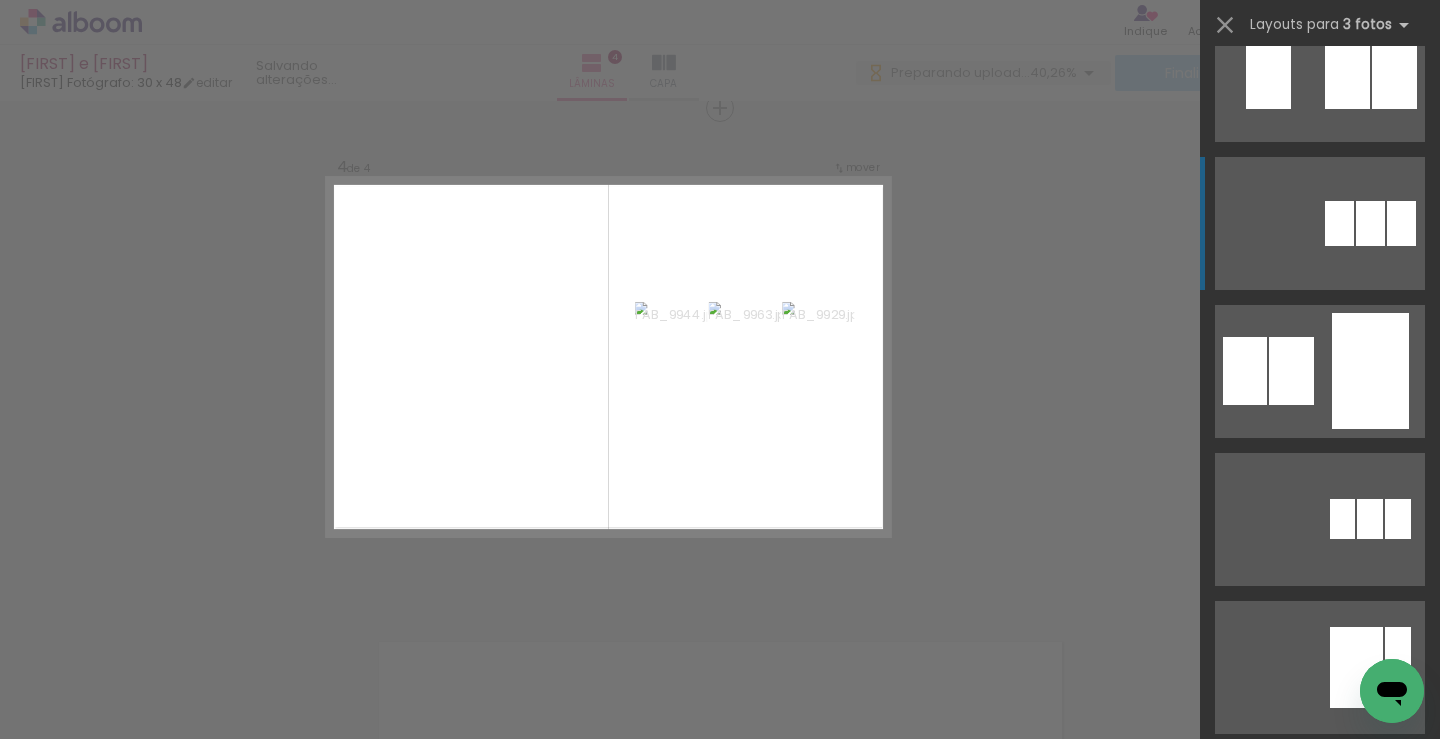 scroll, scrollTop: 600, scrollLeft: 0, axis: vertical 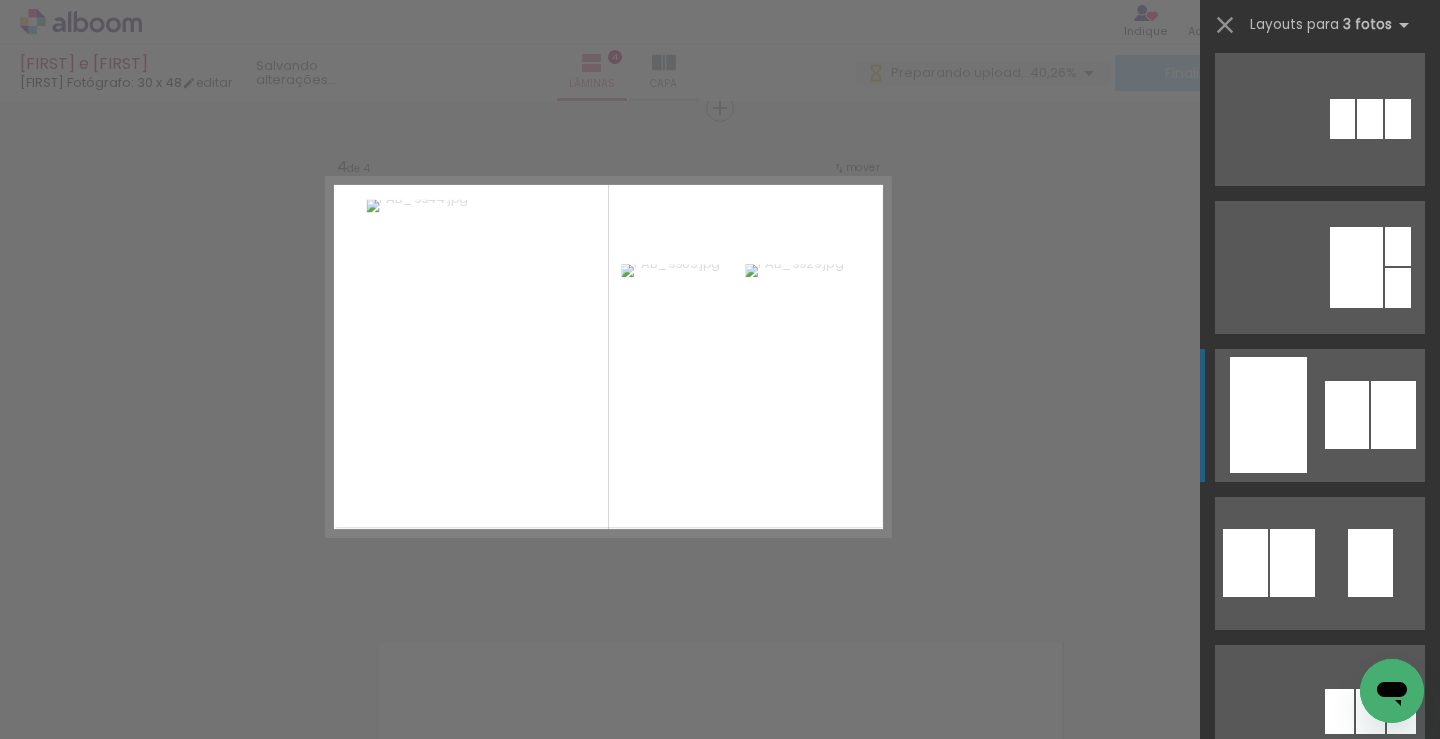 click at bounding box center (1347, -325) 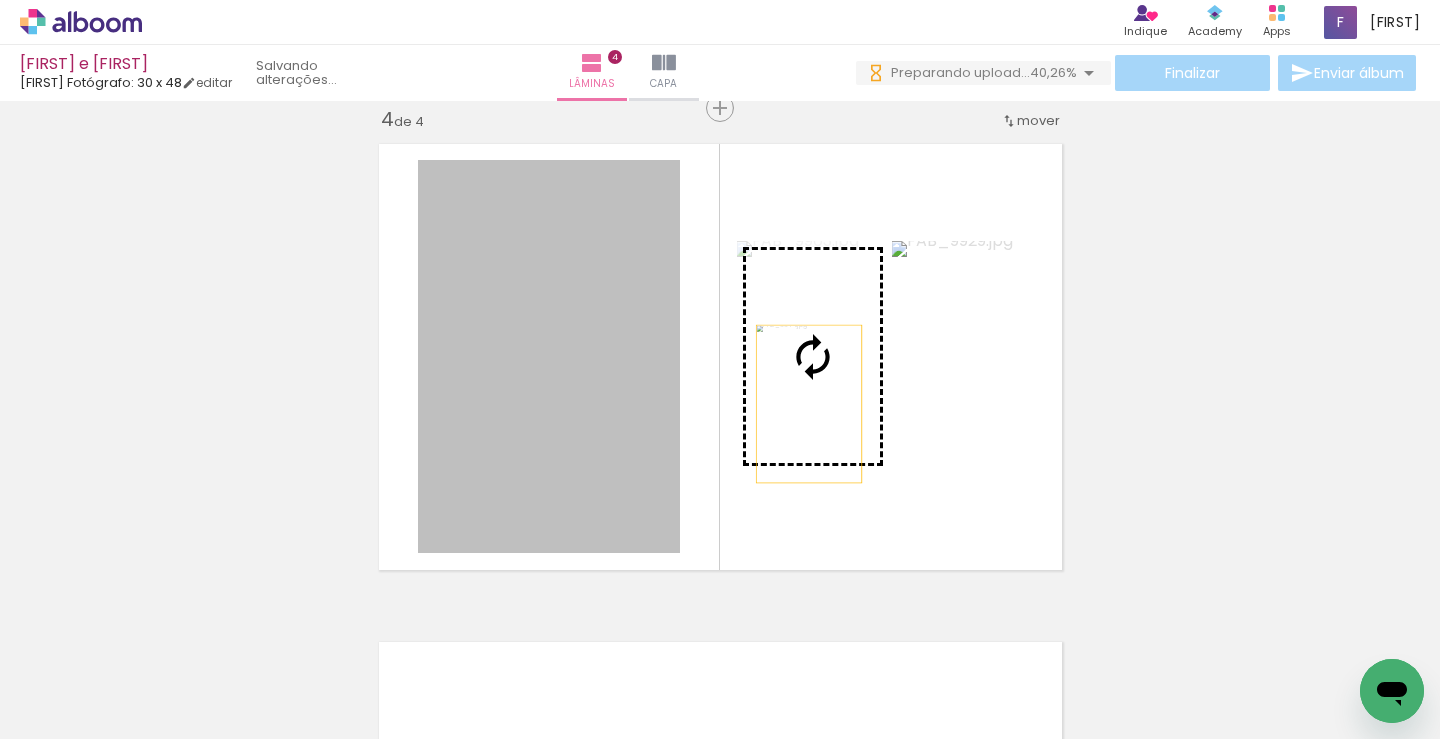drag, startPoint x: 567, startPoint y: 463, endPoint x: 801, endPoint y: 404, distance: 241.32344 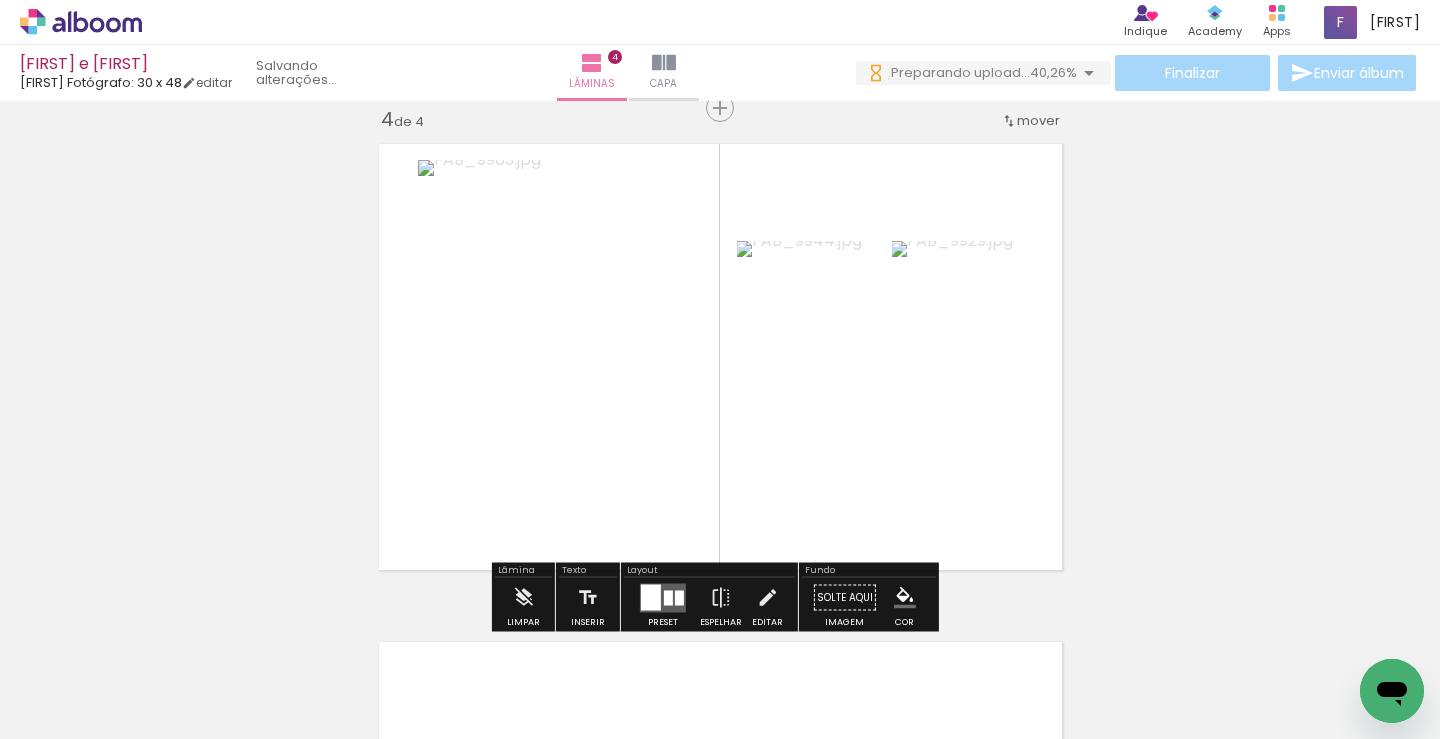 scroll, scrollTop: 1620, scrollLeft: 0, axis: vertical 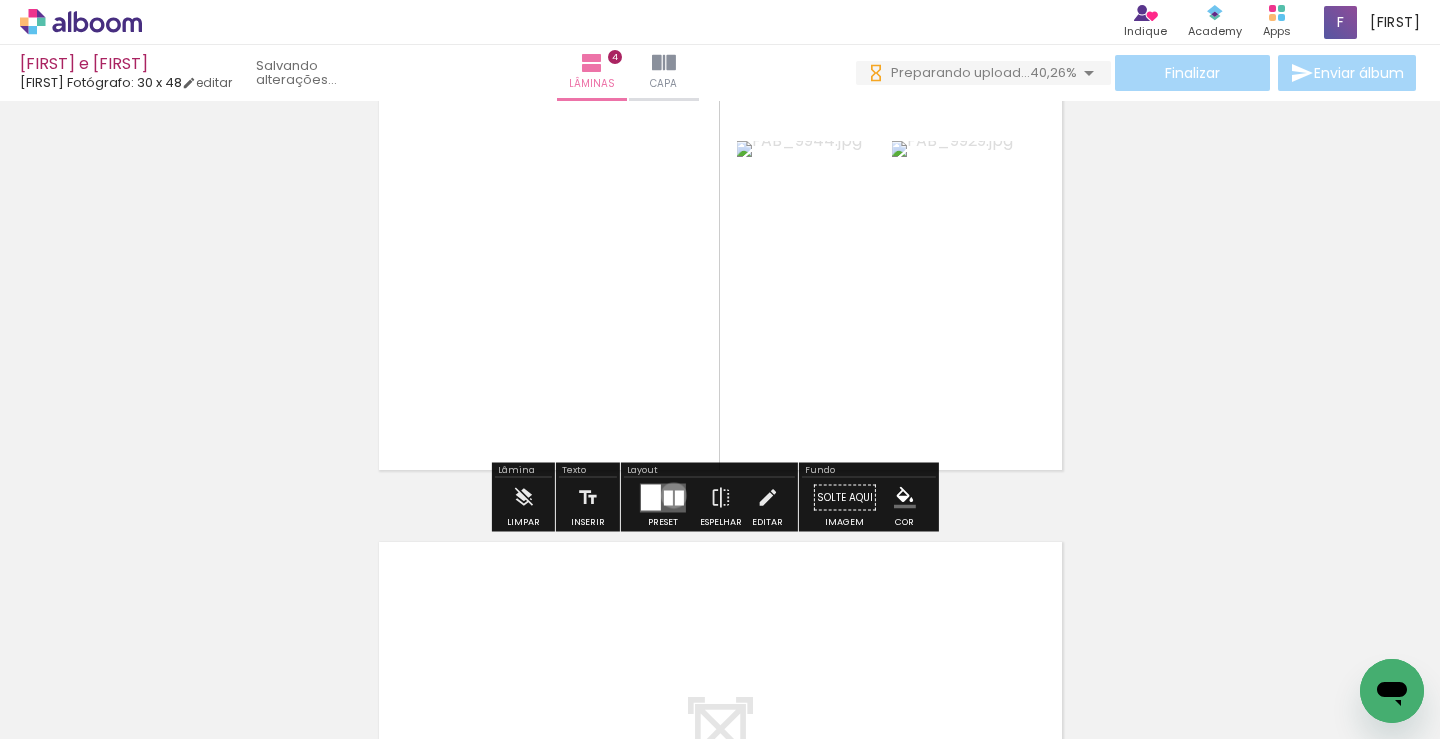 click at bounding box center (663, 497) 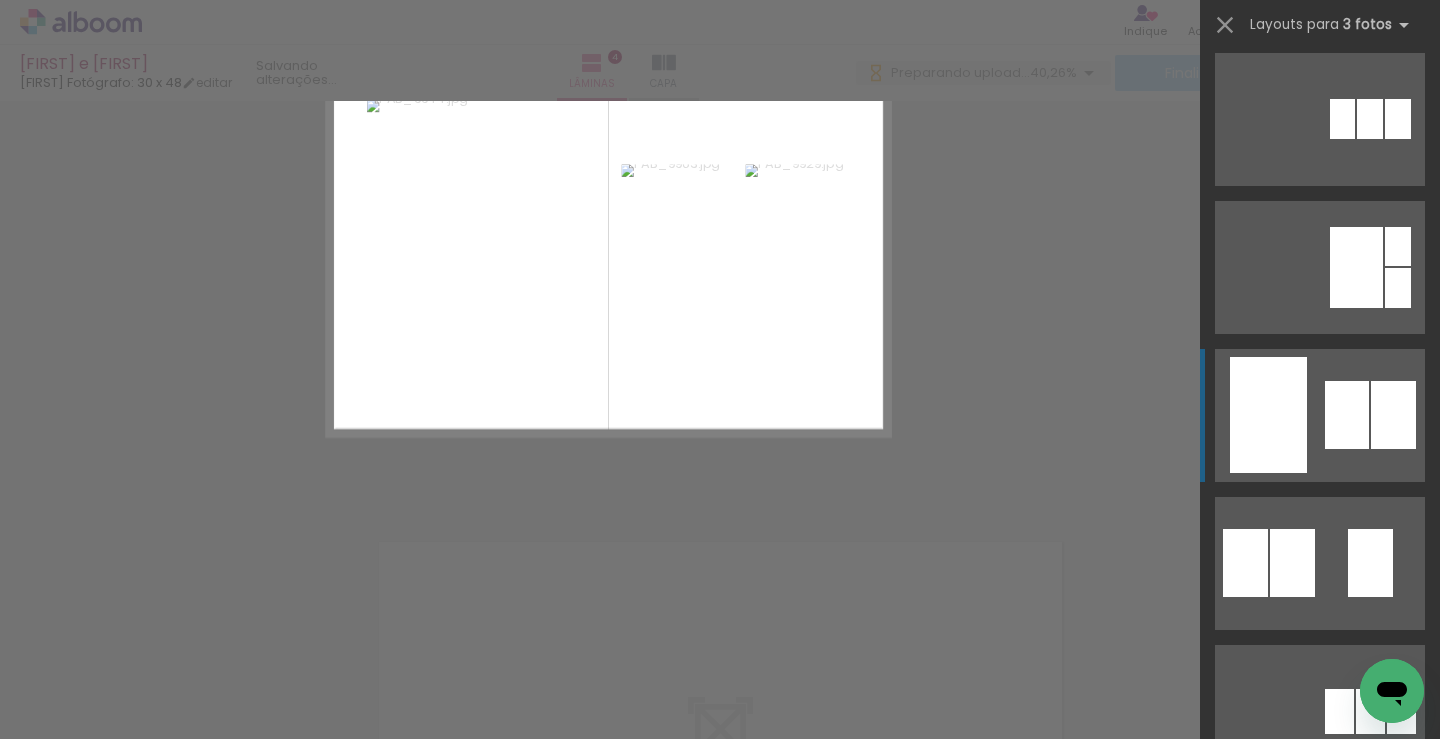 scroll, scrollTop: 888, scrollLeft: 0, axis: vertical 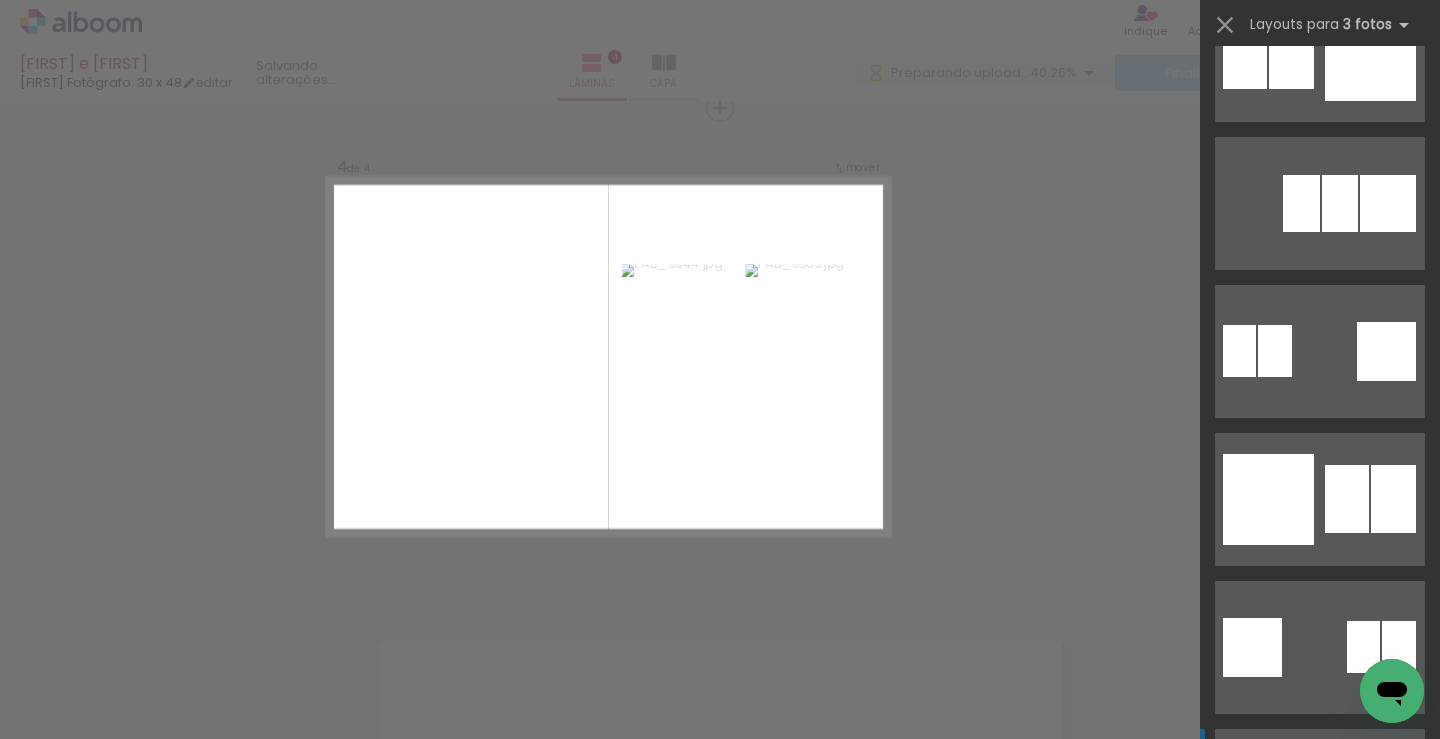 click at bounding box center [1240, -558] 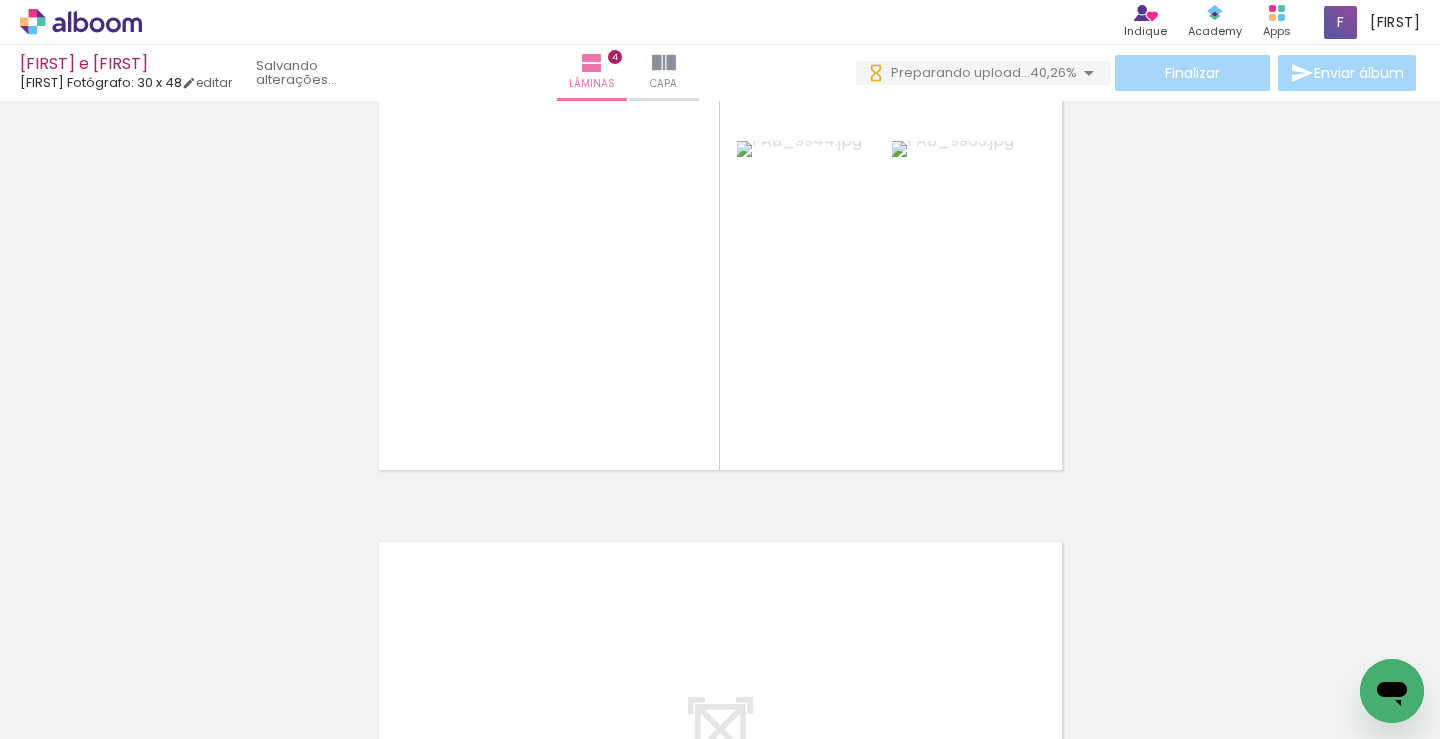 scroll, scrollTop: 1720, scrollLeft: 0, axis: vertical 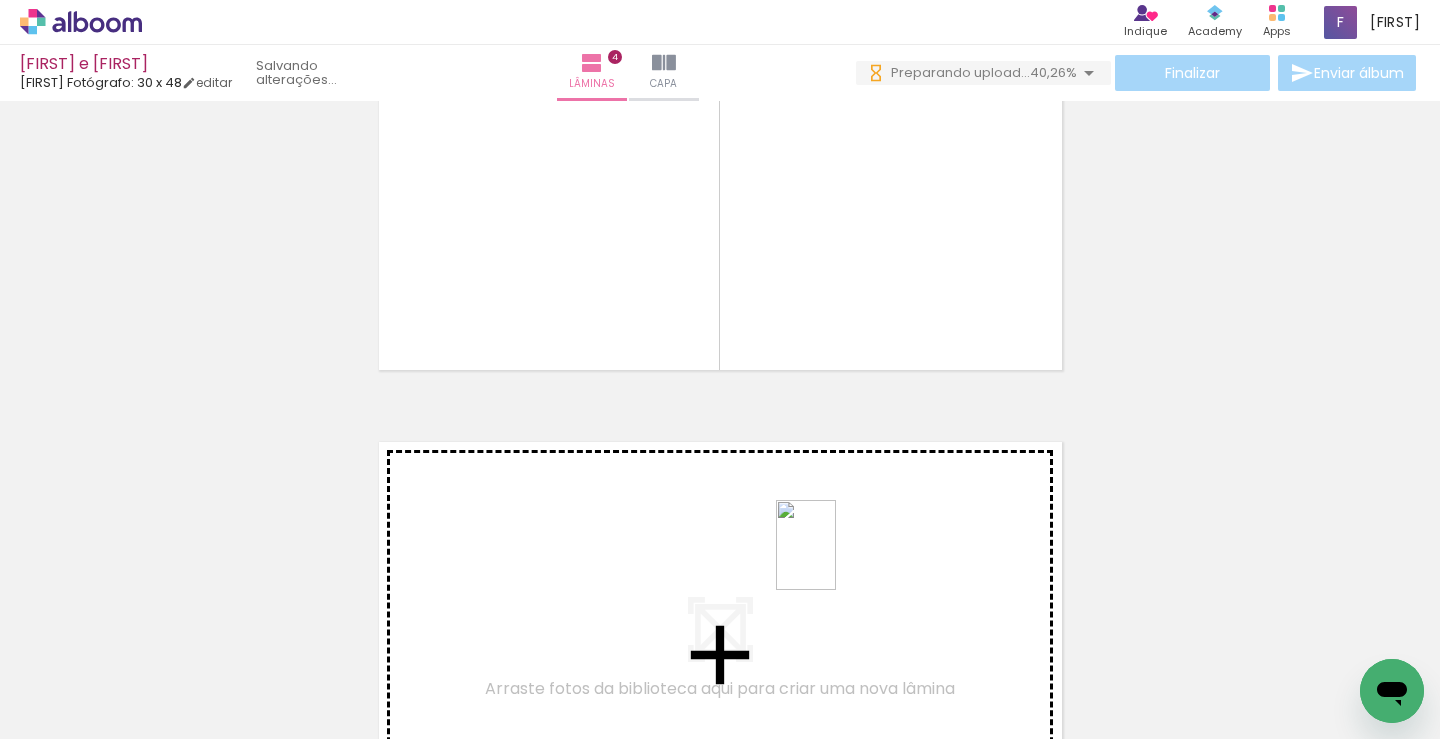 drag, startPoint x: 1057, startPoint y: 687, endPoint x: 836, endPoint y: 560, distance: 254.89214 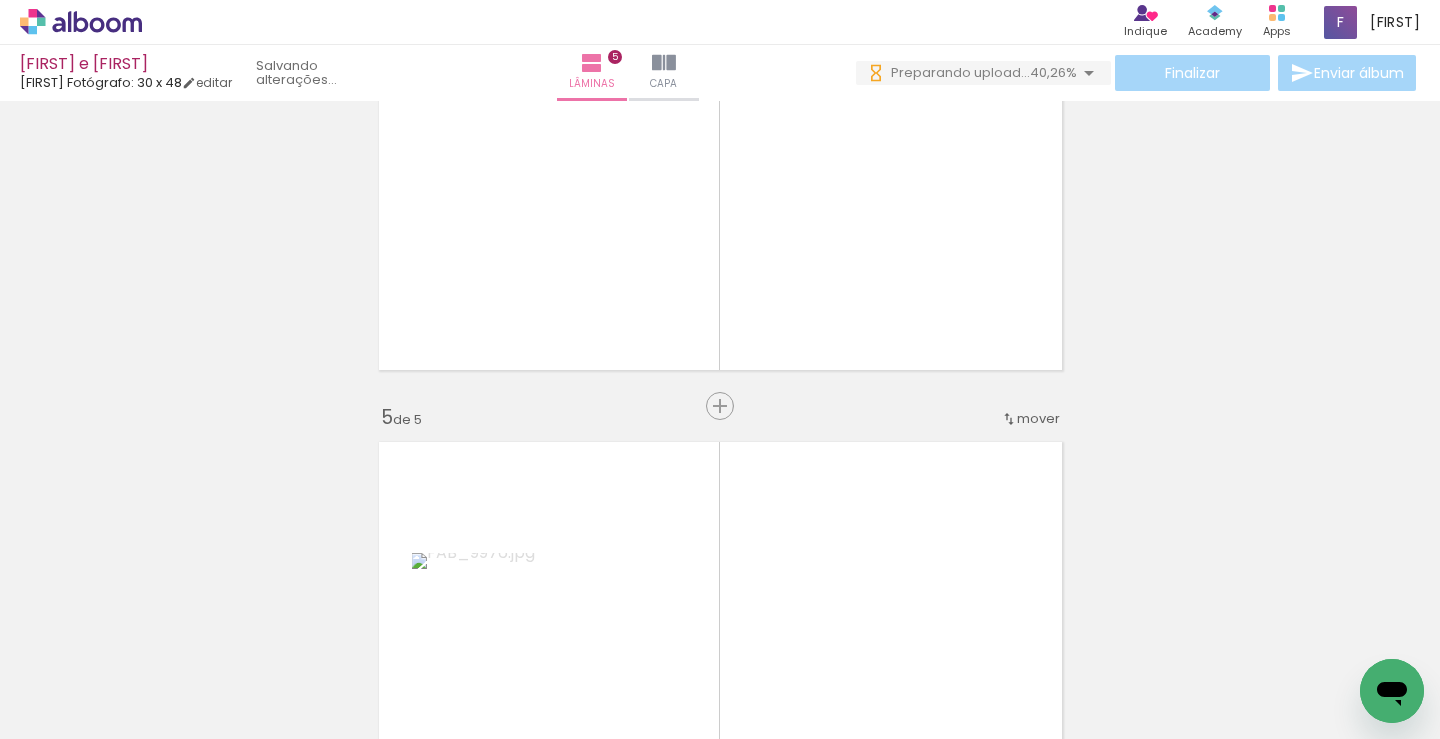 scroll, scrollTop: 2018, scrollLeft: 0, axis: vertical 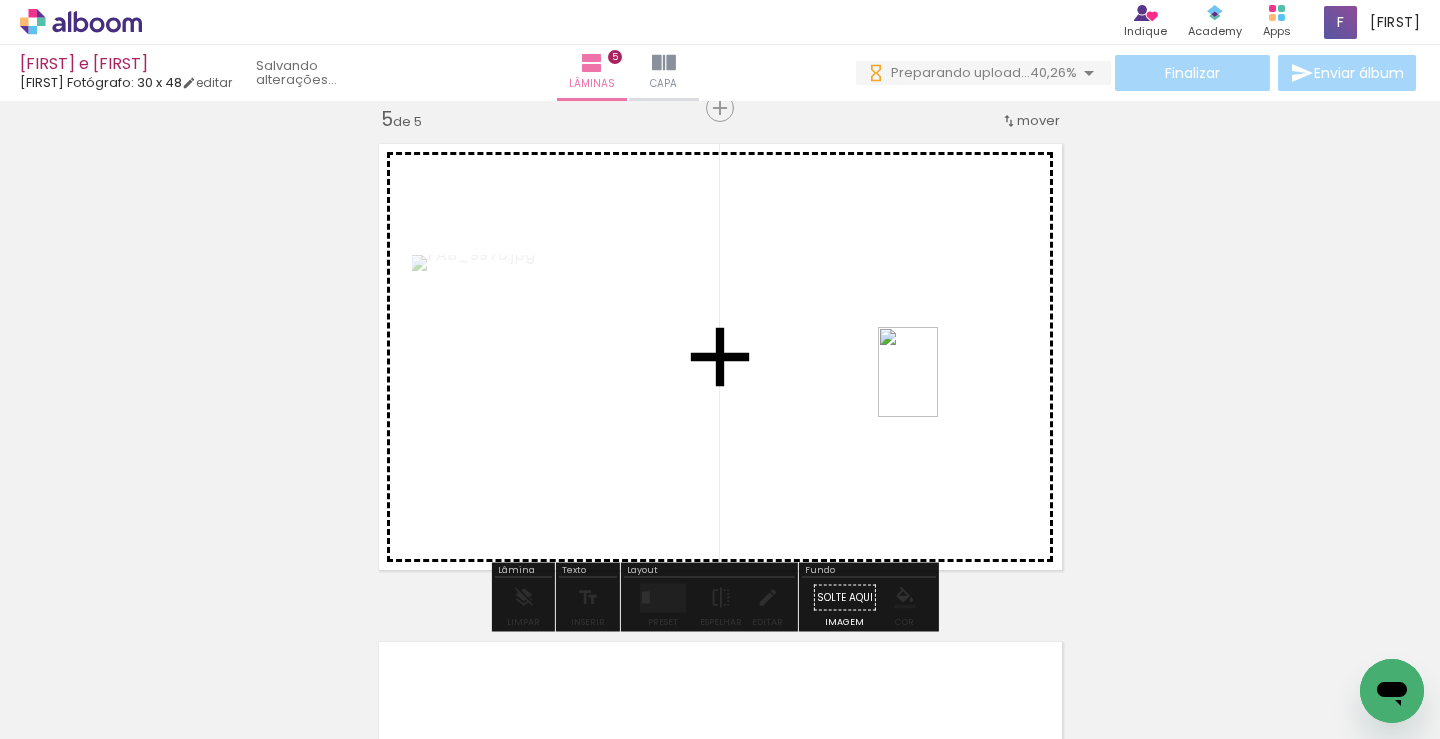 drag, startPoint x: 1167, startPoint y: 681, endPoint x: 938, endPoint y: 387, distance: 372.66205 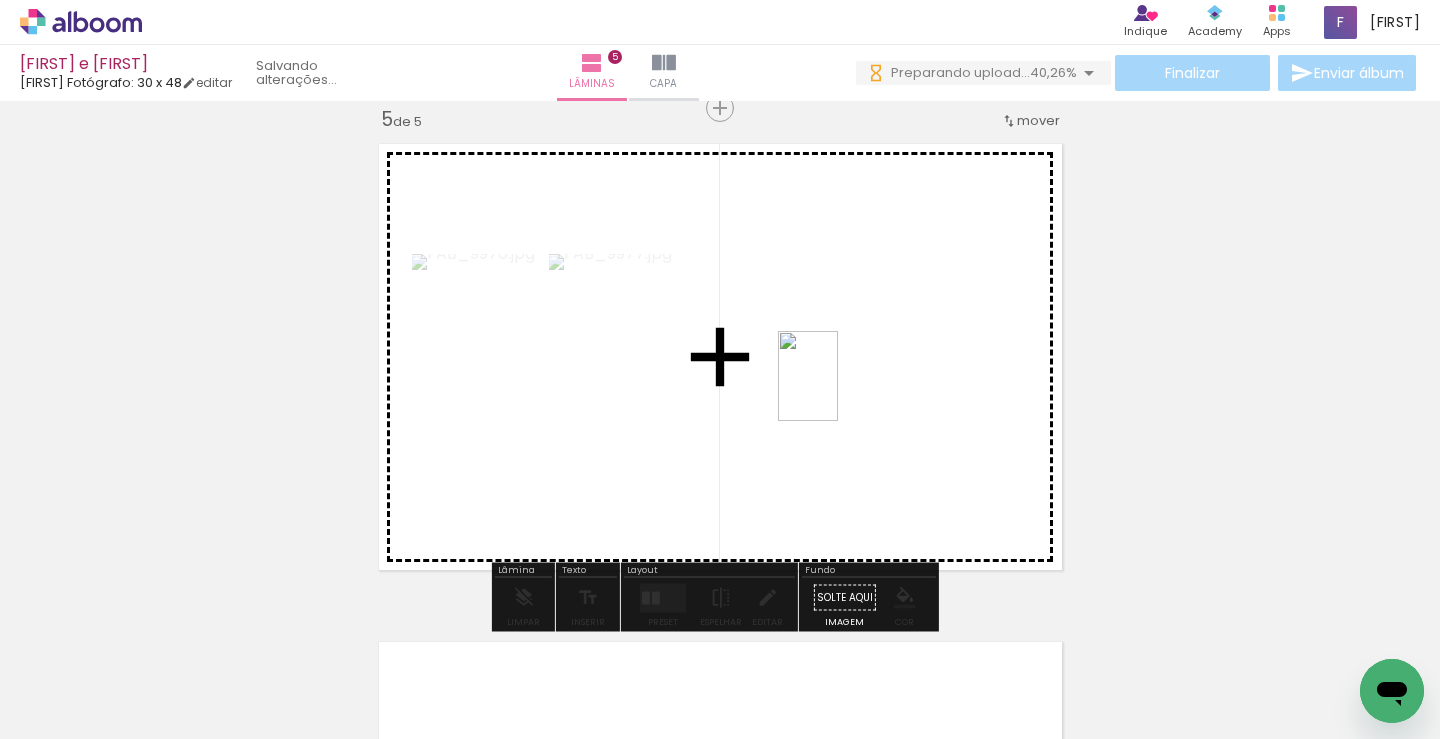 drag, startPoint x: 1256, startPoint y: 663, endPoint x: 836, endPoint y: 388, distance: 502.0209 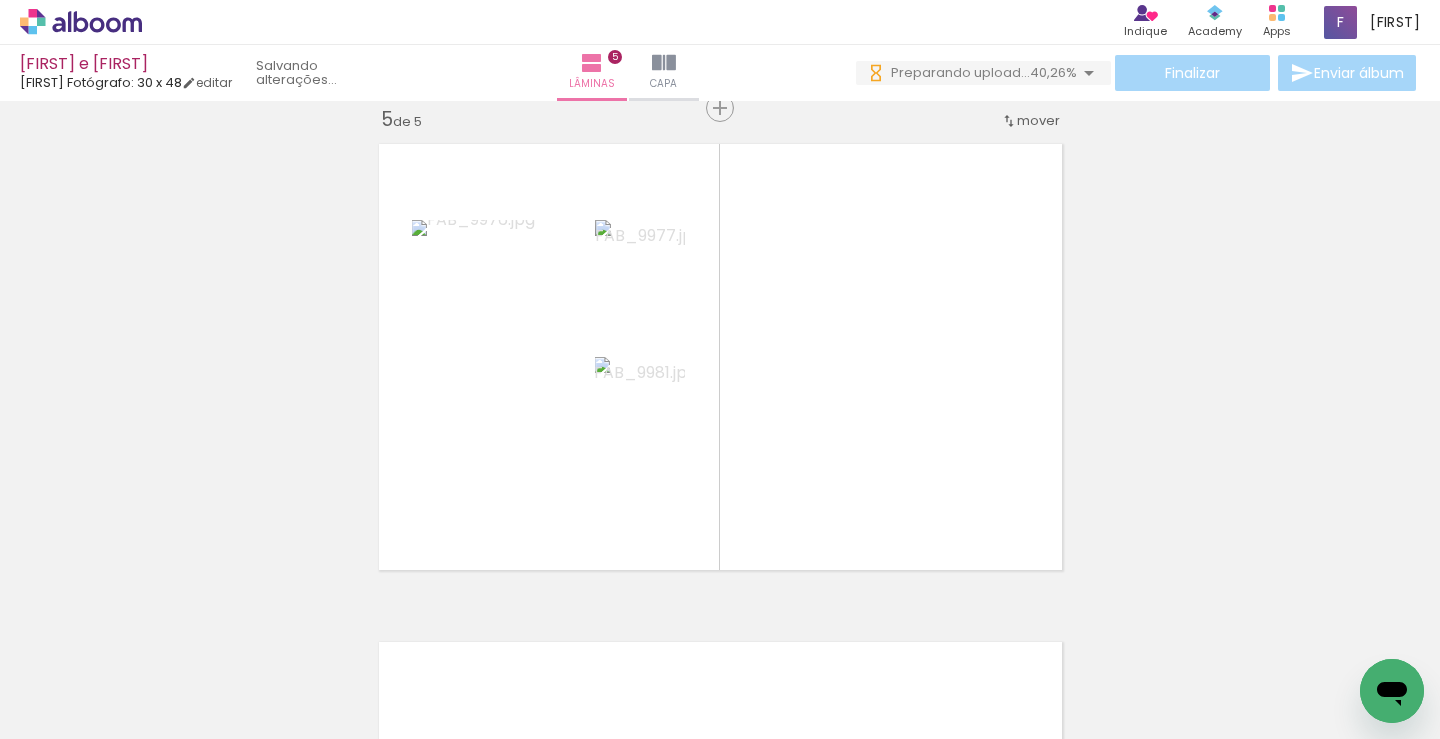 scroll, scrollTop: 0, scrollLeft: 646, axis: horizontal 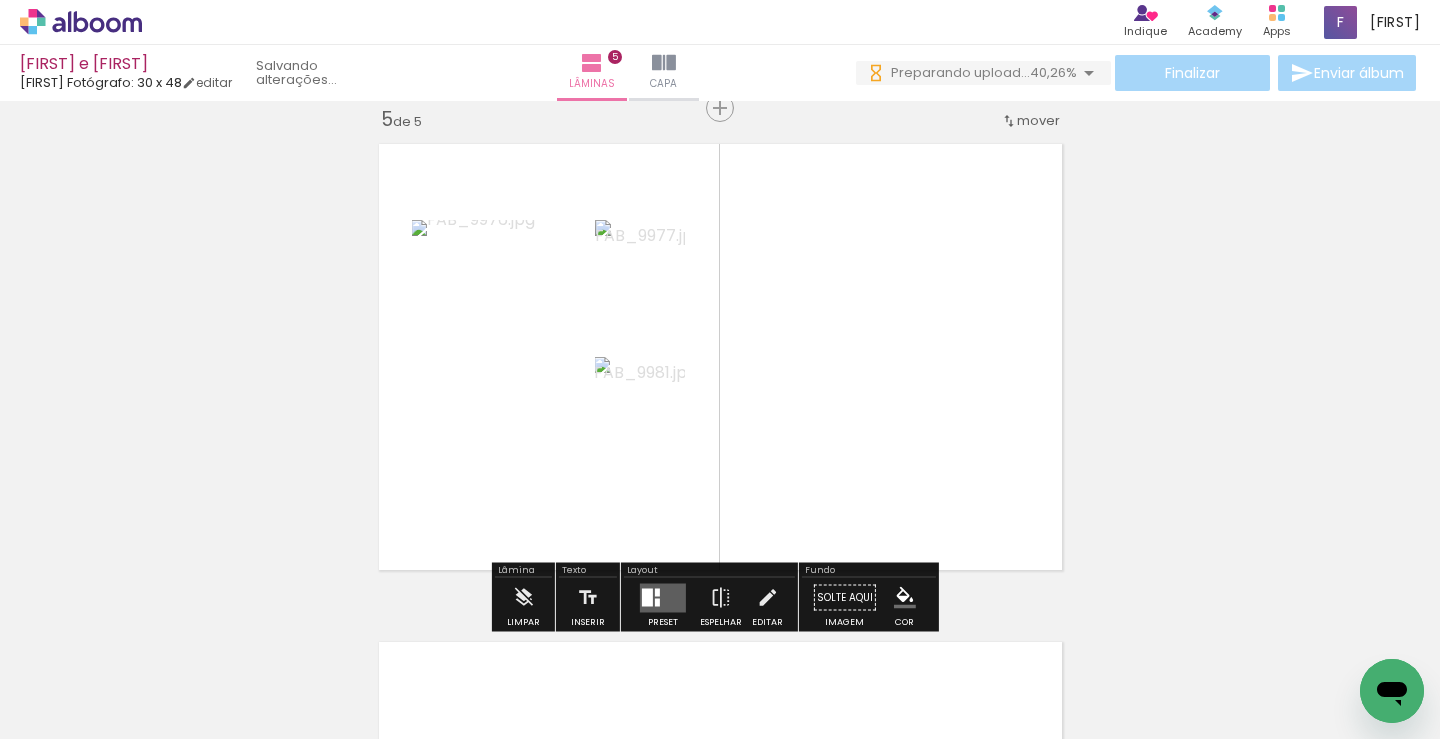click at bounding box center [657, 592] 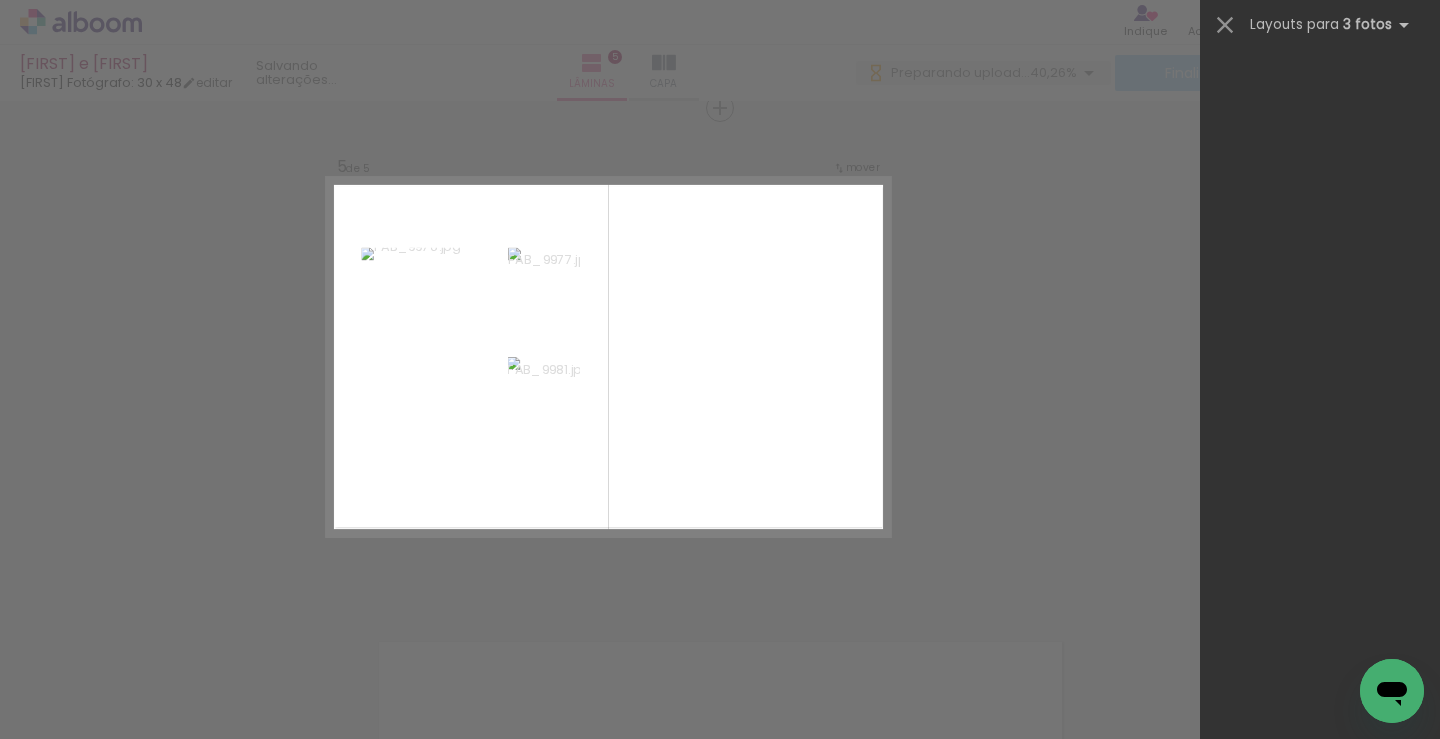 scroll, scrollTop: 0, scrollLeft: 0, axis: both 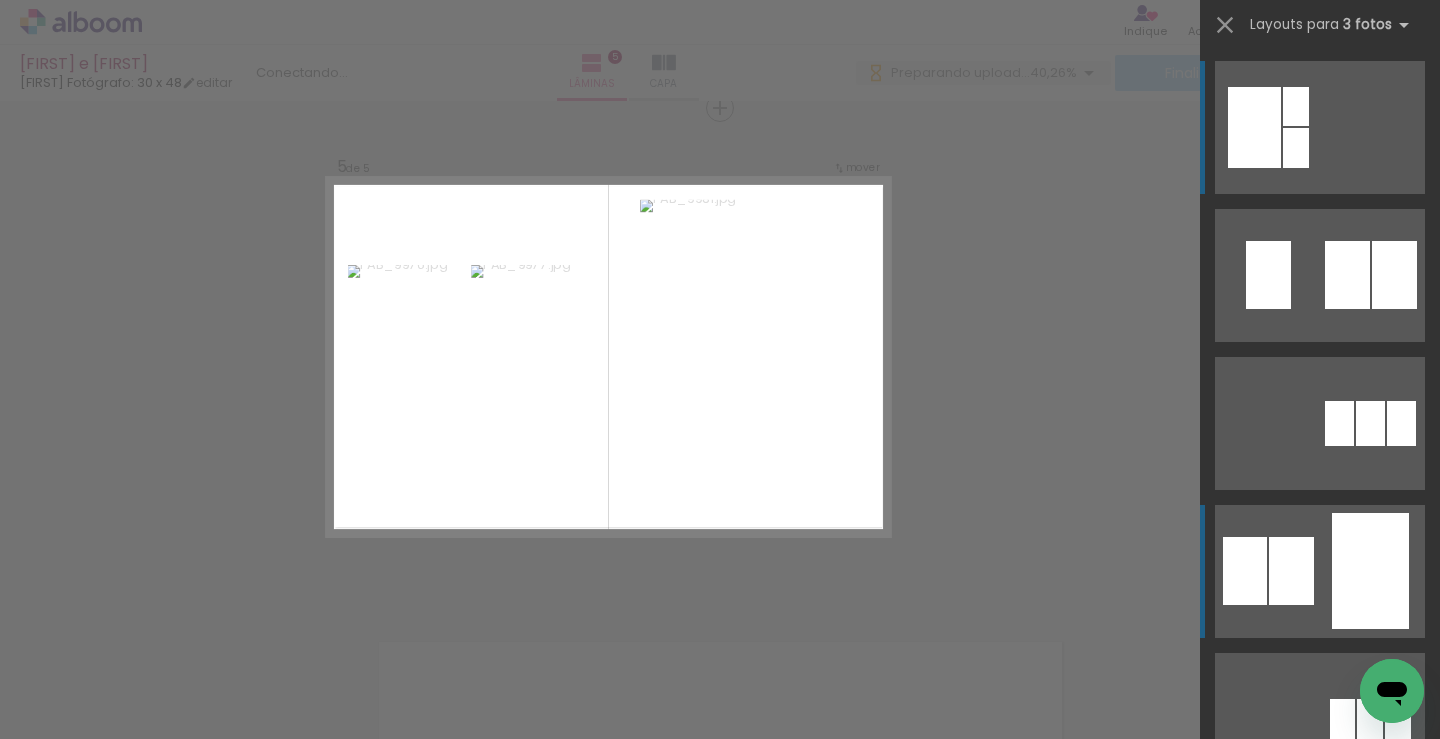 click at bounding box center [1296, 148] 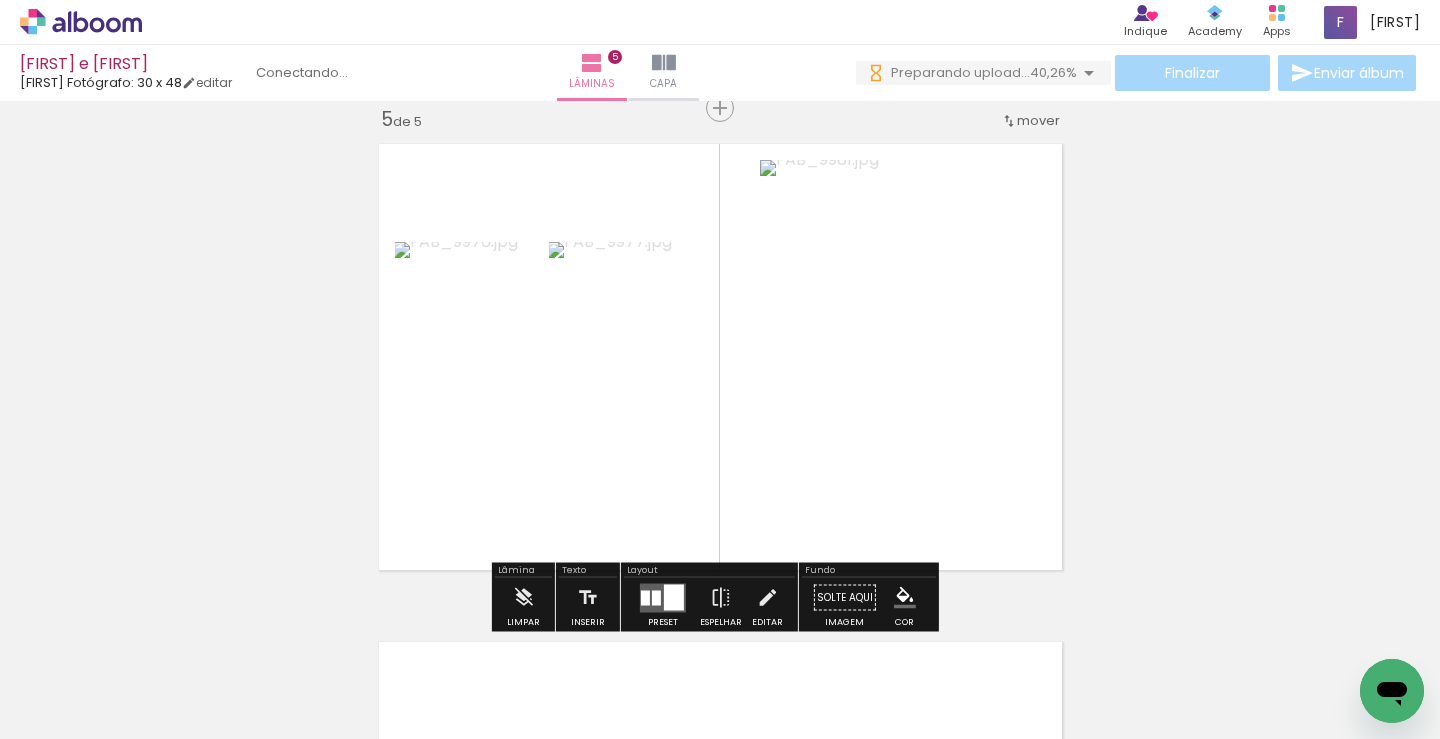 click at bounding box center (663, 597) 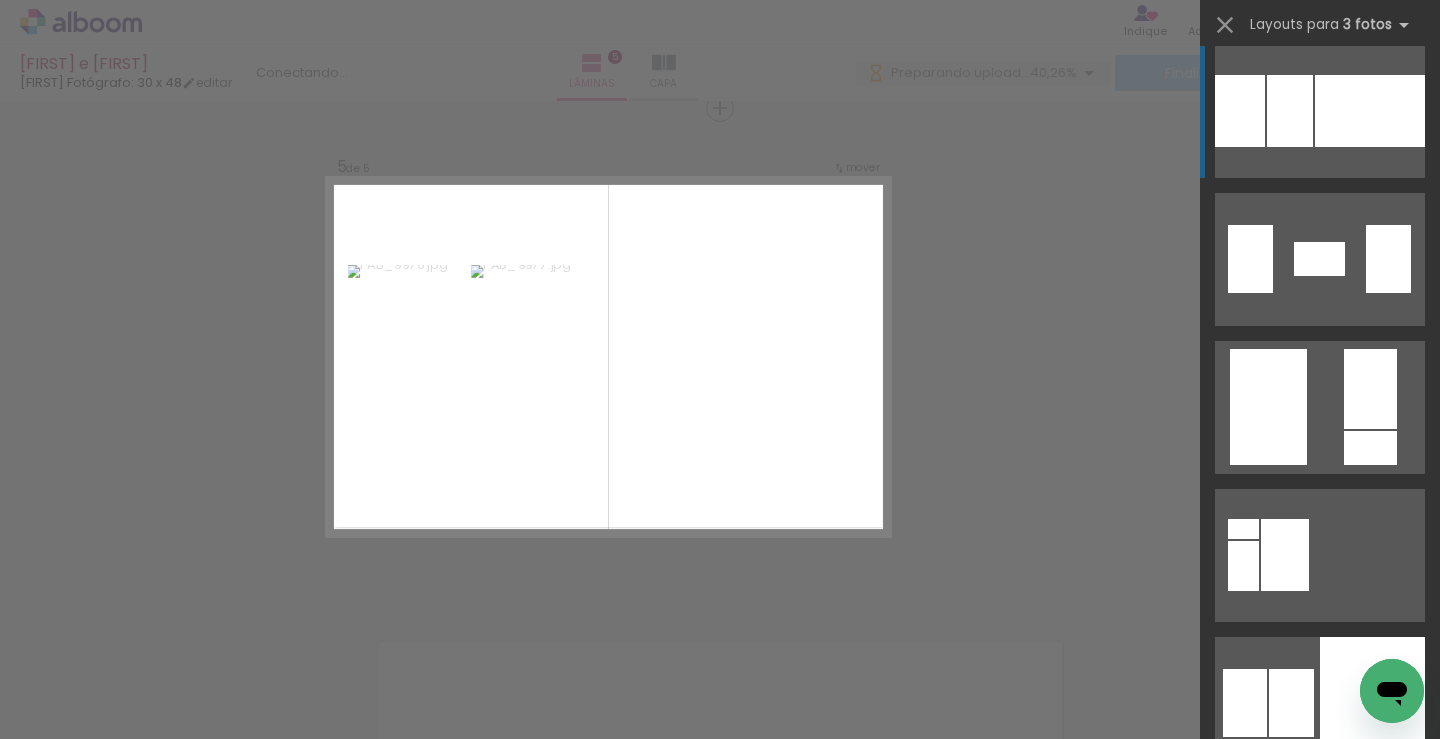 scroll, scrollTop: 9244, scrollLeft: 0, axis: vertical 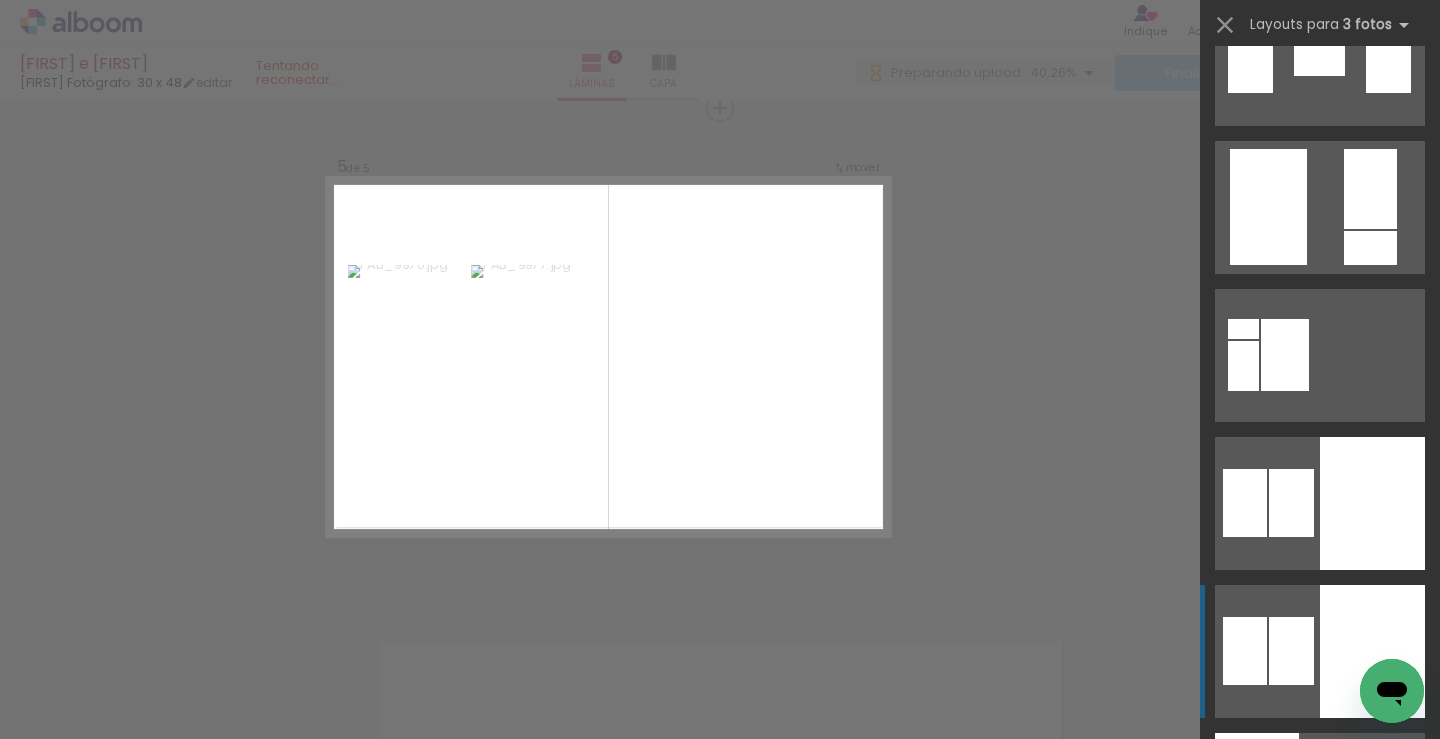 click at bounding box center (1371, -237) 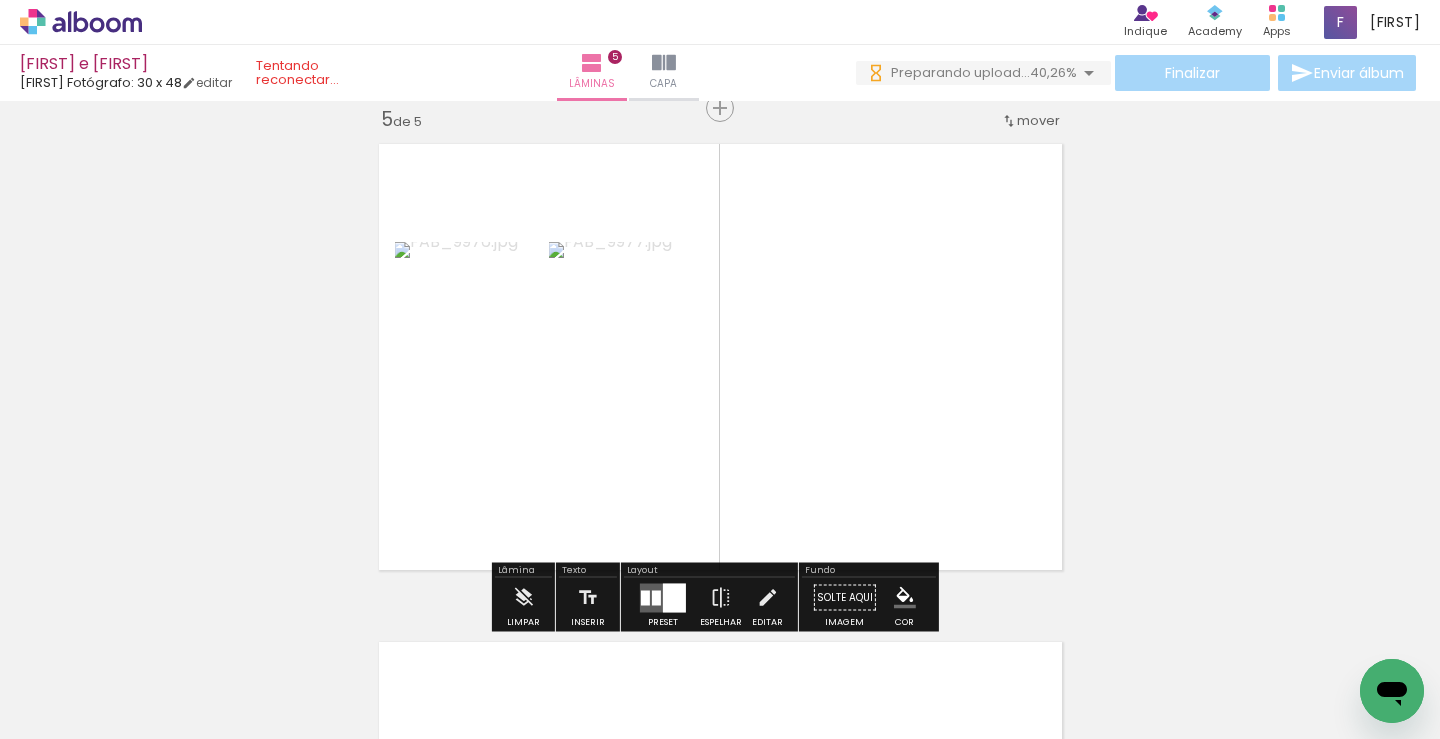 click at bounding box center (663, 597) 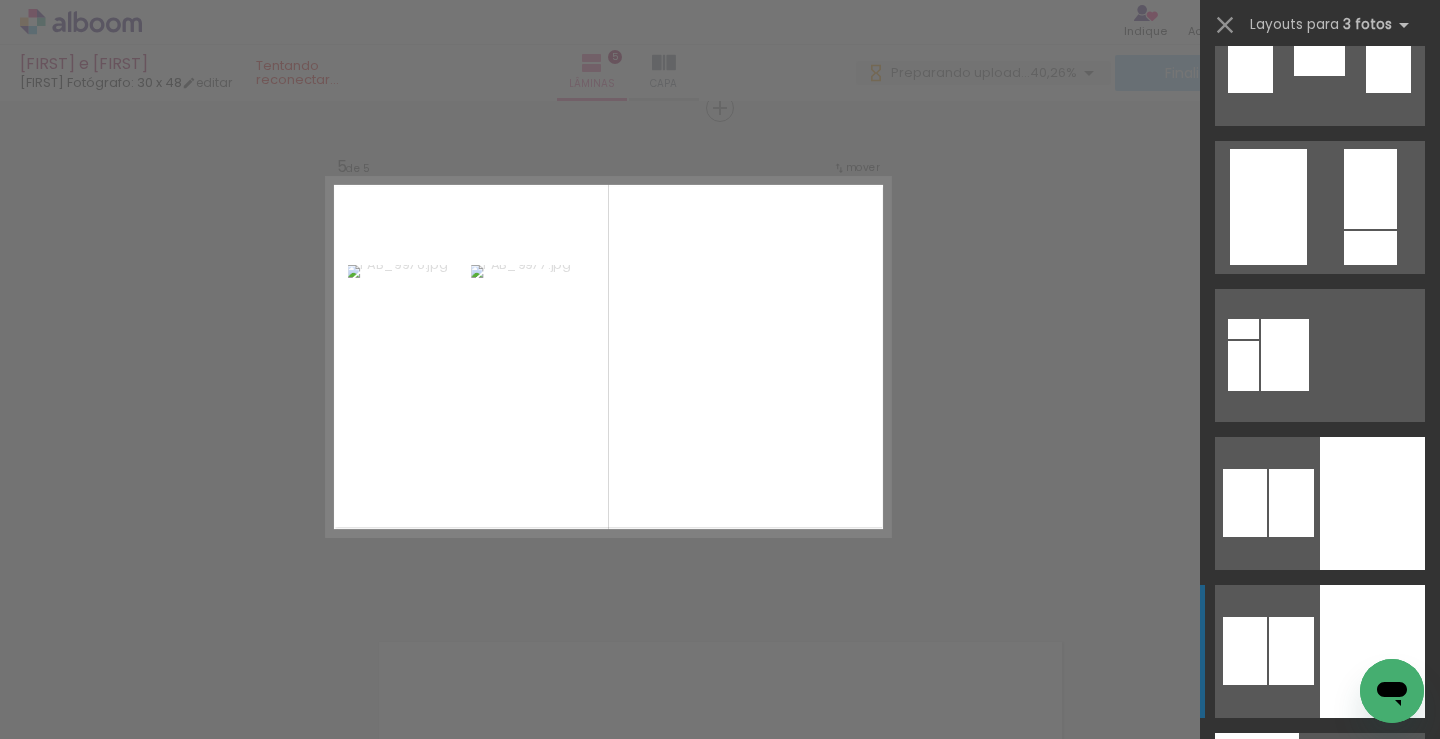 scroll, scrollTop: 9768, scrollLeft: 0, axis: vertical 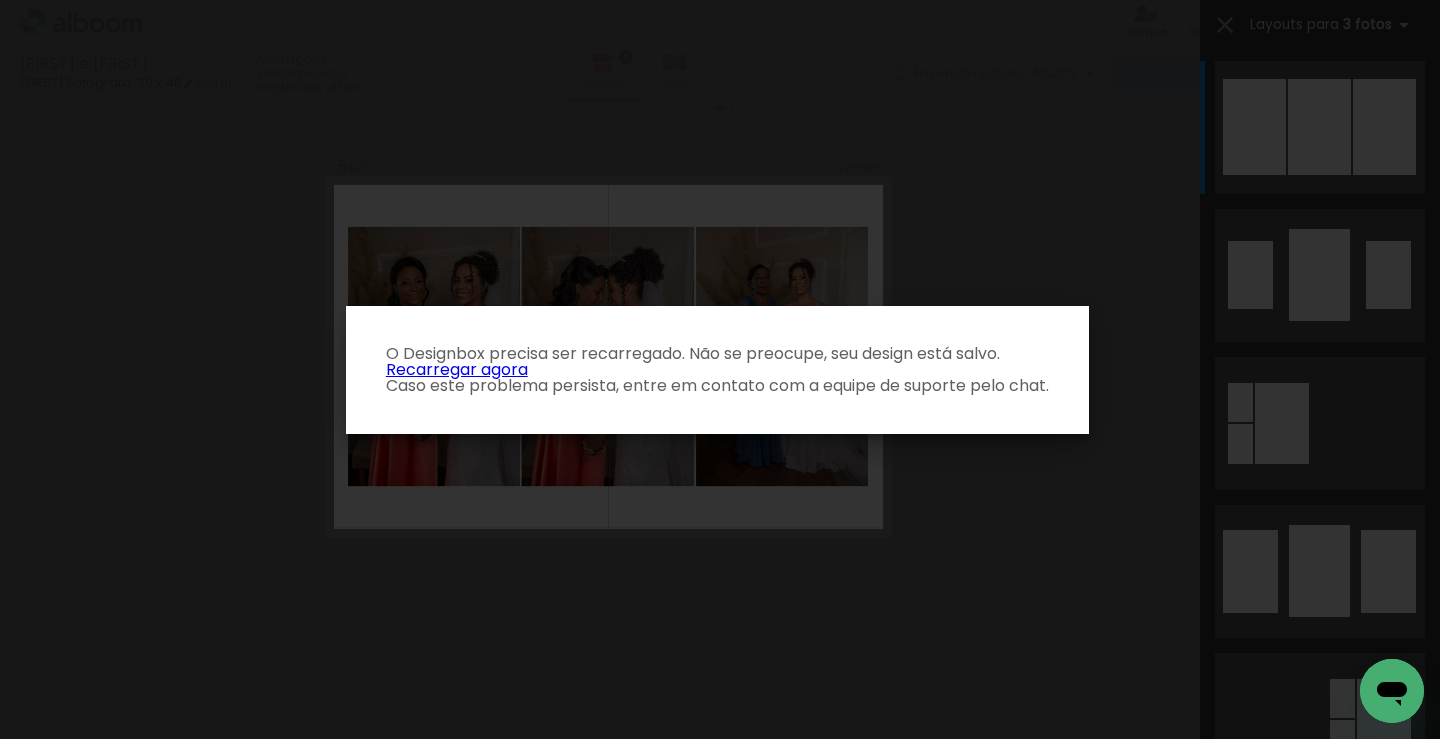 click on "Recarregar agora" at bounding box center [457, 369] 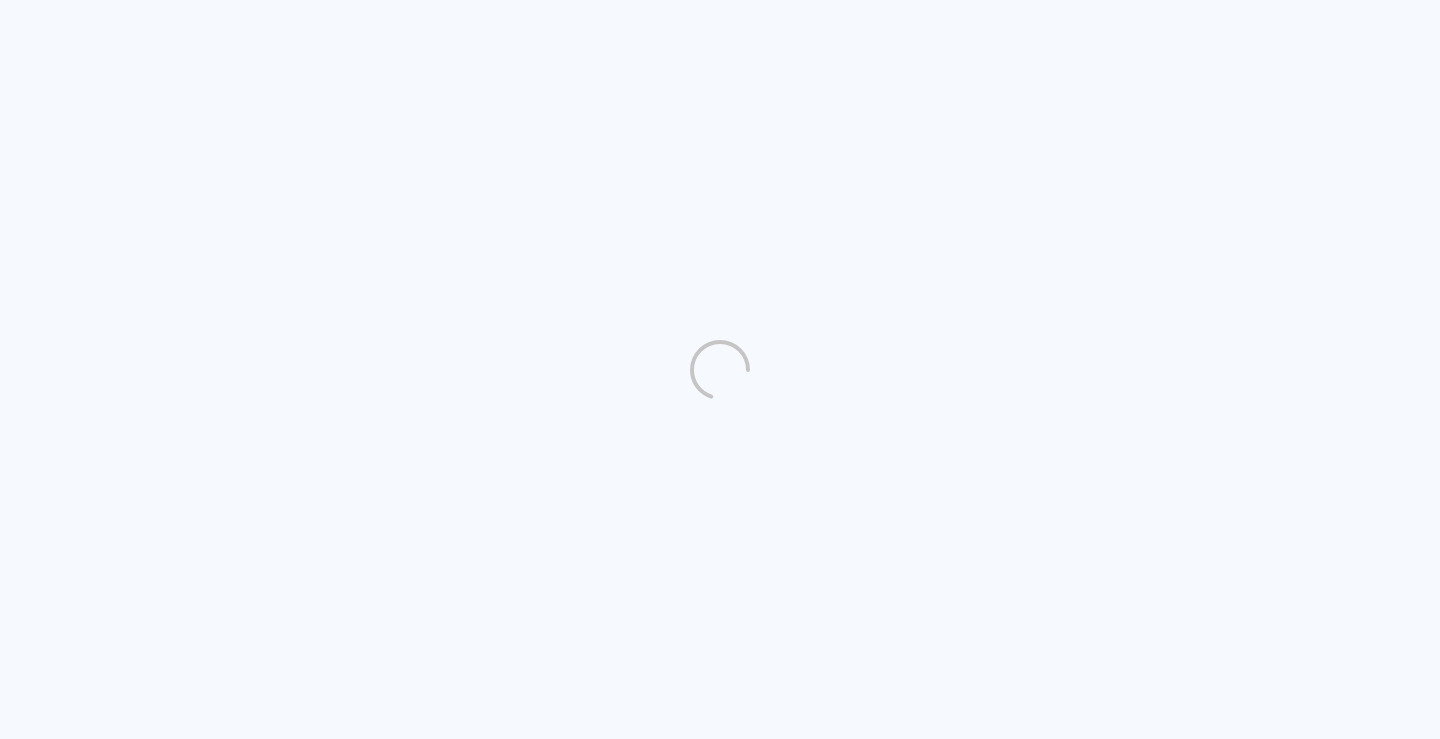 scroll, scrollTop: 0, scrollLeft: 0, axis: both 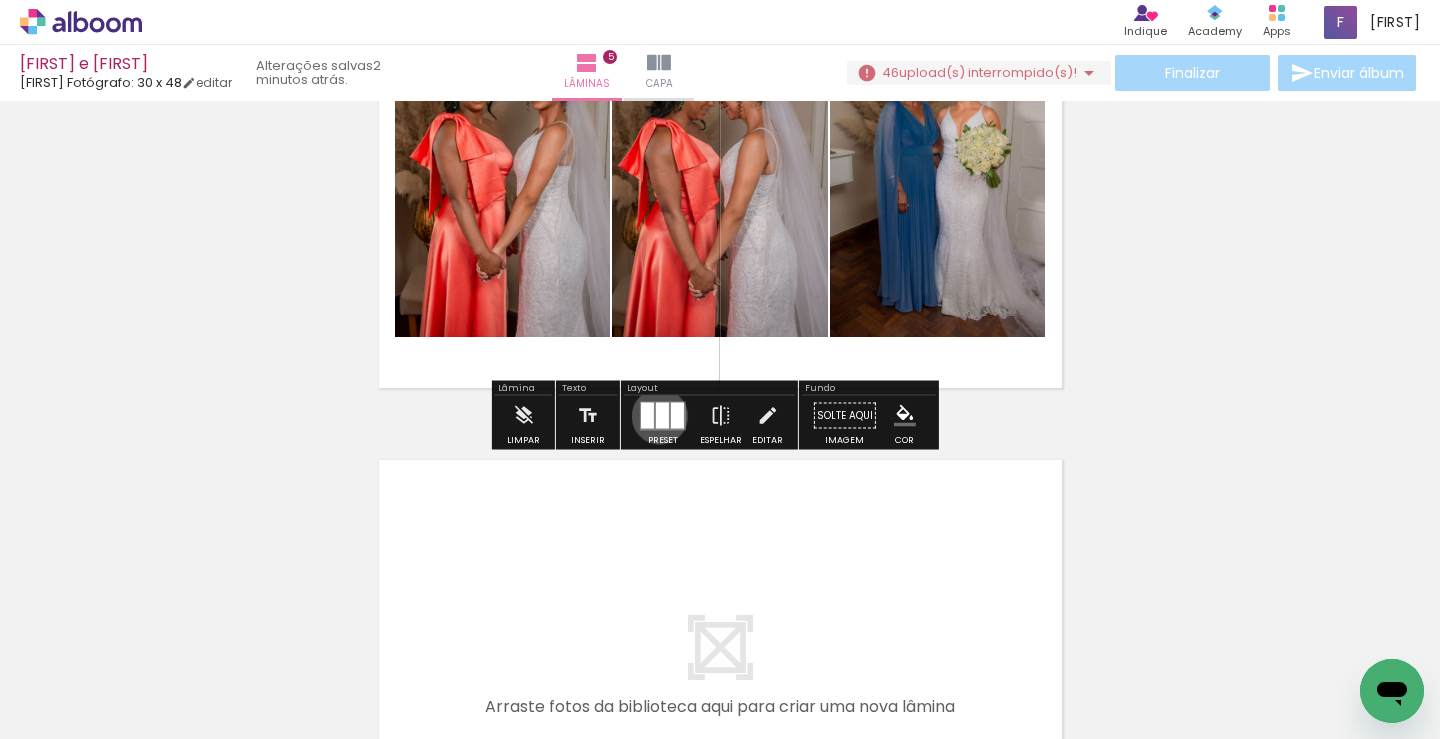 click at bounding box center (662, 415) 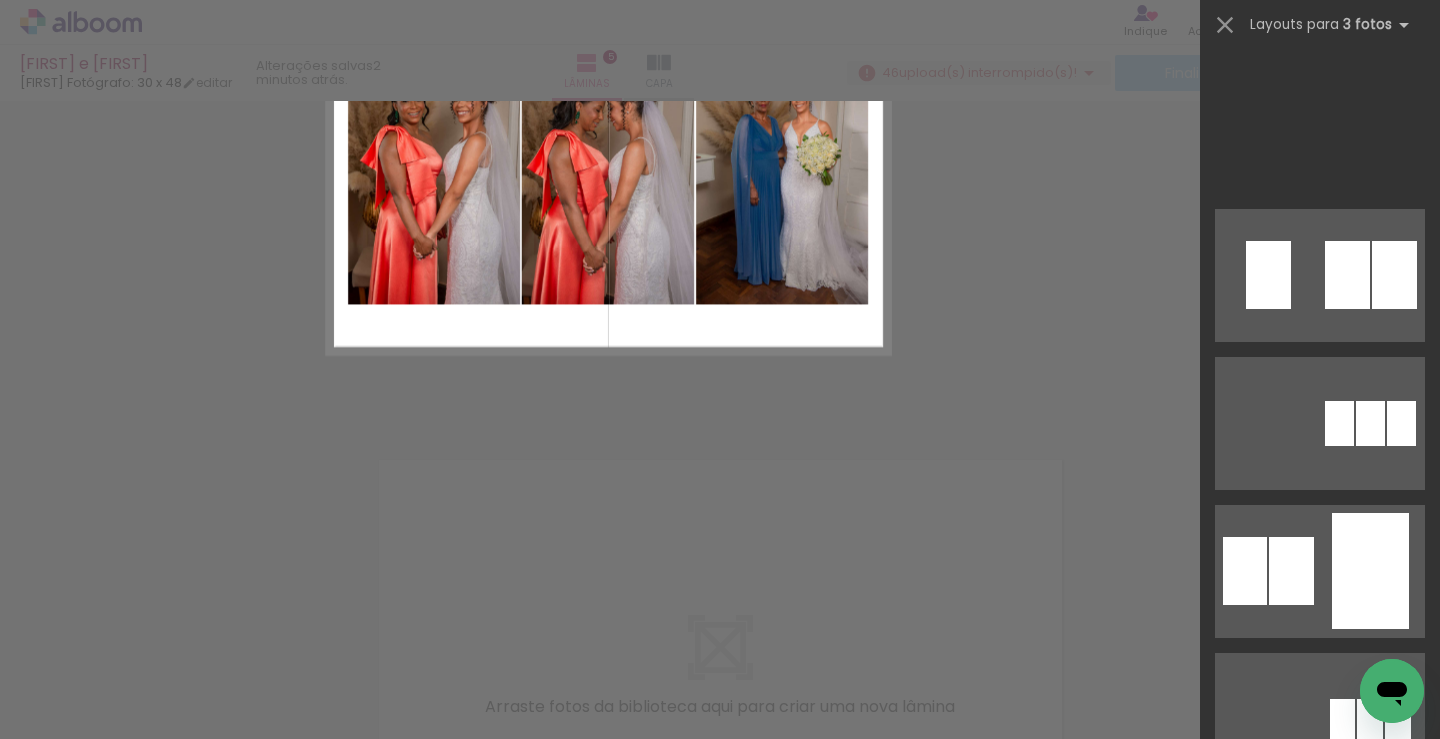 scroll, scrollTop: 1184, scrollLeft: 0, axis: vertical 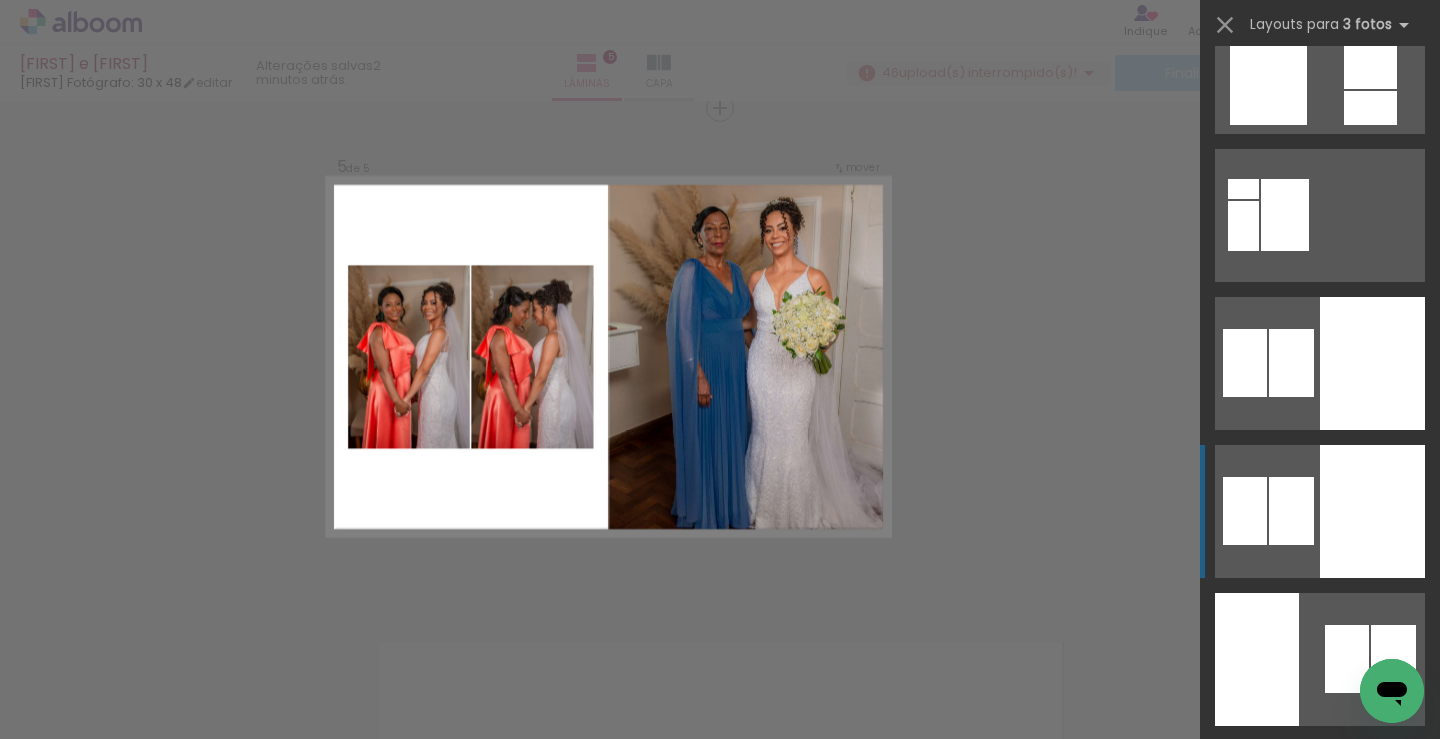 click at bounding box center (1371, -377) 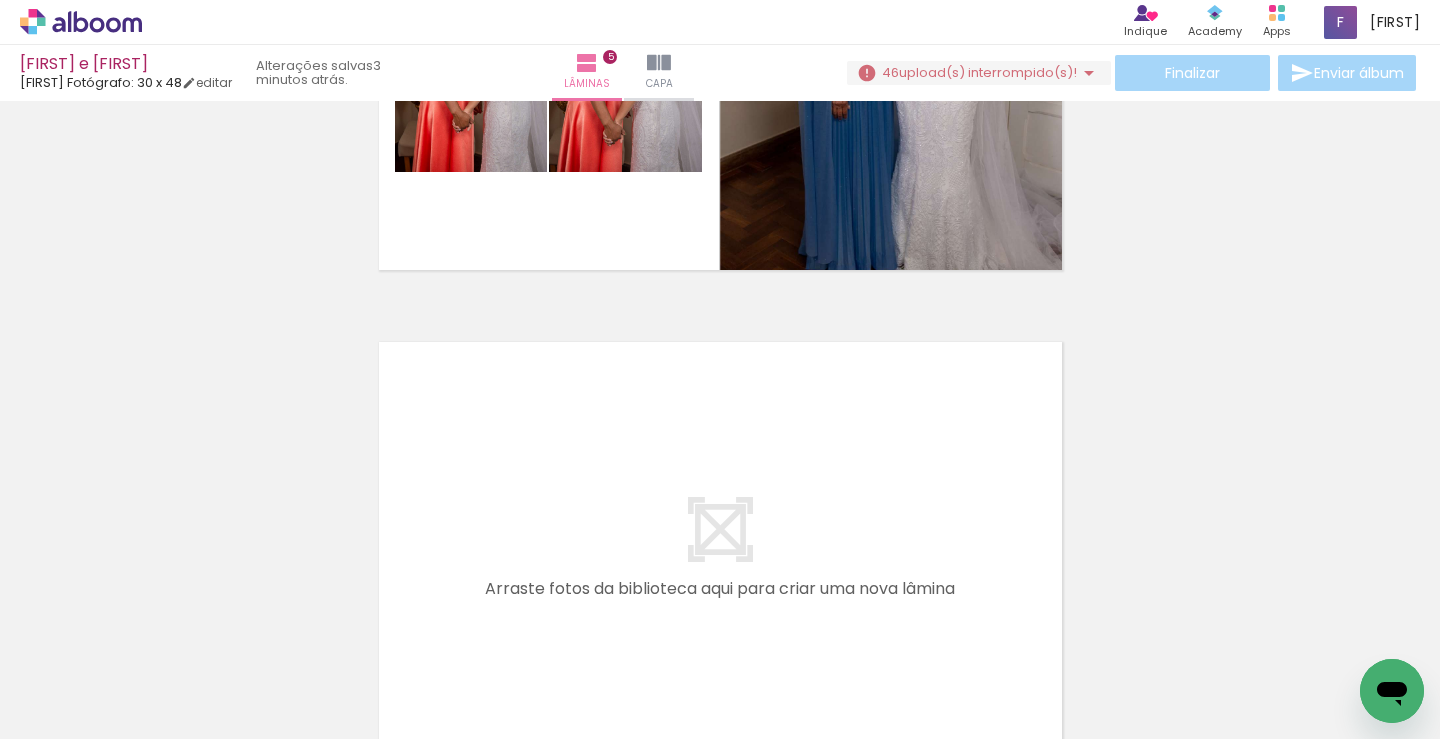 scroll, scrollTop: 2518, scrollLeft: 0, axis: vertical 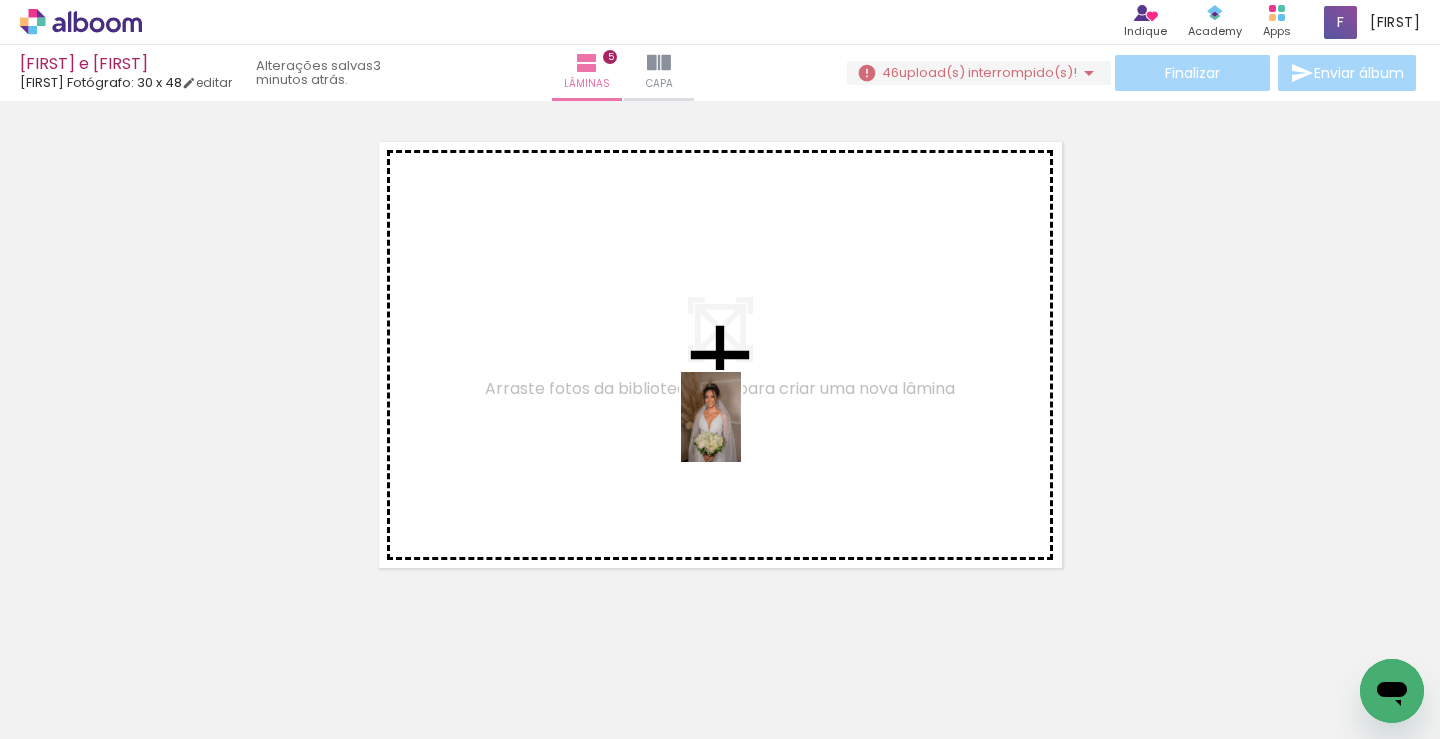 drag, startPoint x: 771, startPoint y: 682, endPoint x: 741, endPoint y: 432, distance: 251.79356 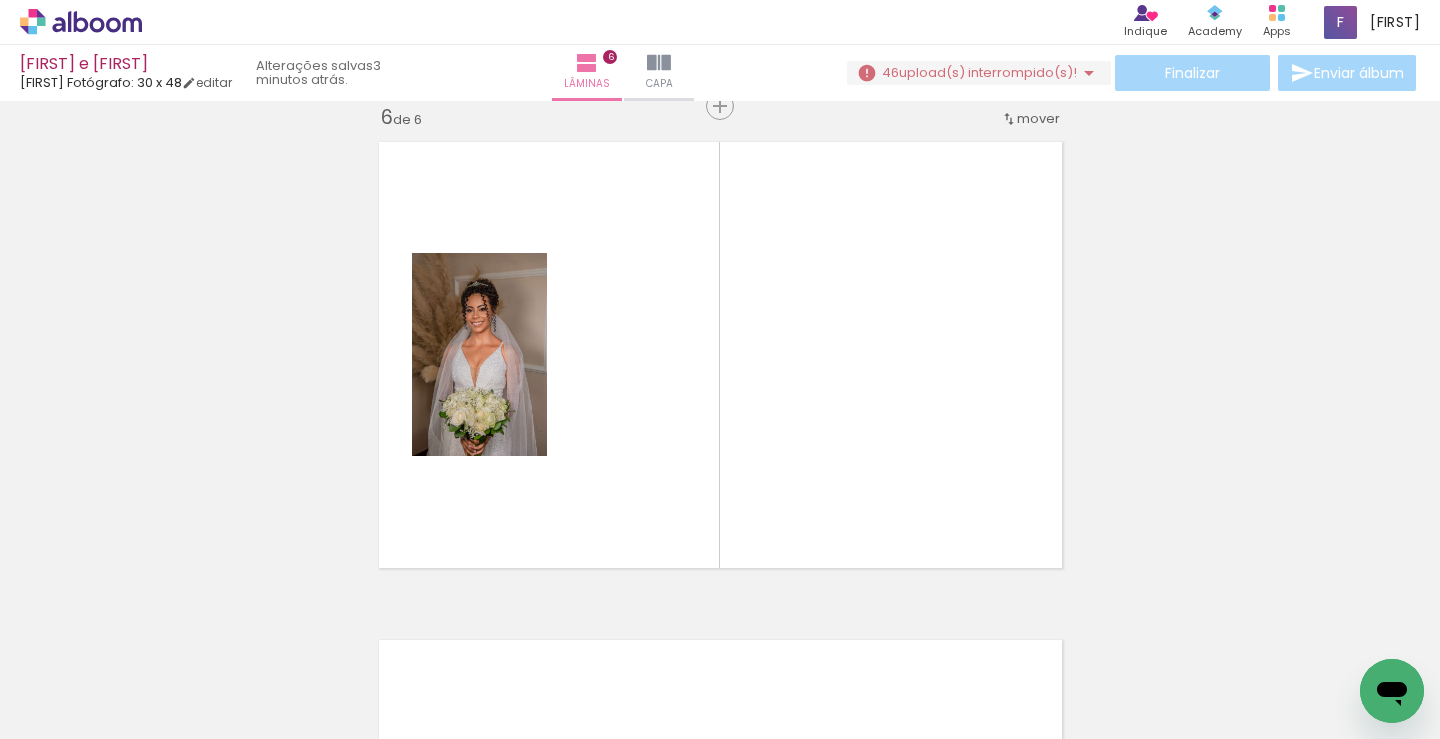 scroll, scrollTop: 2516, scrollLeft: 0, axis: vertical 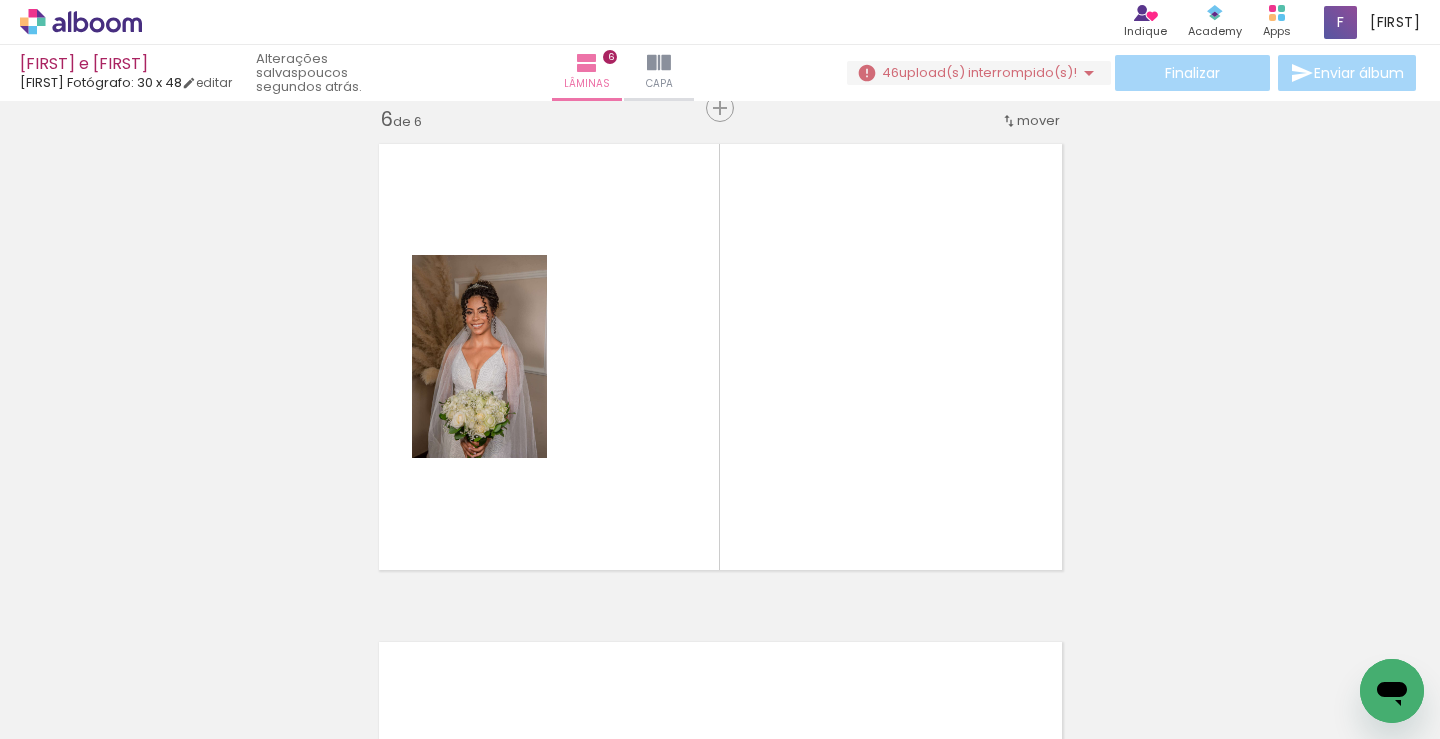 drag, startPoint x: 1366, startPoint y: 688, endPoint x: 979, endPoint y: 426, distance: 467.34677 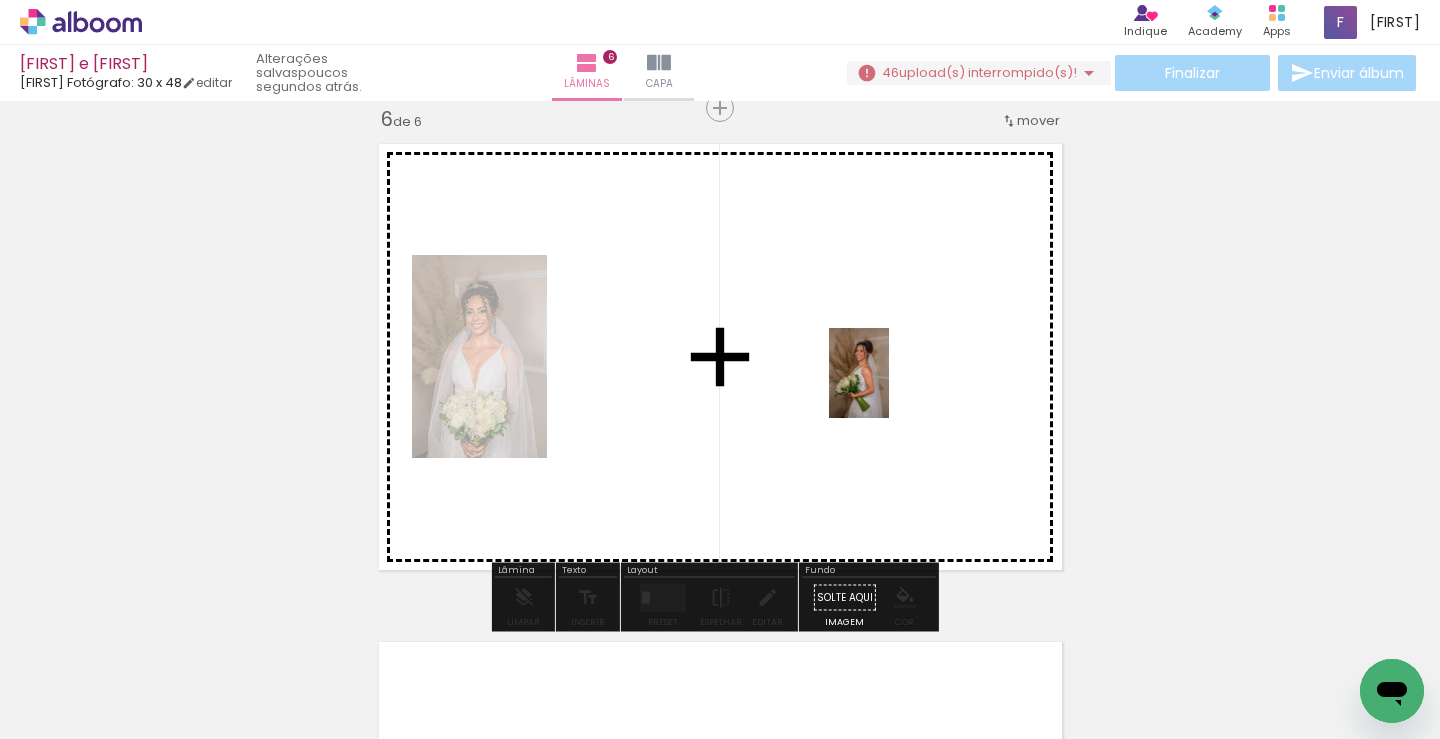 drag, startPoint x: 1360, startPoint y: 655, endPoint x: 884, endPoint y: 385, distance: 547.244 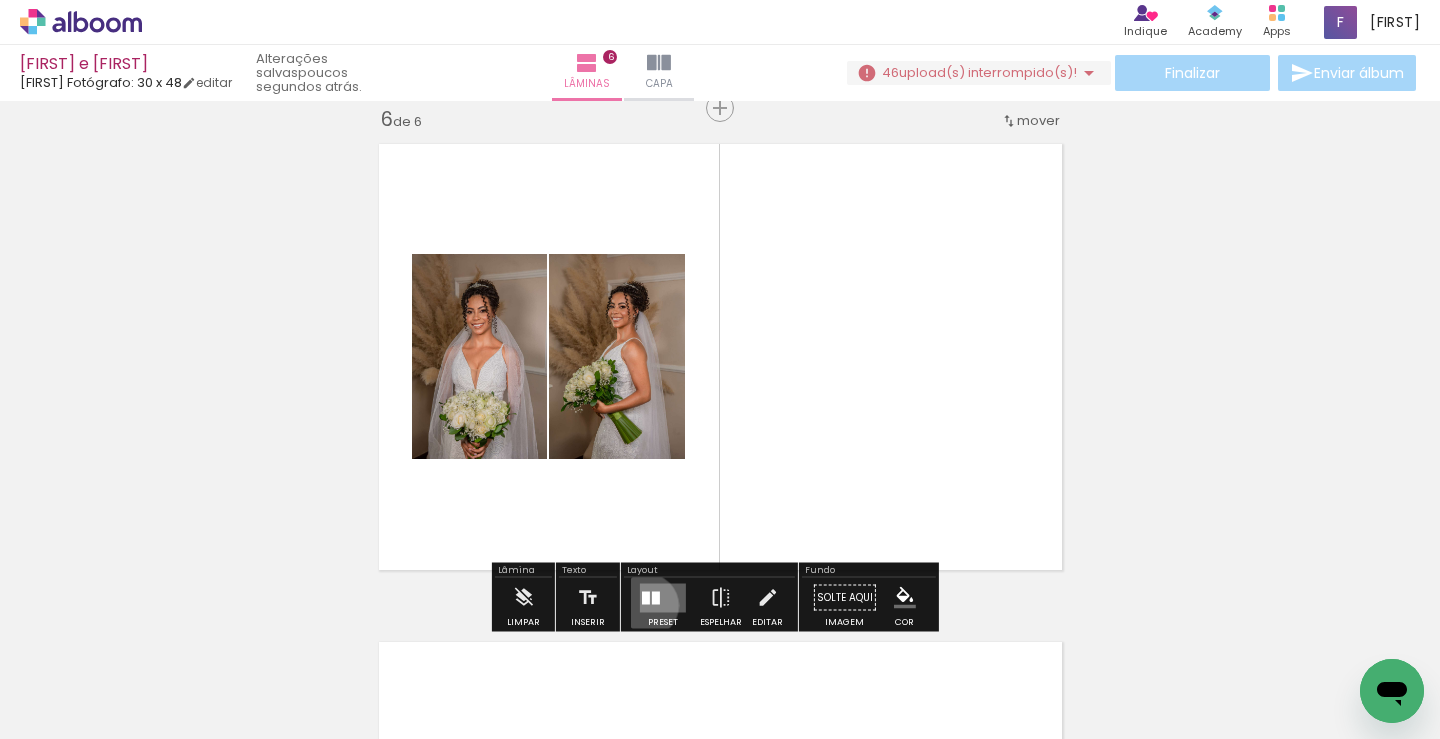 click at bounding box center [663, 597] 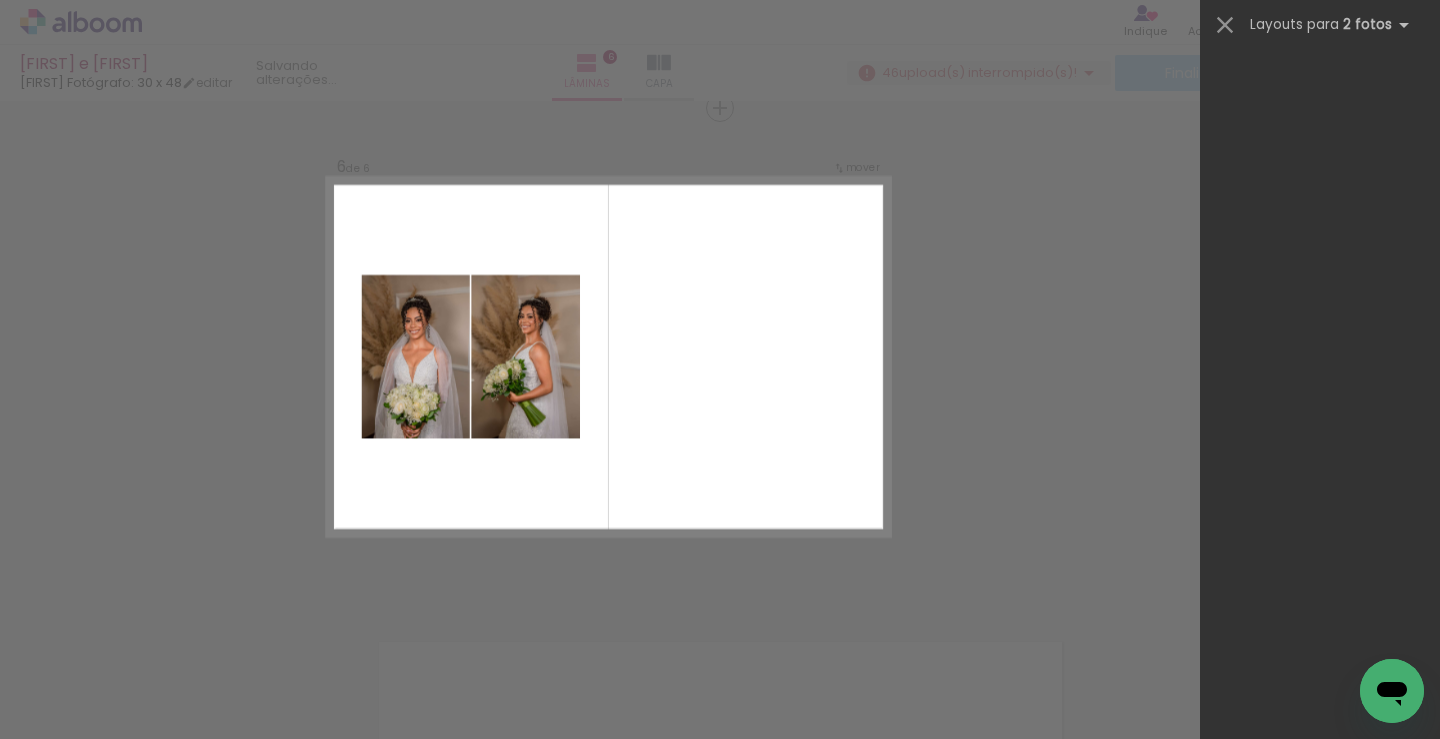 scroll, scrollTop: 0, scrollLeft: 0, axis: both 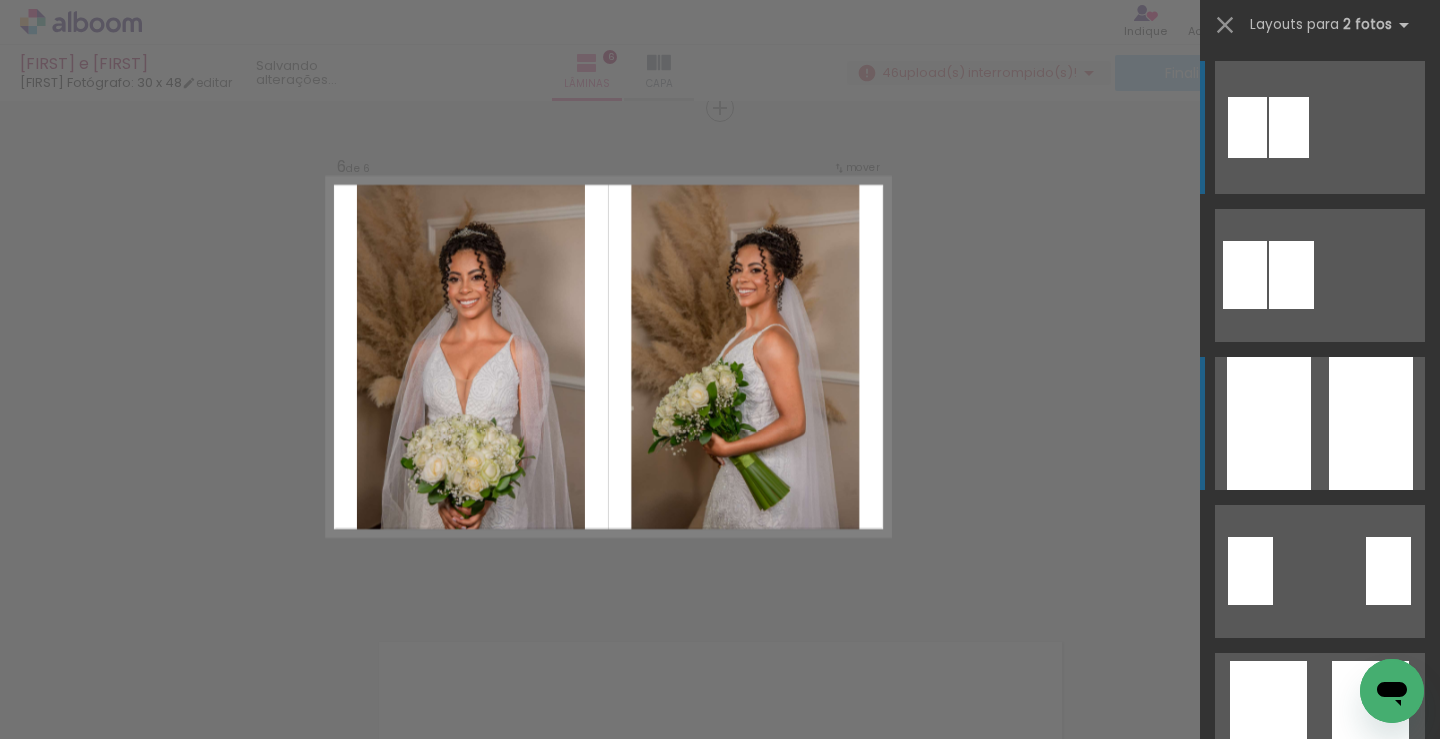 click at bounding box center [1371, 423] 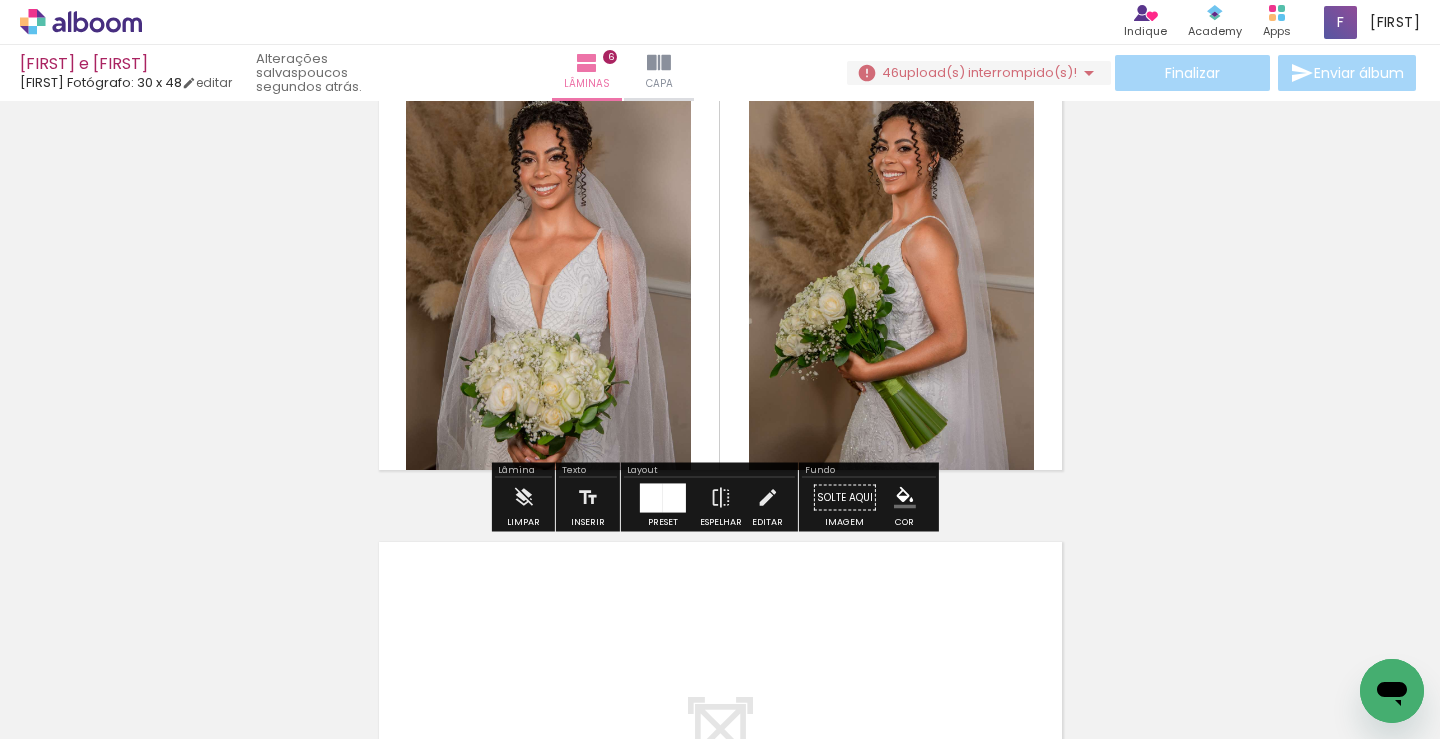 scroll, scrollTop: 2716, scrollLeft: 0, axis: vertical 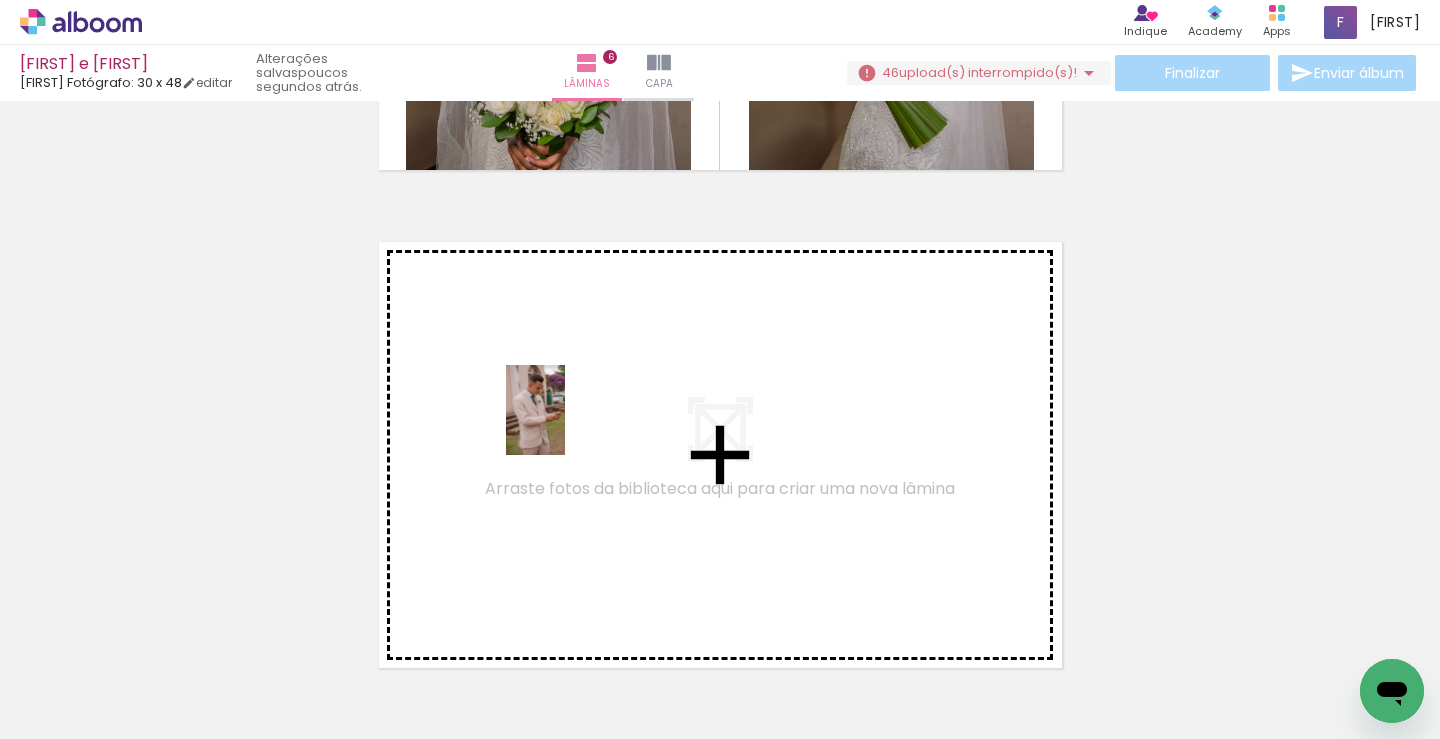 drag, startPoint x: 464, startPoint y: 687, endPoint x: 566, endPoint y: 425, distance: 281.15475 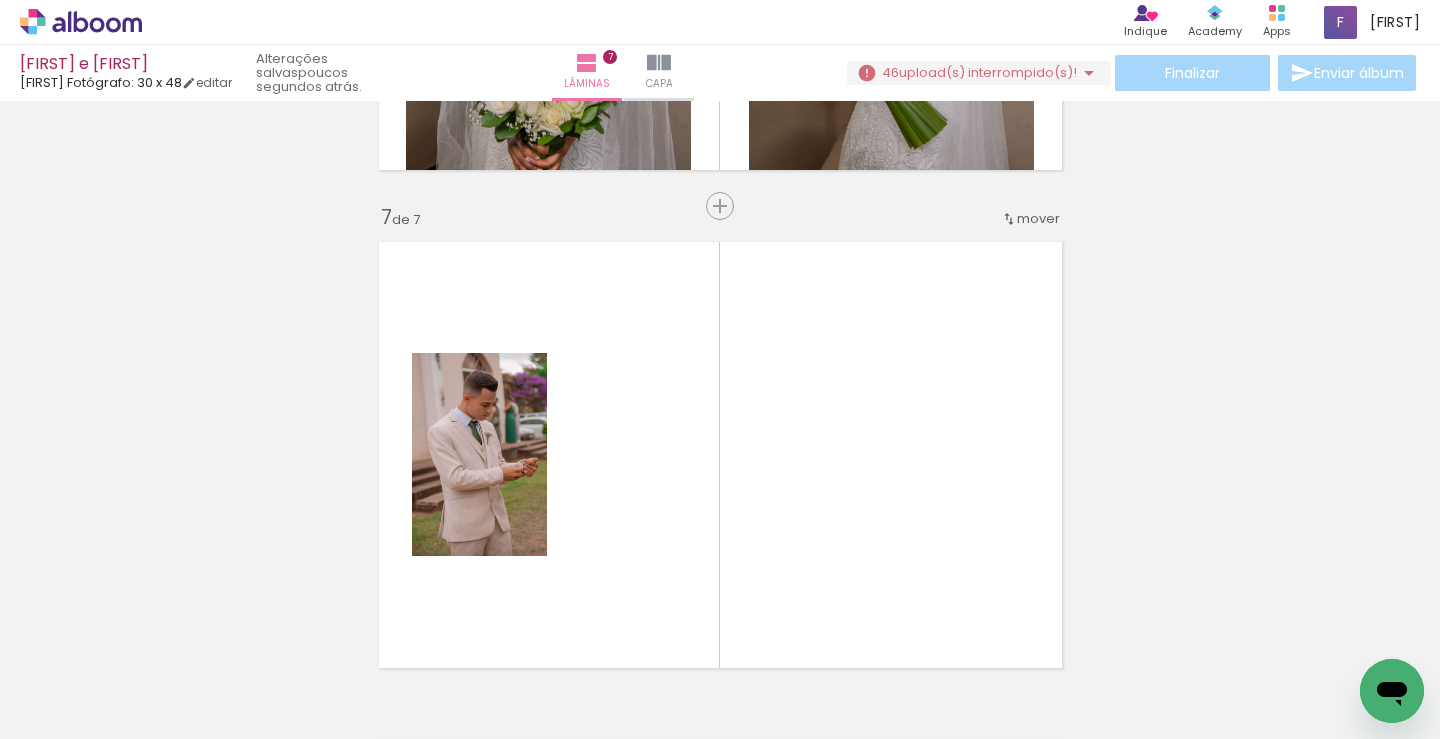 scroll, scrollTop: 3014, scrollLeft: 0, axis: vertical 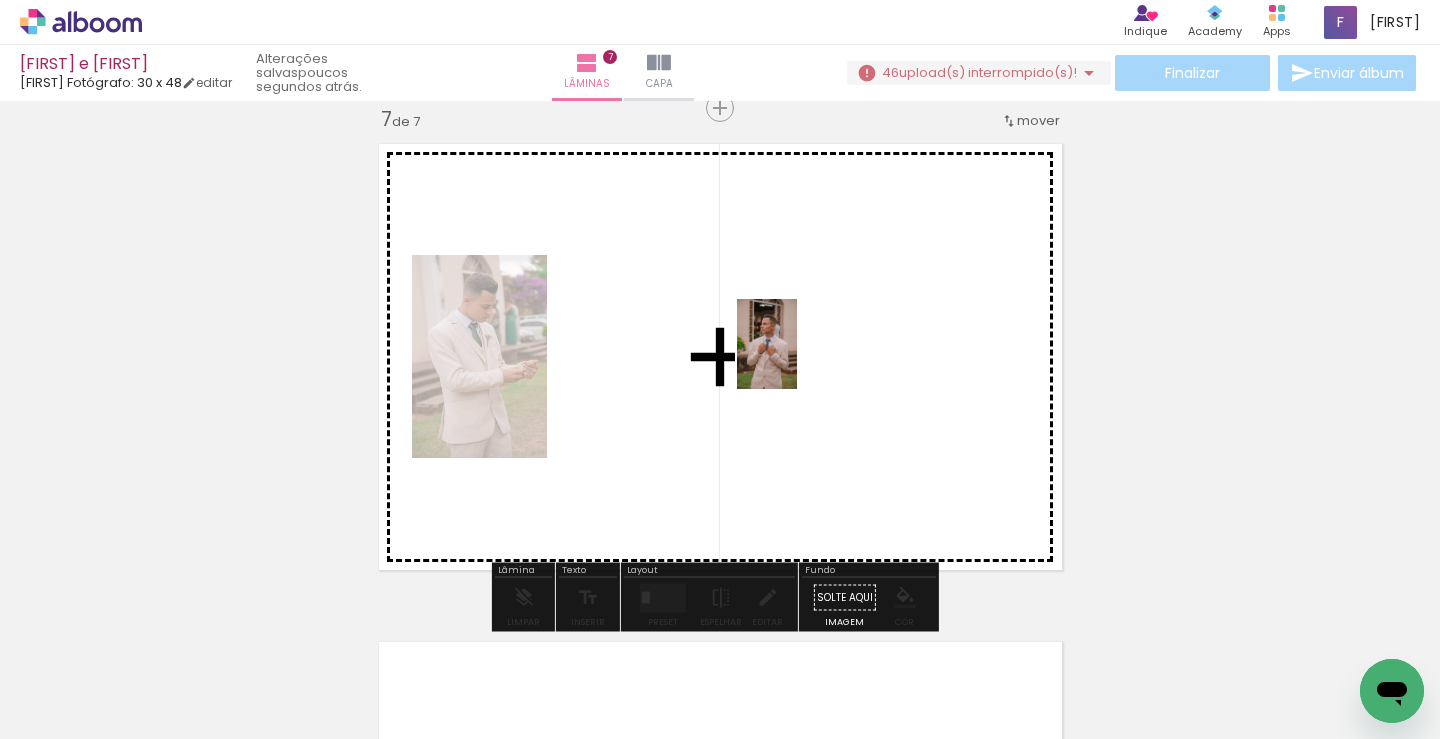 drag, startPoint x: 575, startPoint y: 679, endPoint x: 797, endPoint y: 359, distance: 389.4663 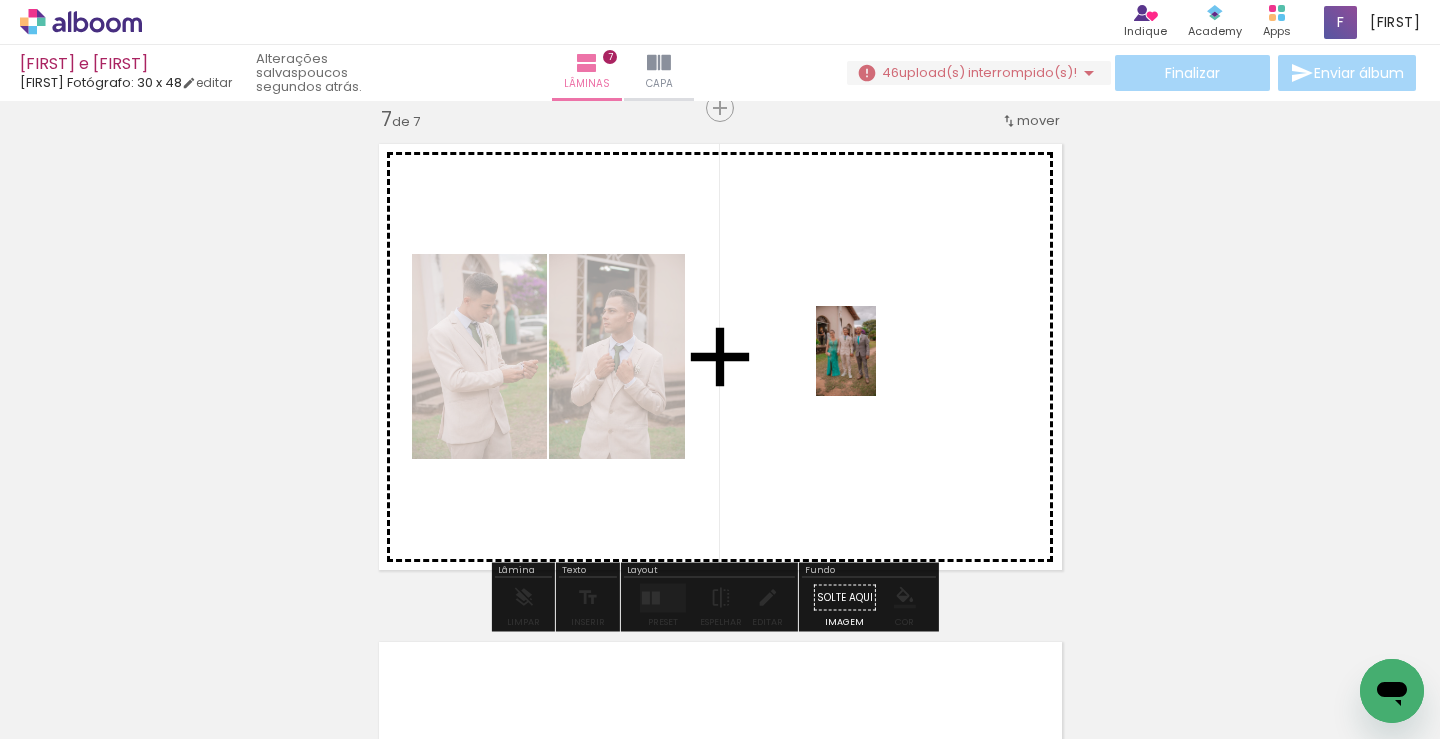 drag, startPoint x: 677, startPoint y: 674, endPoint x: 783, endPoint y: 465, distance: 234.34377 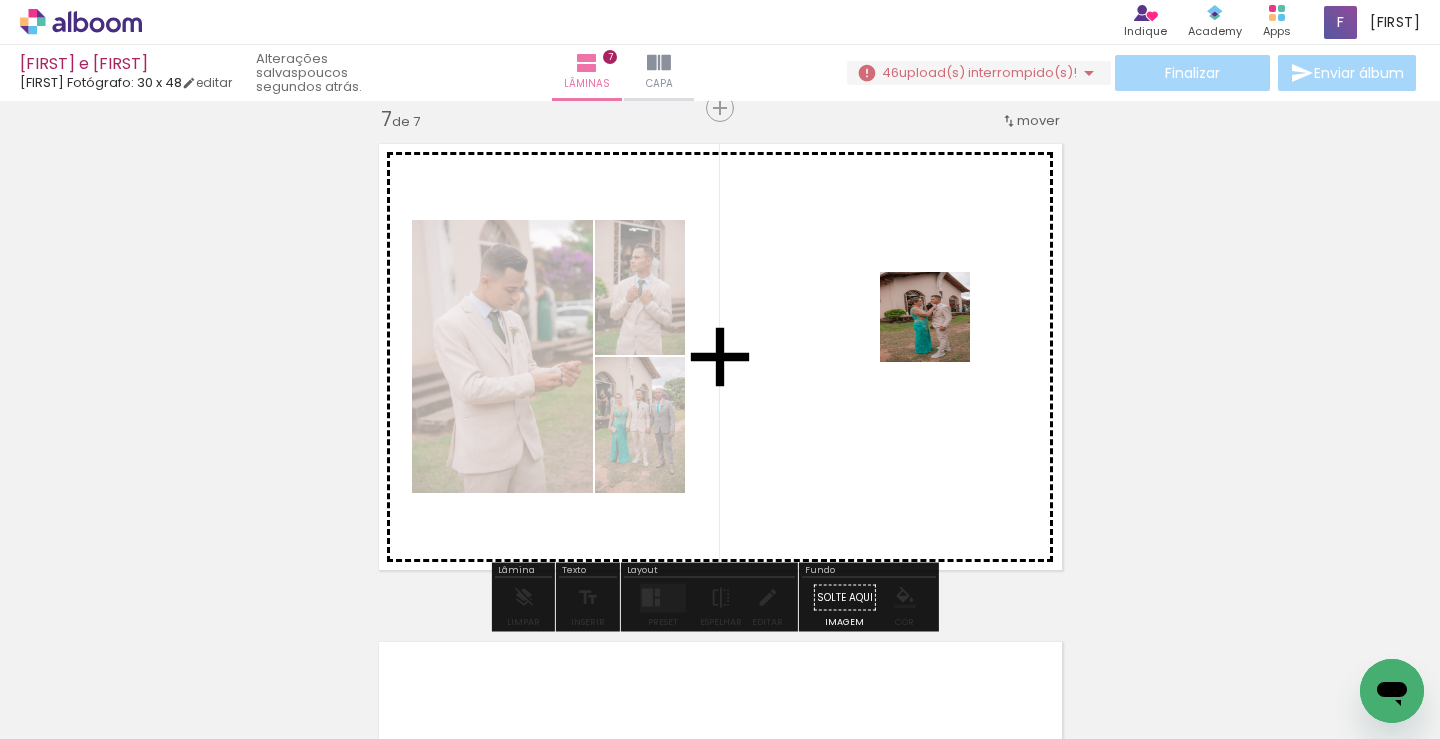 drag, startPoint x: 820, startPoint y: 681, endPoint x: 940, endPoint y: 332, distance: 369.0542 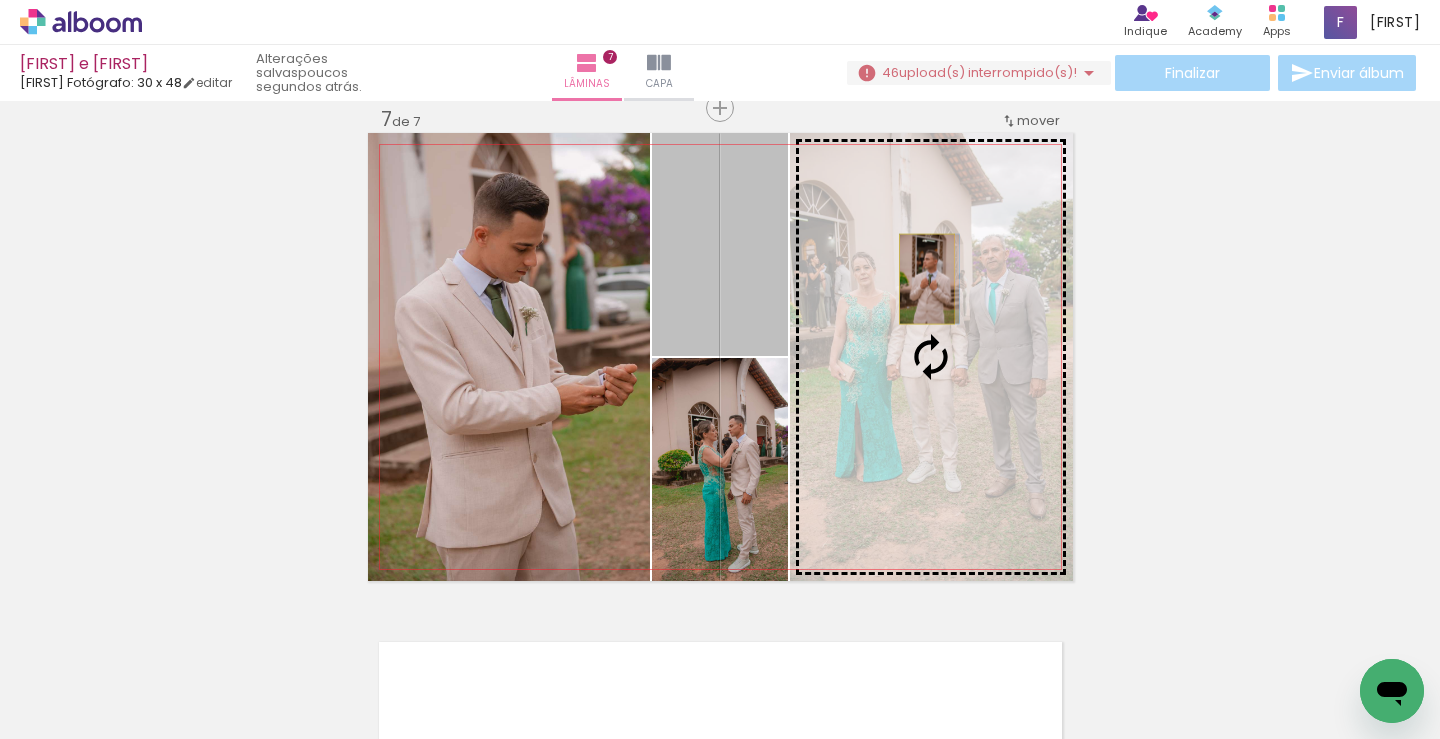 drag, startPoint x: 732, startPoint y: 278, endPoint x: 928, endPoint y: 280, distance: 196.01021 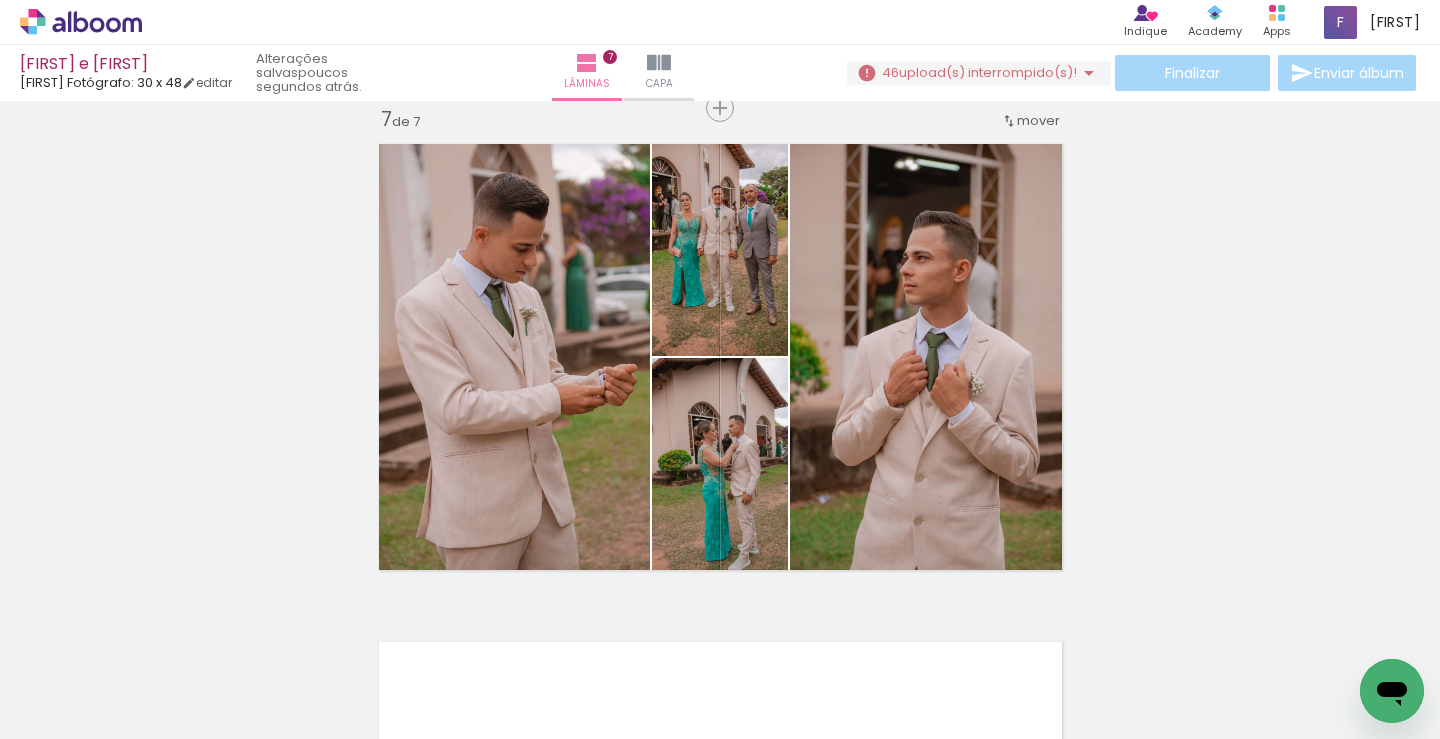 scroll, scrollTop: 3114, scrollLeft: 0, axis: vertical 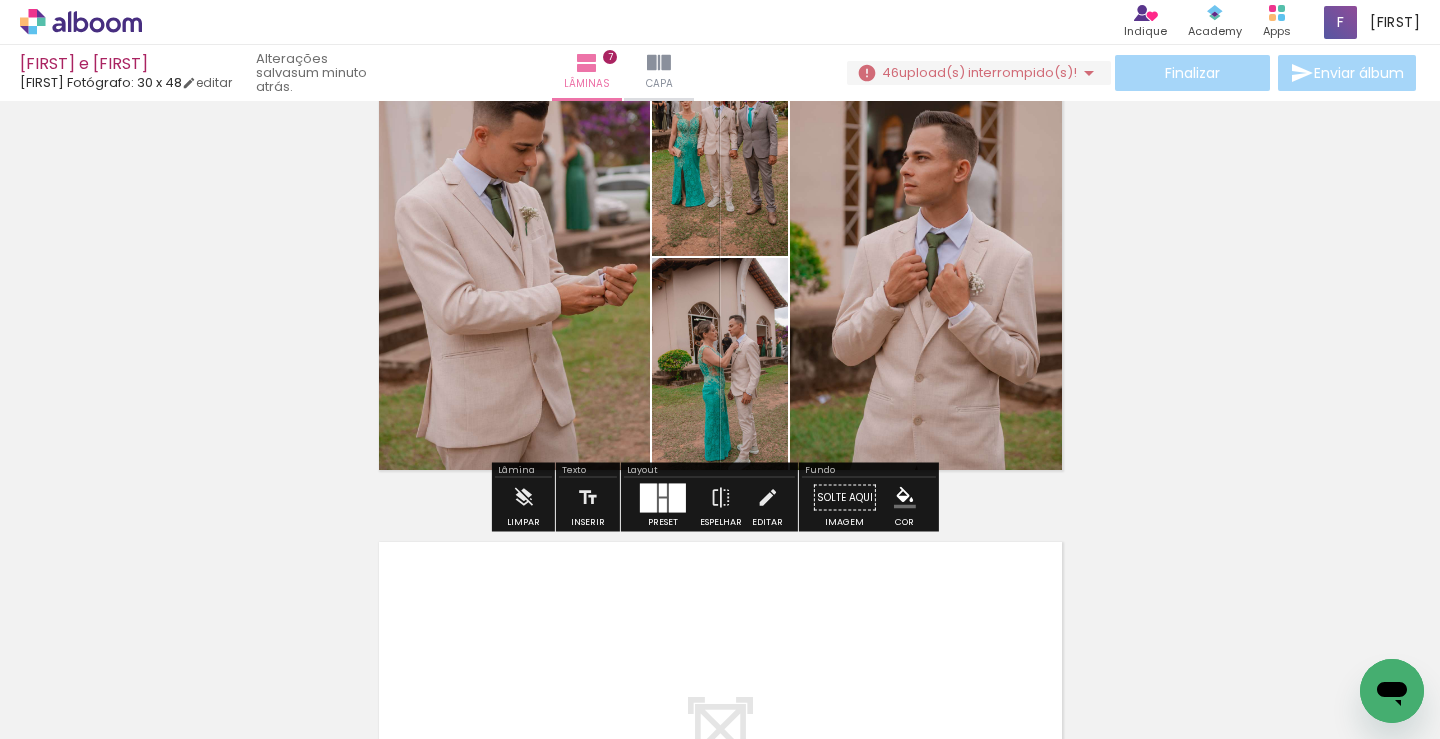 click at bounding box center [663, 505] 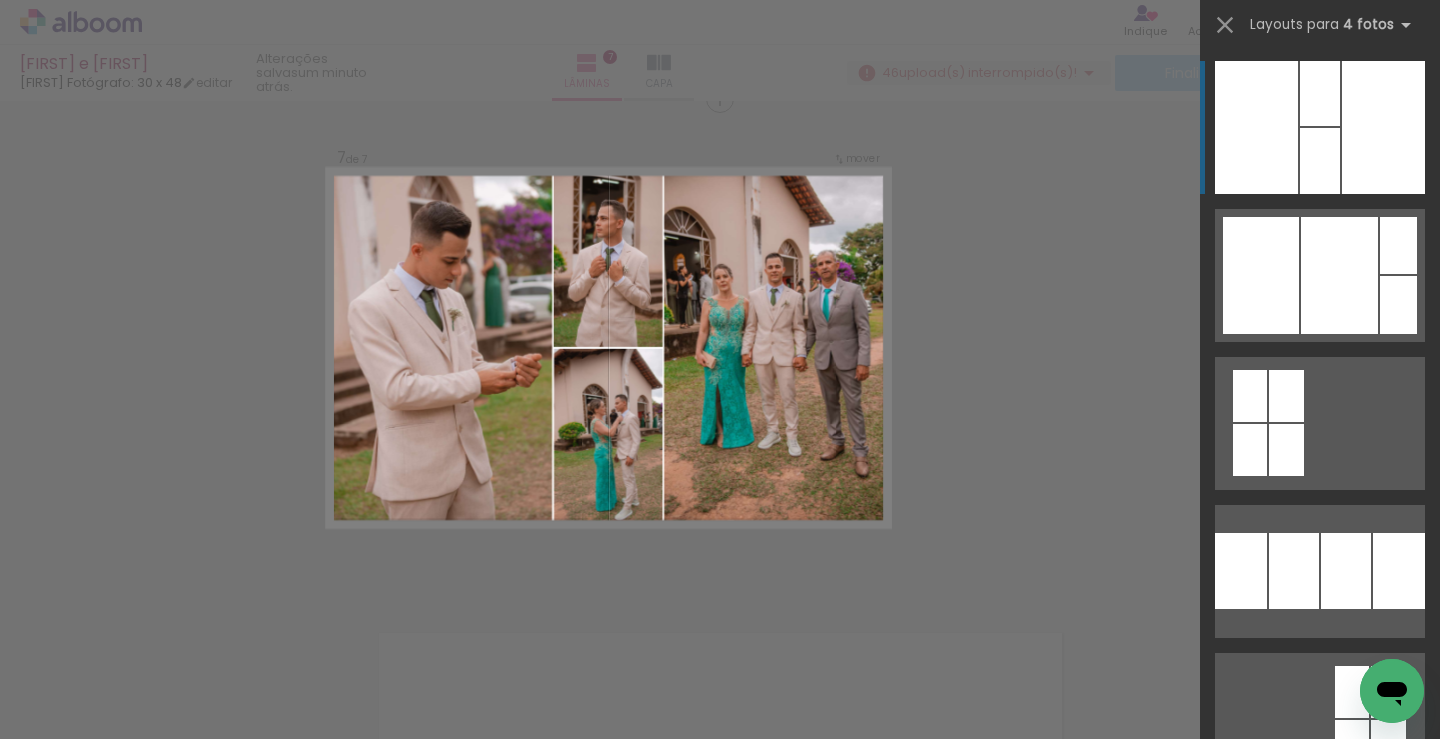 scroll, scrollTop: 3014, scrollLeft: 0, axis: vertical 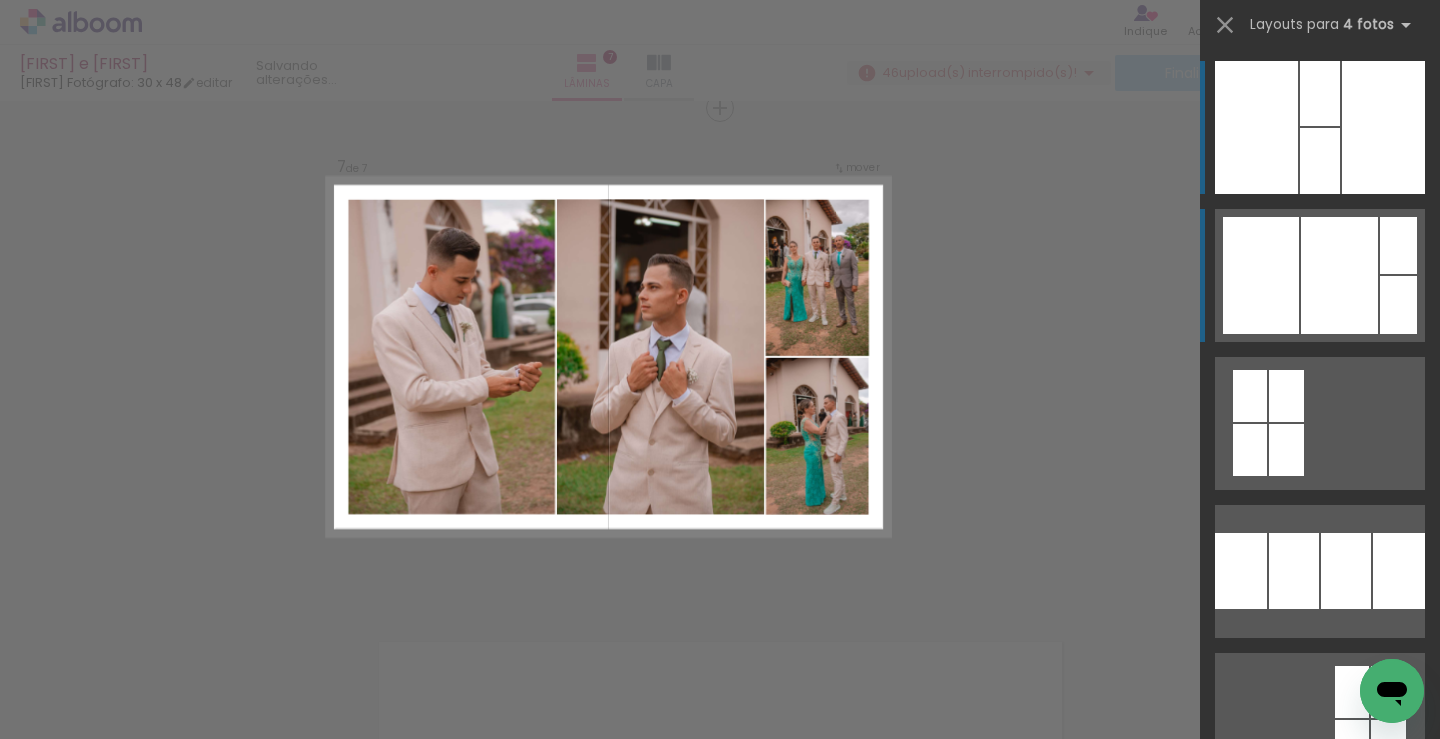 click at bounding box center [1320, 93] 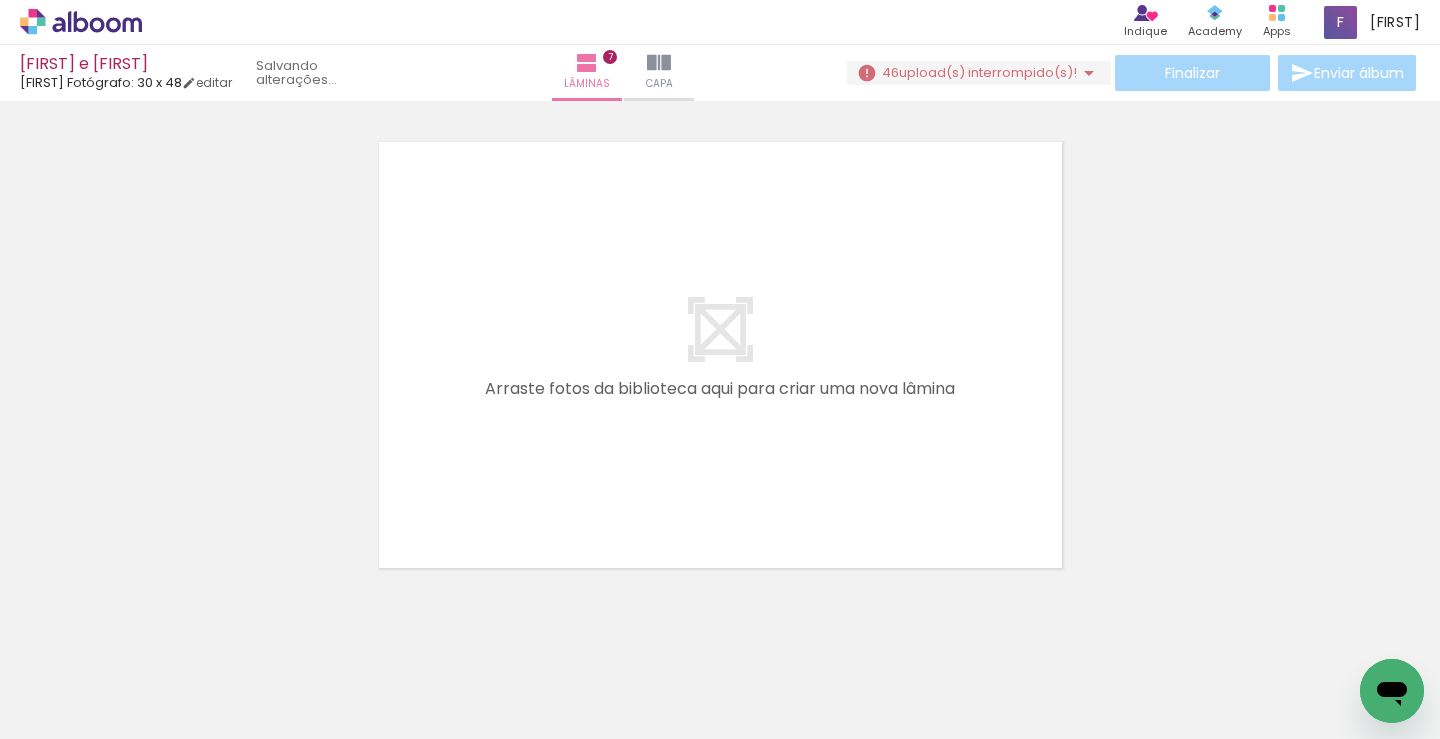 scroll, scrollTop: 3549, scrollLeft: 0, axis: vertical 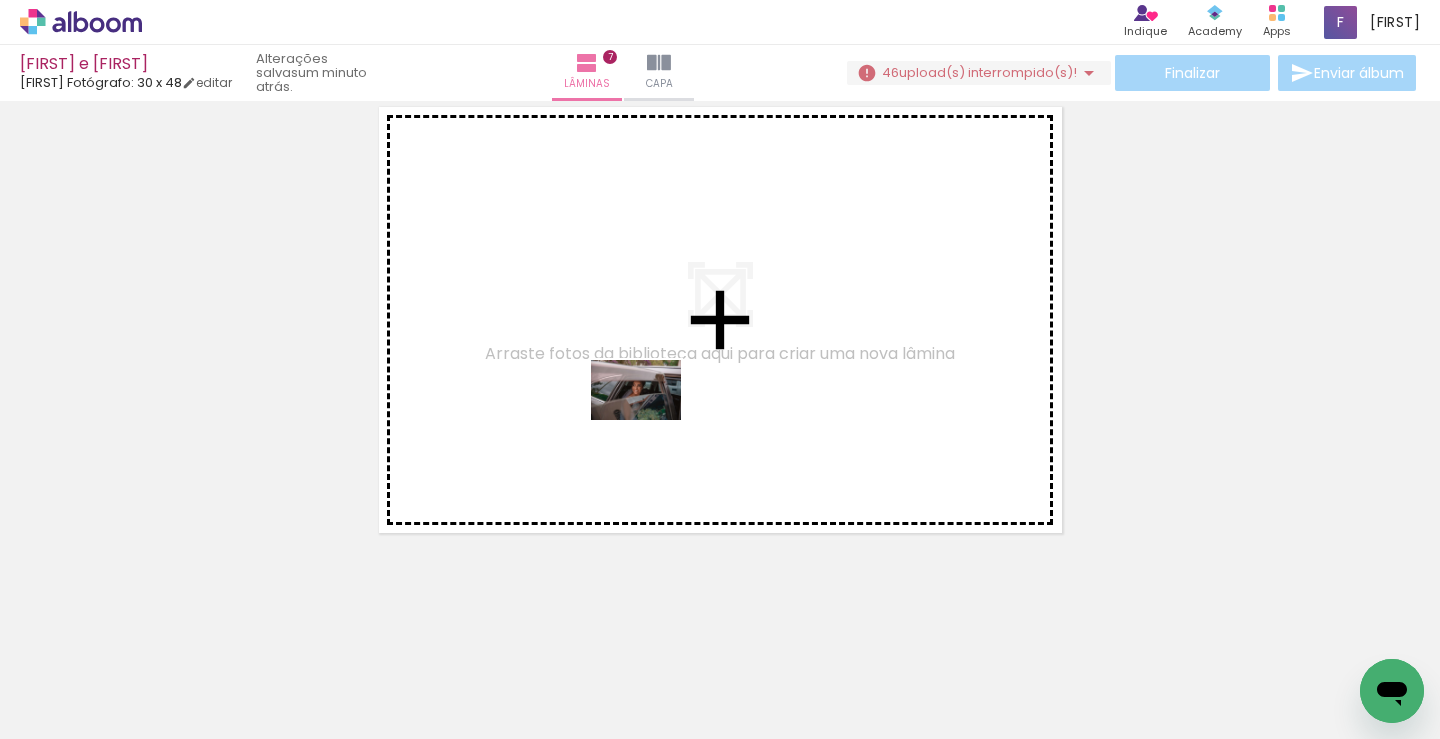 drag, startPoint x: 928, startPoint y: 682, endPoint x: 651, endPoint y: 420, distance: 381.2781 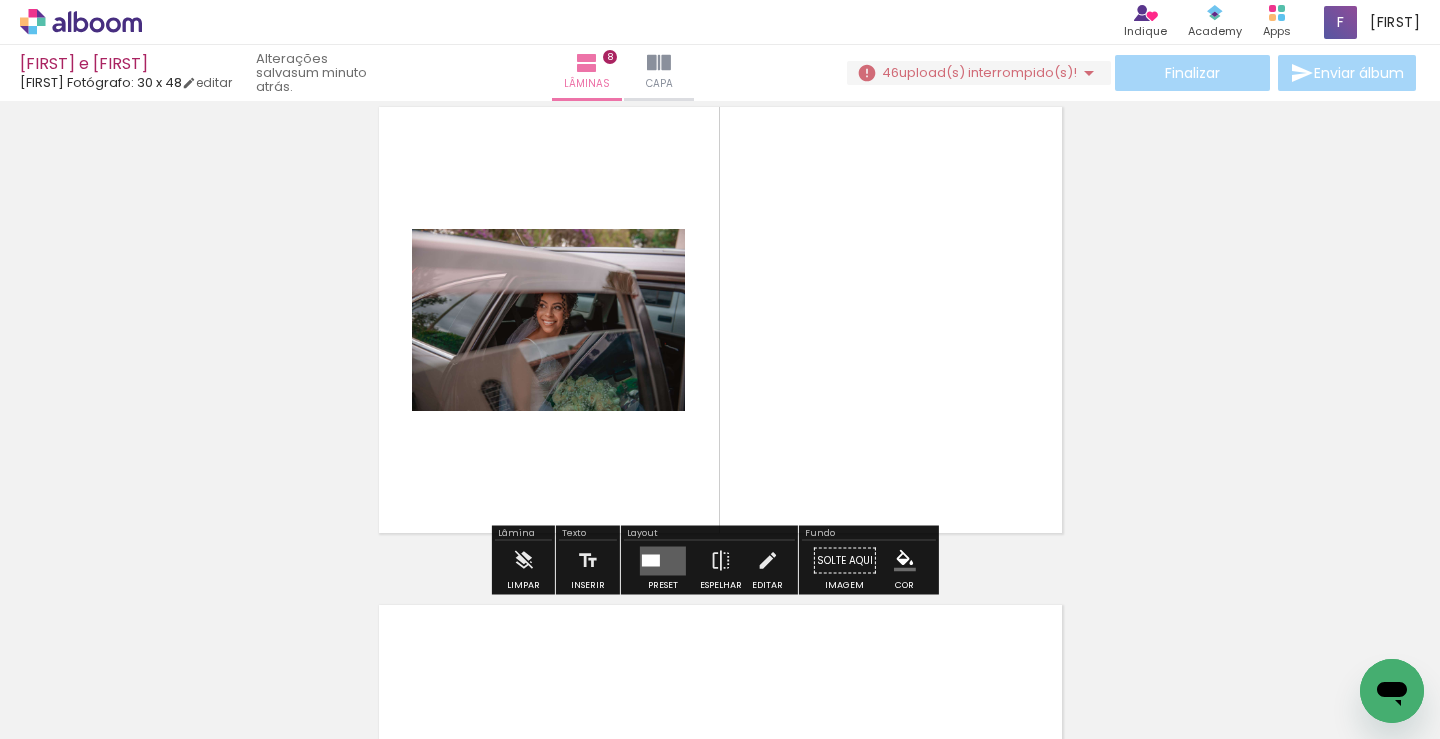 scroll, scrollTop: 3512, scrollLeft: 0, axis: vertical 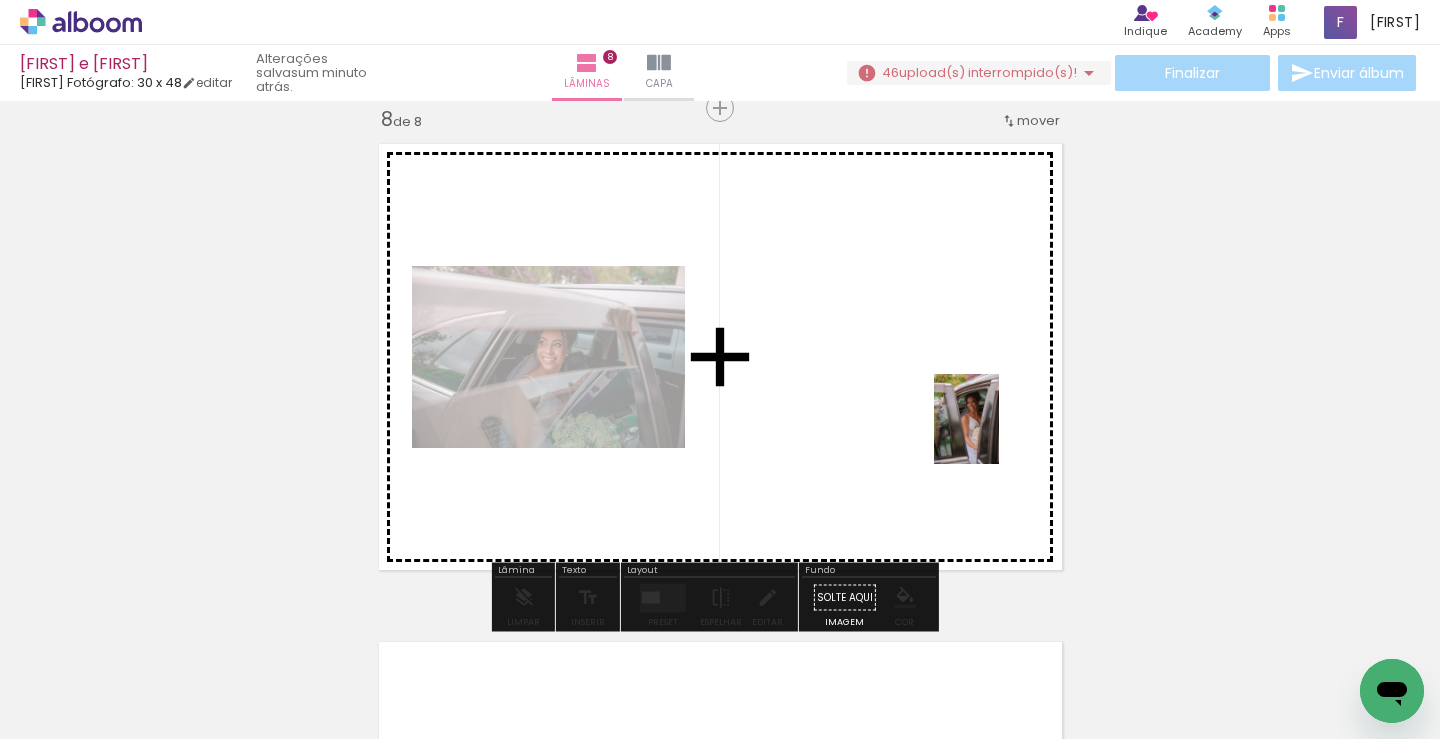 drag, startPoint x: 1049, startPoint y: 691, endPoint x: 962, endPoint y: 490, distance: 219.02055 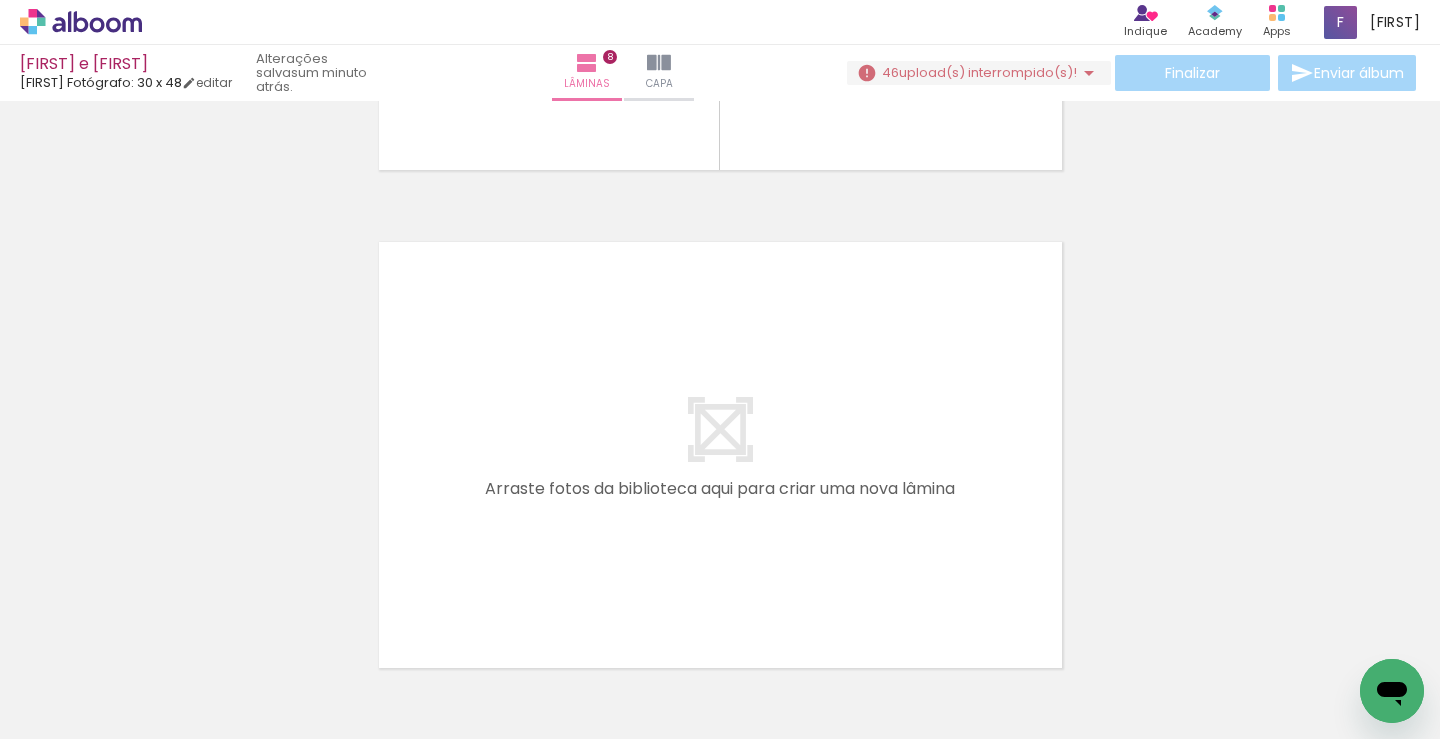 scroll, scrollTop: 4012, scrollLeft: 0, axis: vertical 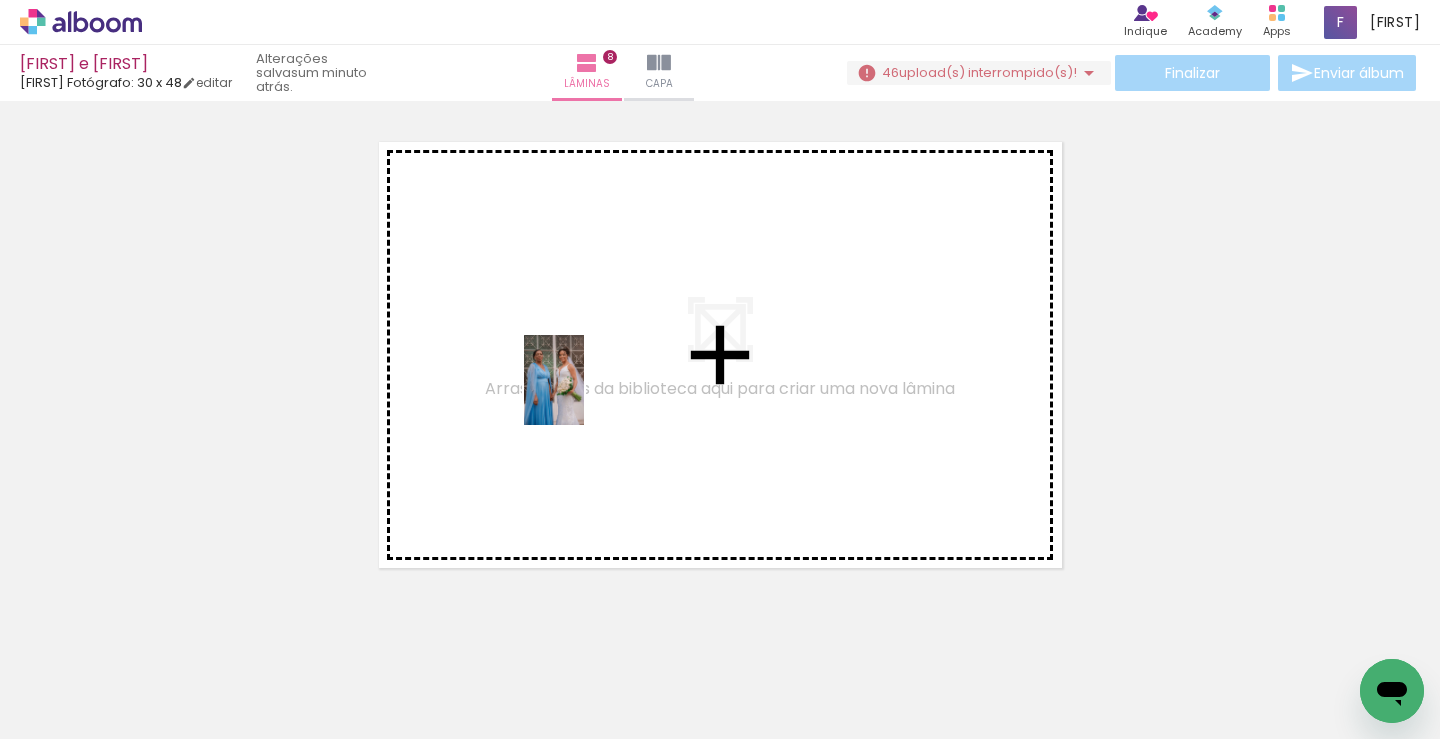 drag, startPoint x: 1120, startPoint y: 689, endPoint x: 561, endPoint y: 392, distance: 633.0008 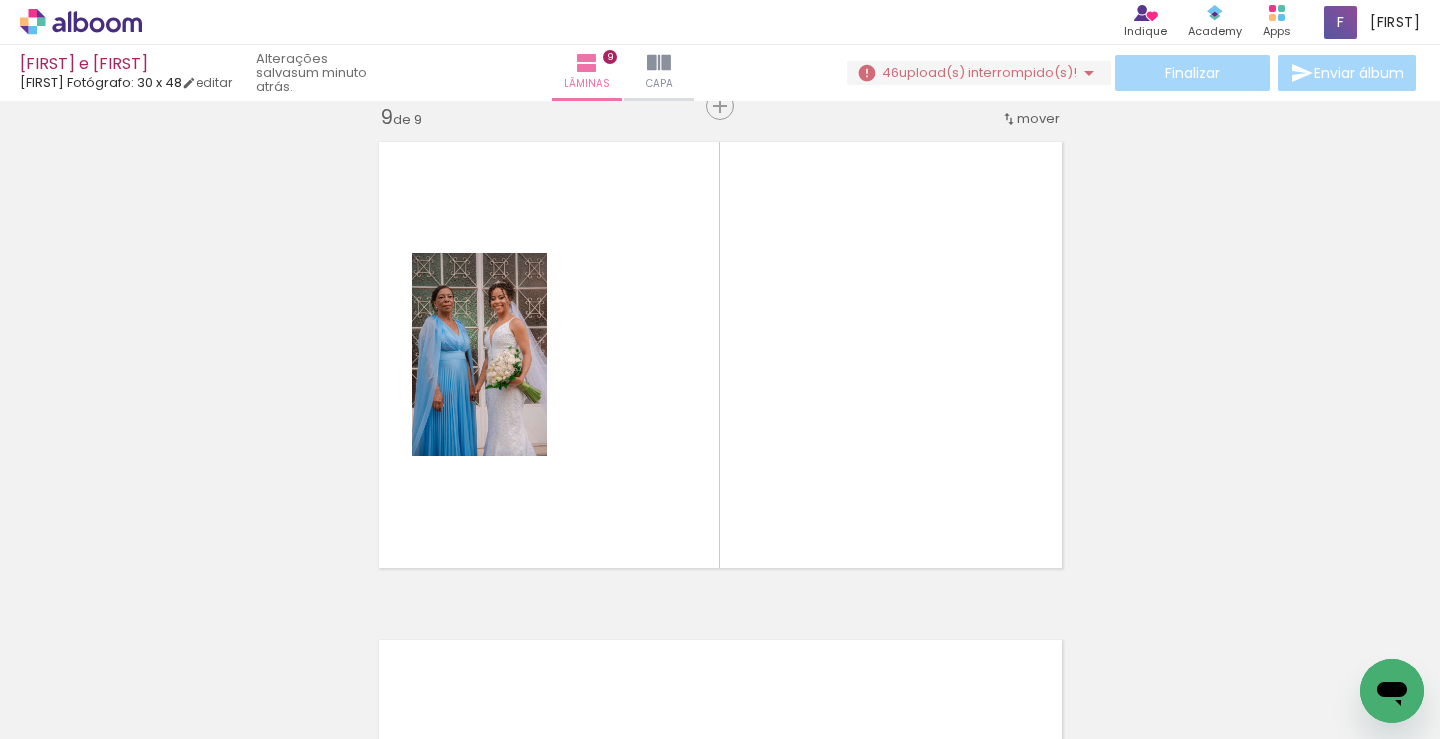 scroll, scrollTop: 4010, scrollLeft: 0, axis: vertical 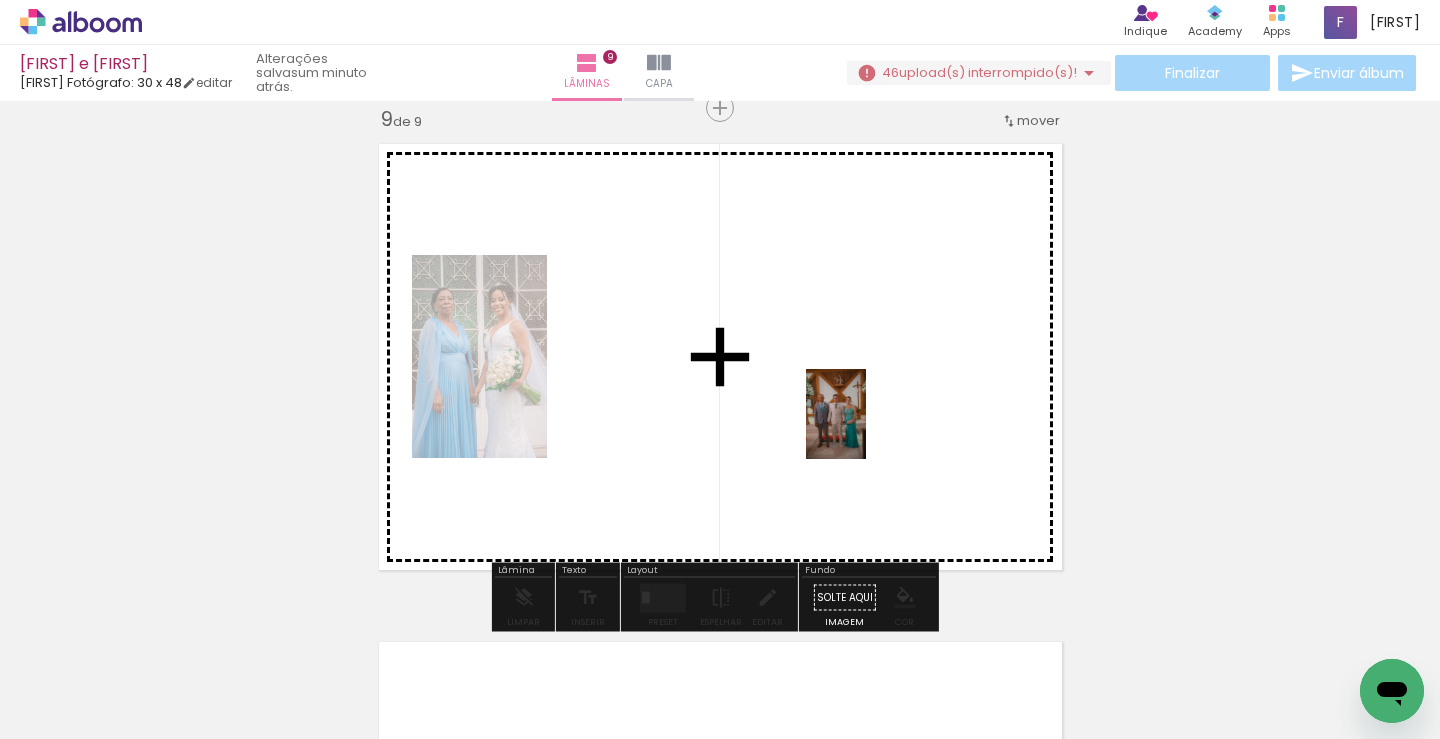 drag, startPoint x: 1247, startPoint y: 682, endPoint x: 860, endPoint y: 425, distance: 464.56216 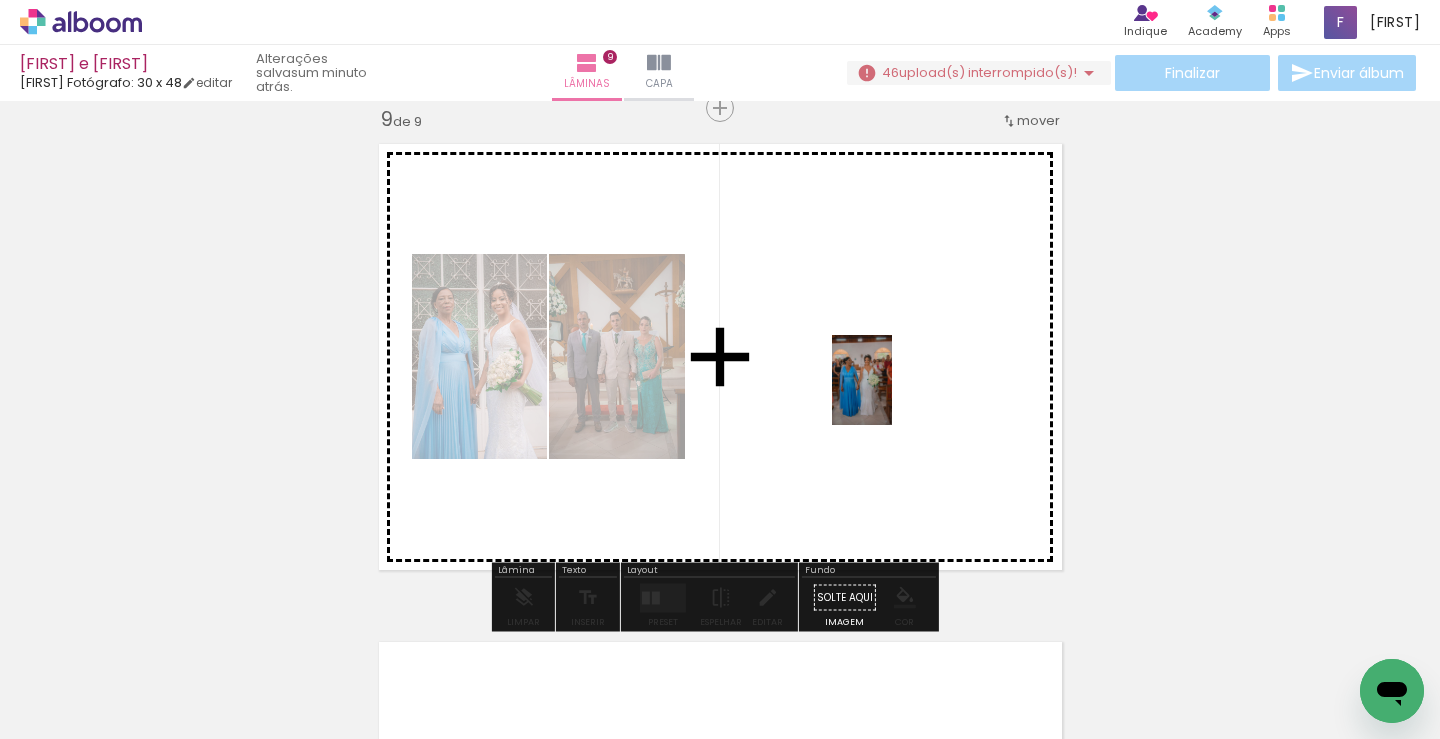 drag, startPoint x: 1392, startPoint y: 648, endPoint x: 891, endPoint y: 387, distance: 564.9088 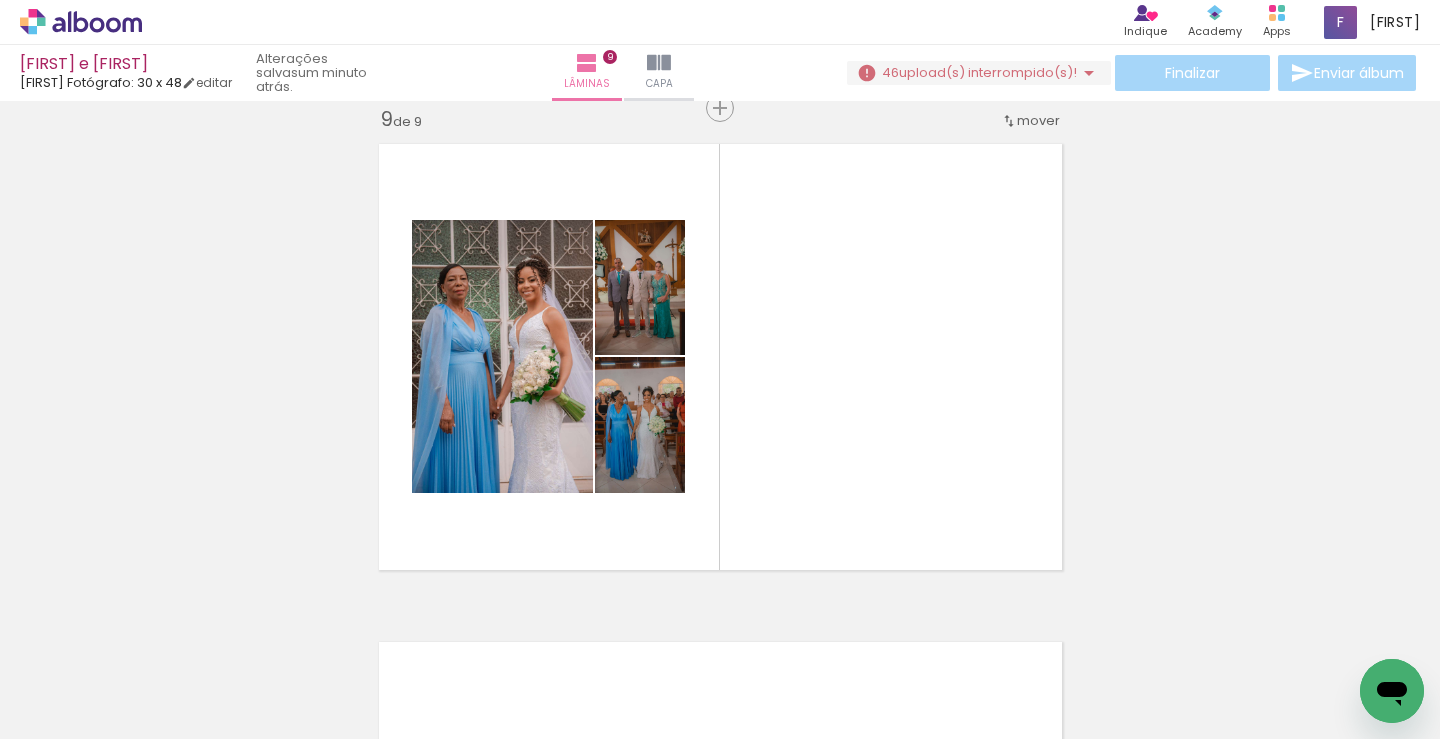 scroll, scrollTop: 0, scrollLeft: 1449, axis: horizontal 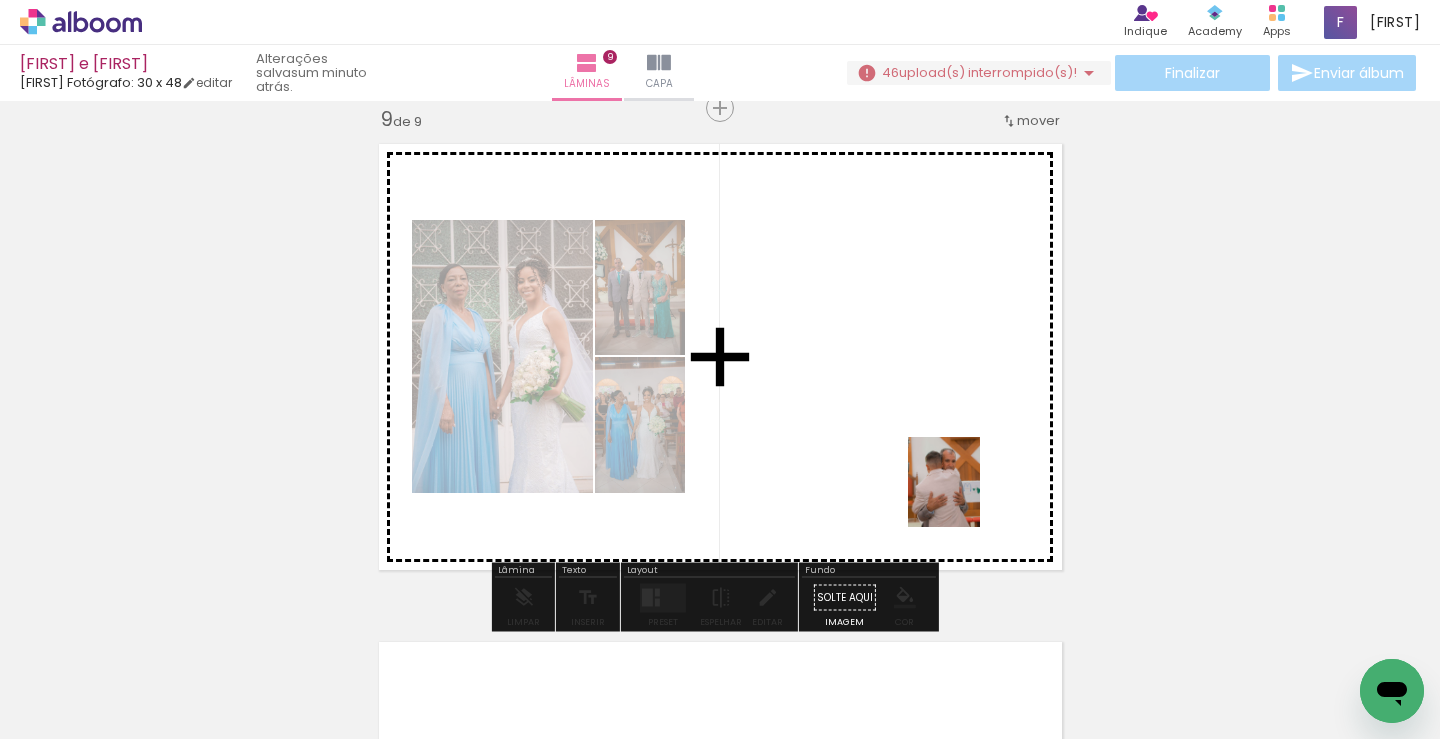 drag, startPoint x: 1104, startPoint y: 695, endPoint x: 958, endPoint y: 480, distance: 259.8865 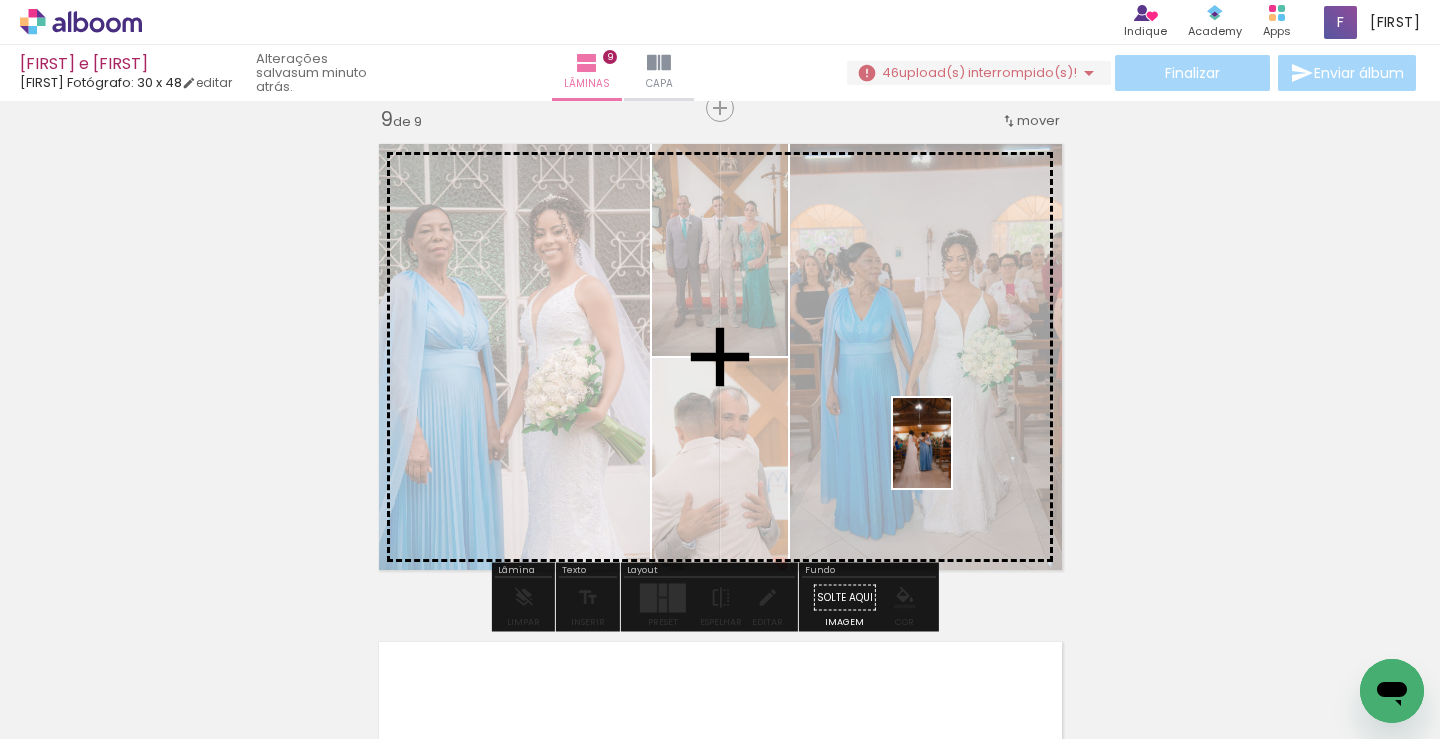 drag, startPoint x: 1246, startPoint y: 682, endPoint x: 944, endPoint y: 431, distance: 392.68945 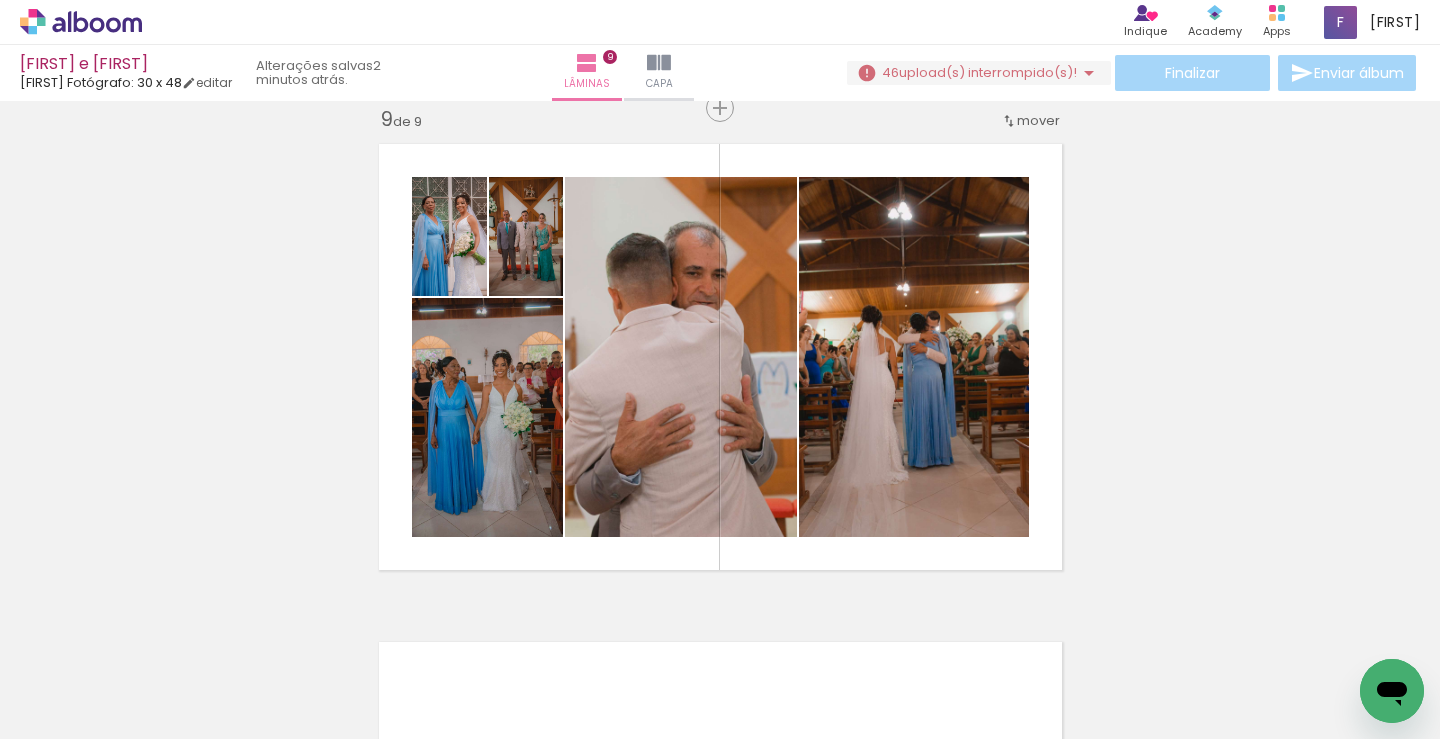scroll, scrollTop: 0, scrollLeft: 1844, axis: horizontal 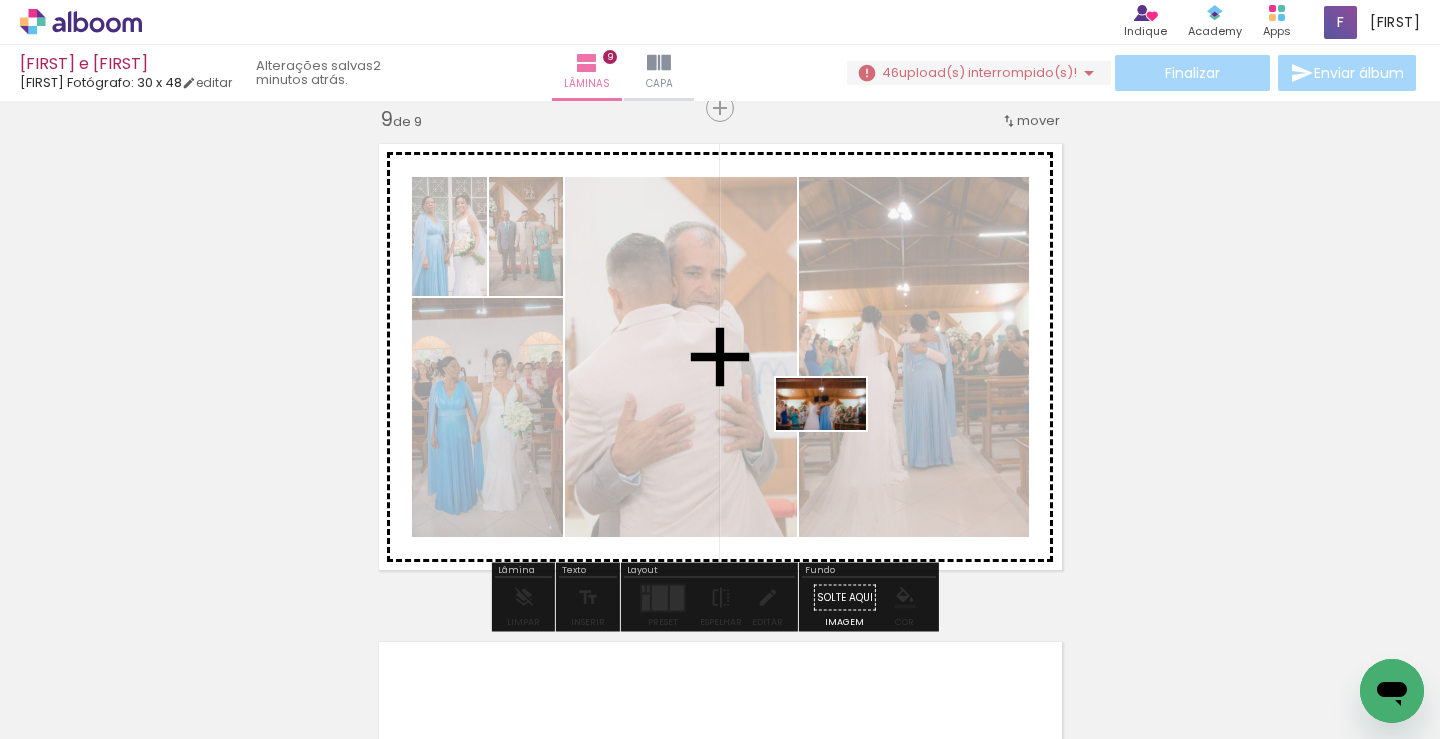 drag, startPoint x: 927, startPoint y: 691, endPoint x: 836, endPoint y: 438, distance: 268.868 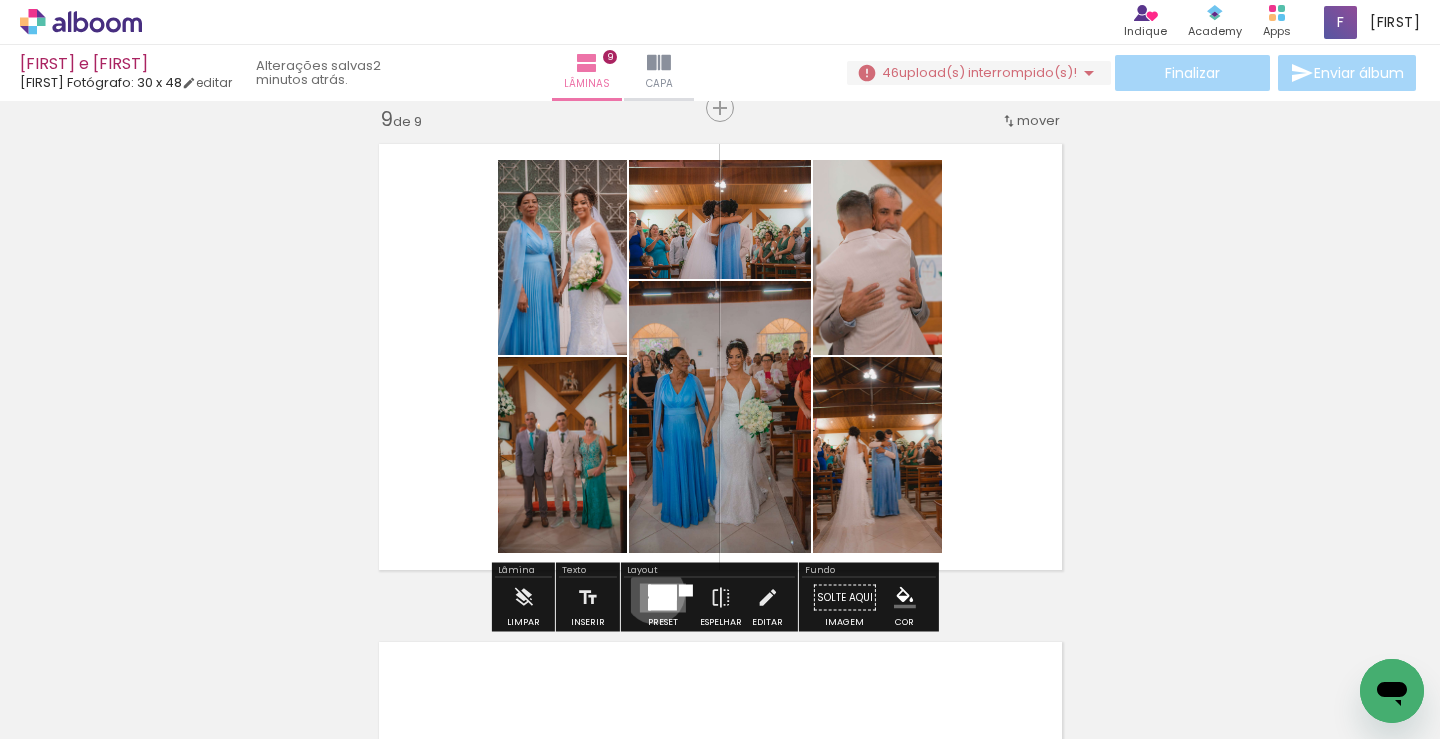 click at bounding box center (663, 597) 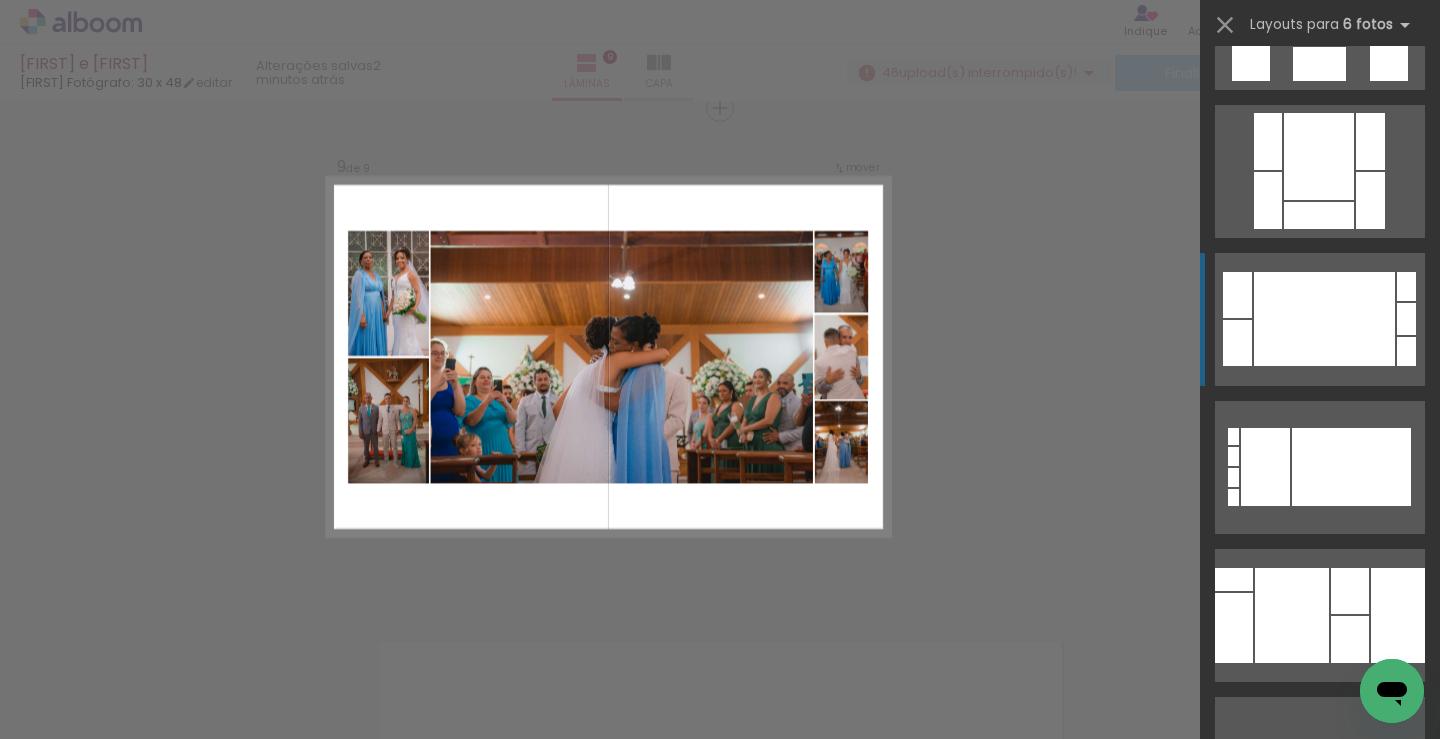 scroll, scrollTop: 500, scrollLeft: 0, axis: vertical 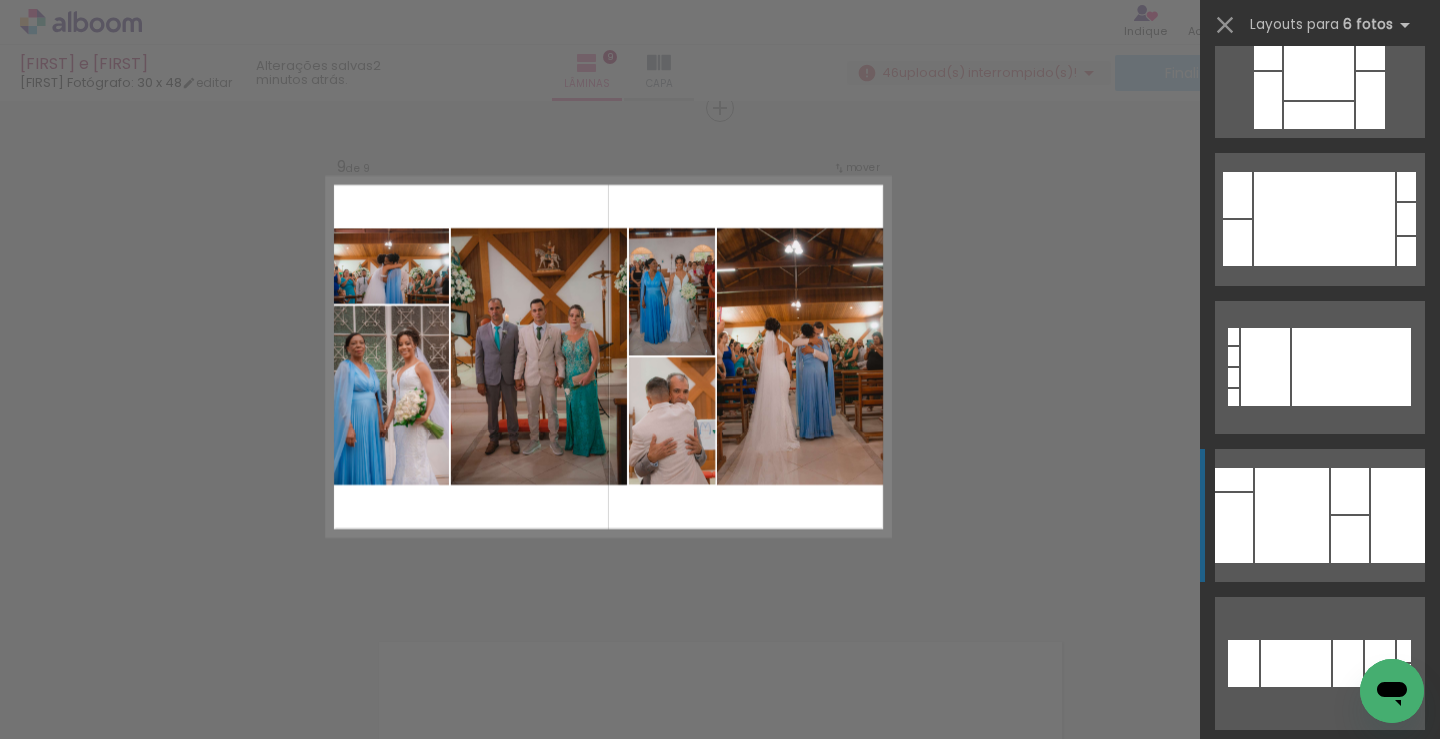 click at bounding box center [1319, -359] 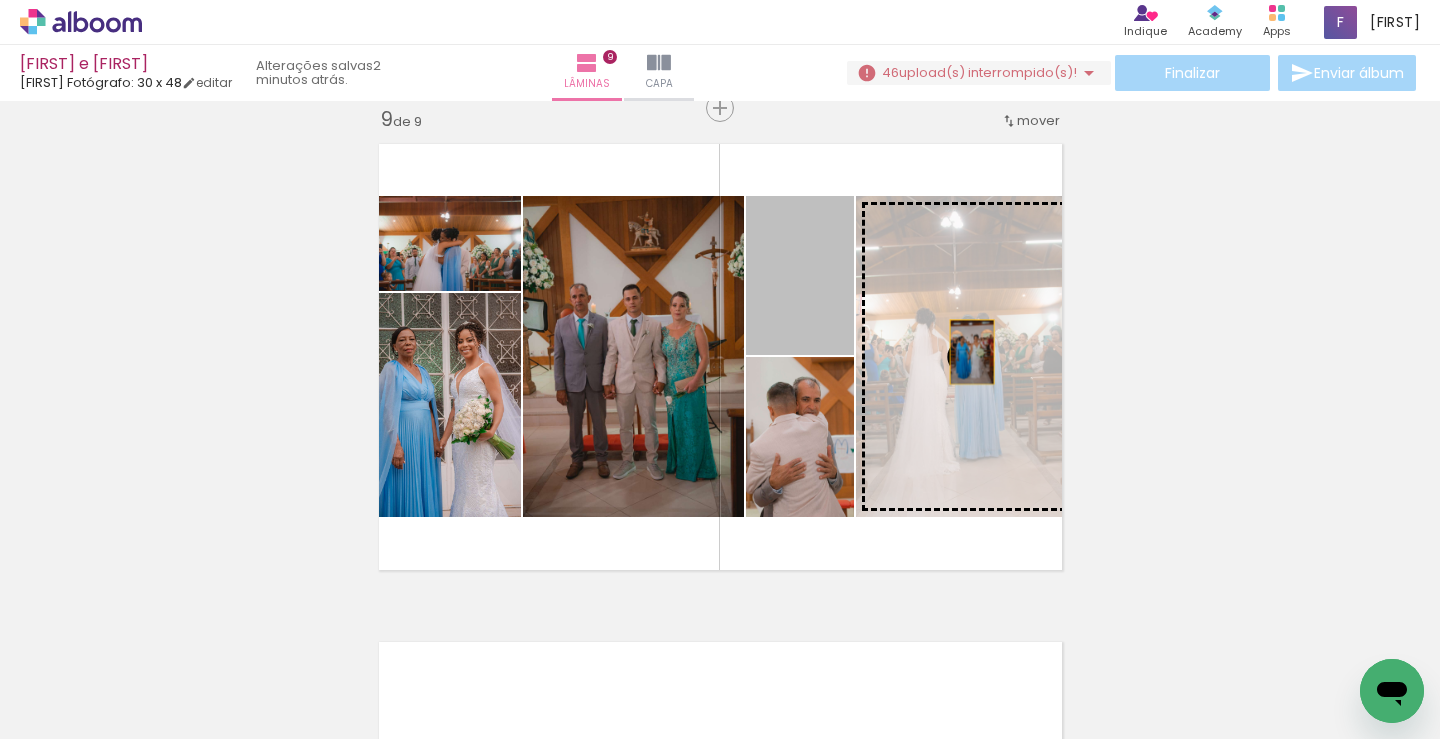 drag, startPoint x: 800, startPoint y: 313, endPoint x: 968, endPoint y: 353, distance: 172.69626 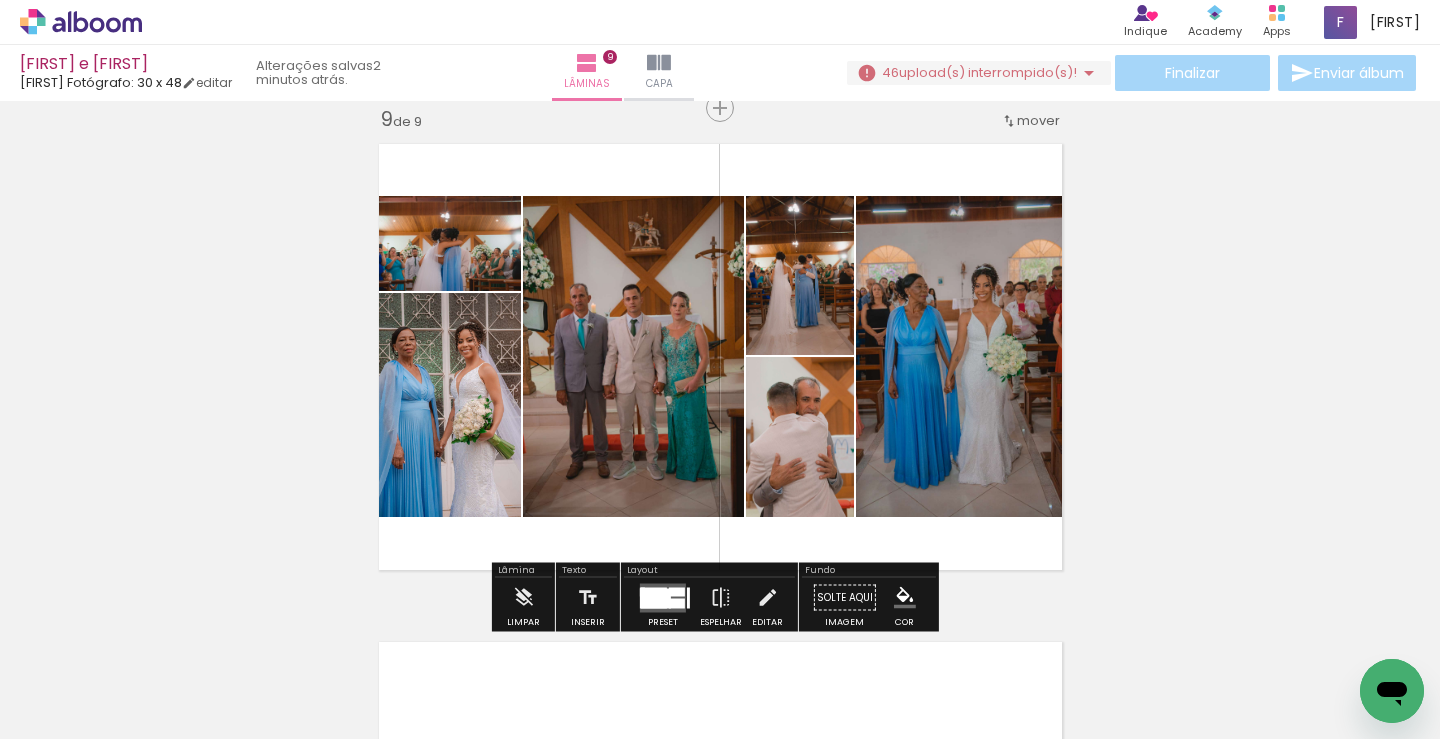 scroll, scrollTop: 4210, scrollLeft: 0, axis: vertical 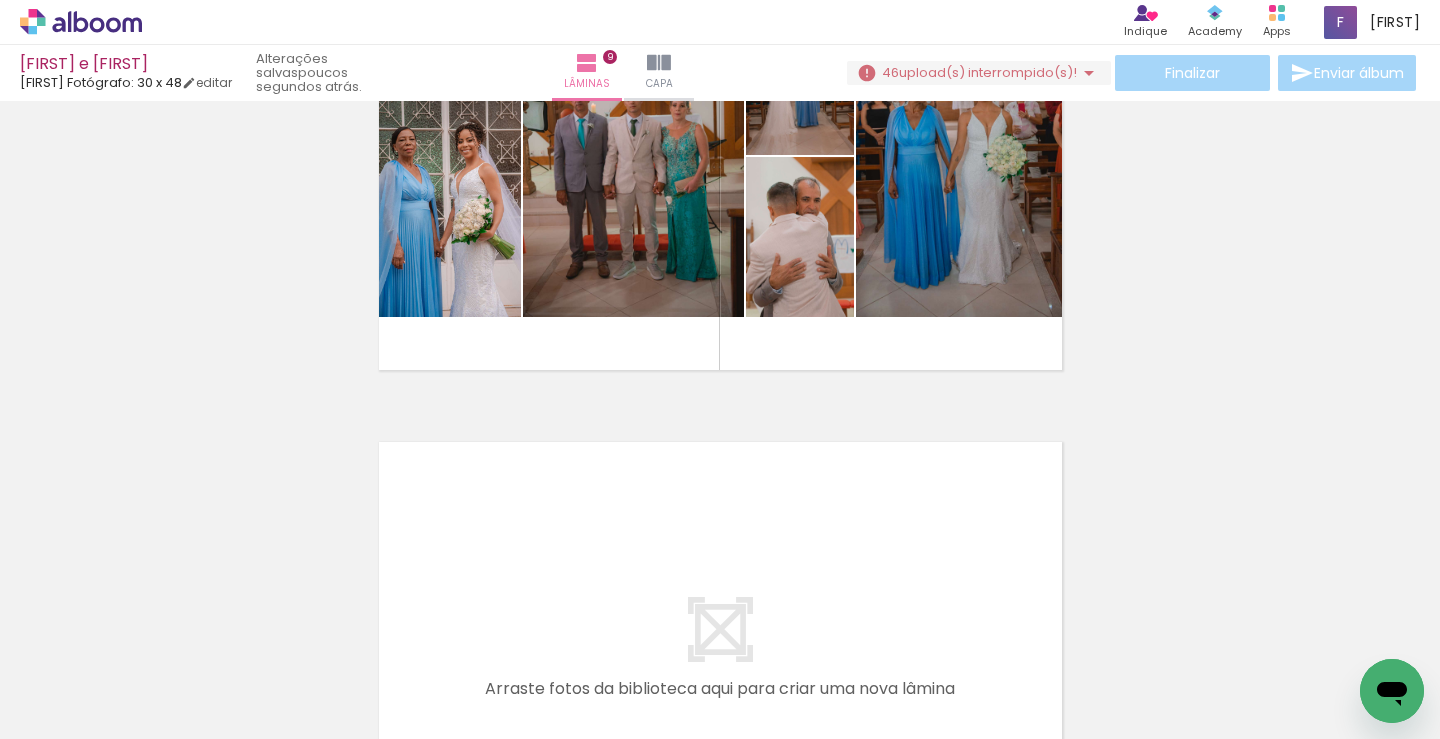 click on "Adicionar
Fotos" at bounding box center (71, 712) 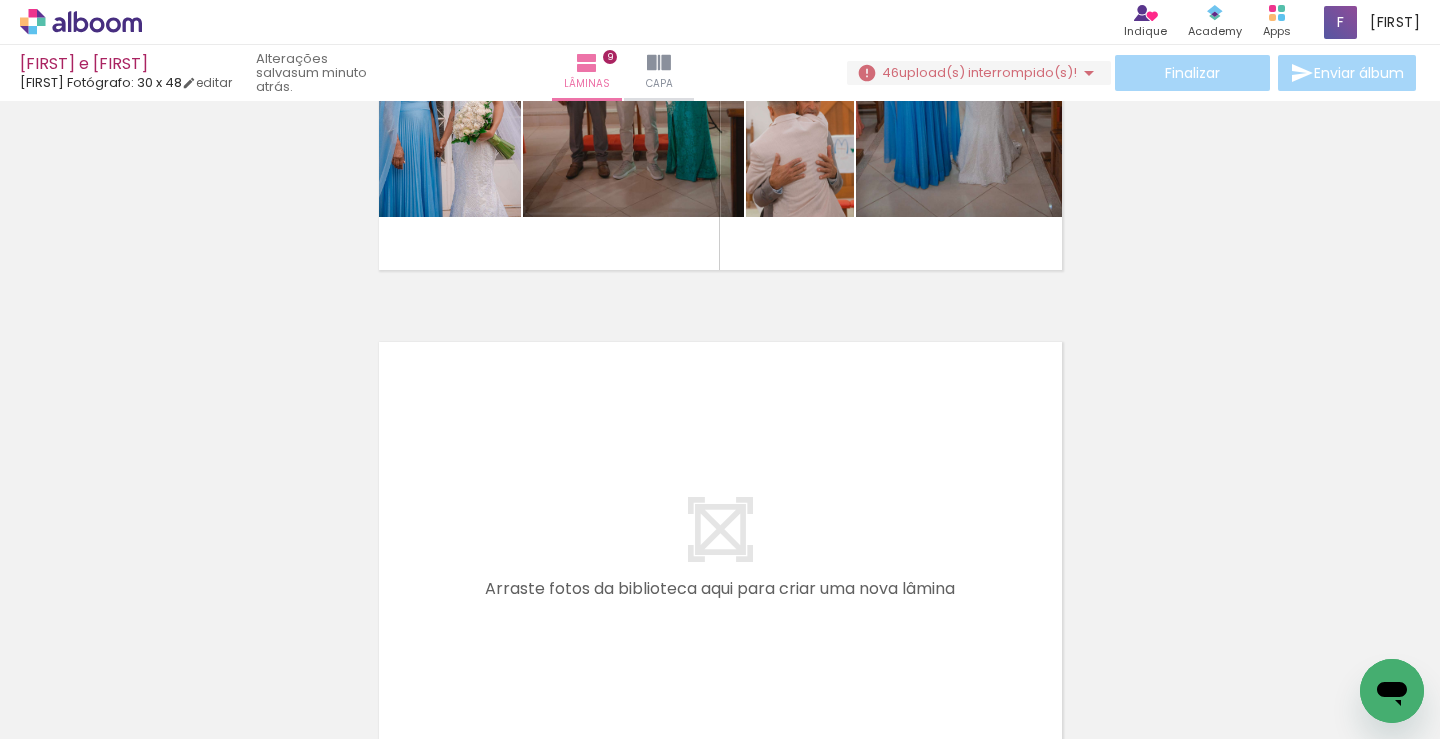 scroll, scrollTop: 4410, scrollLeft: 0, axis: vertical 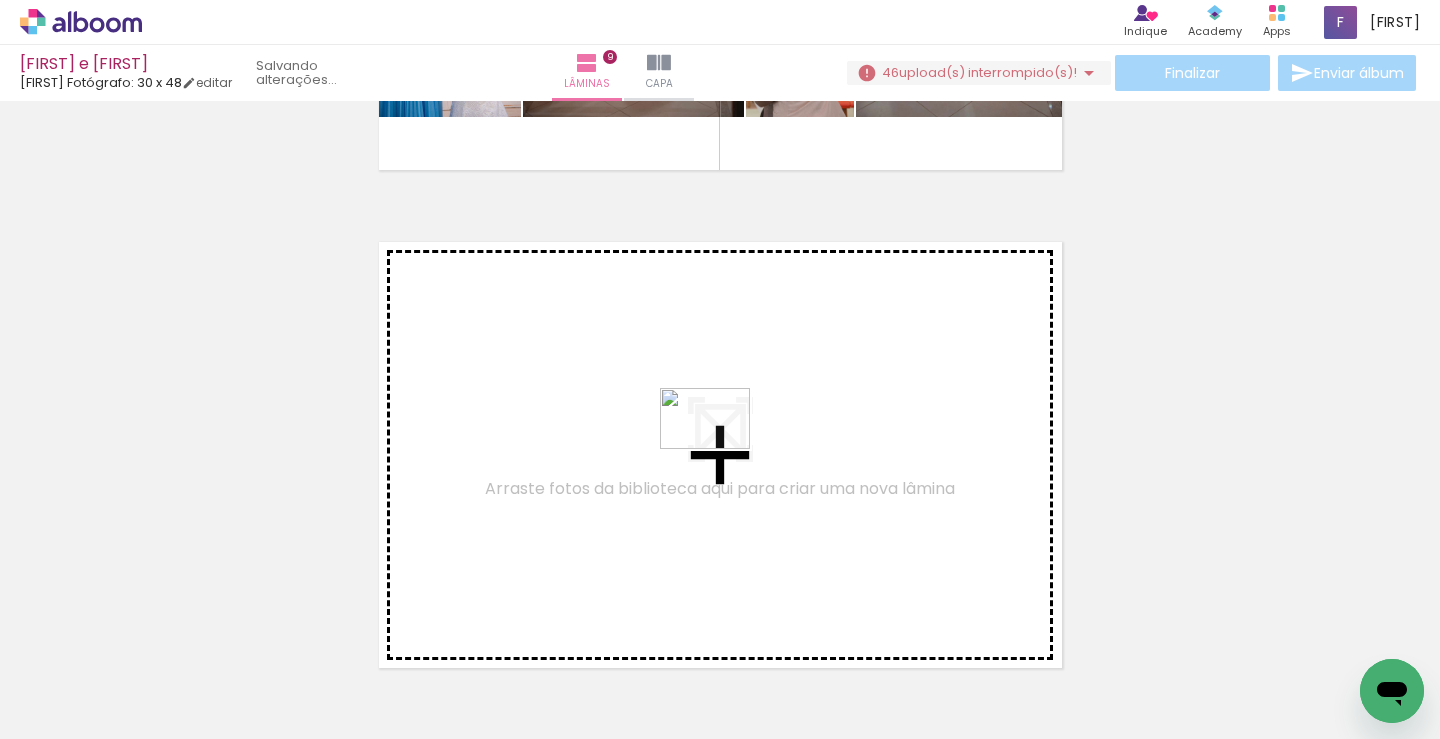 drag, startPoint x: 1071, startPoint y: 664, endPoint x: 715, endPoint y: 444, distance: 418.49252 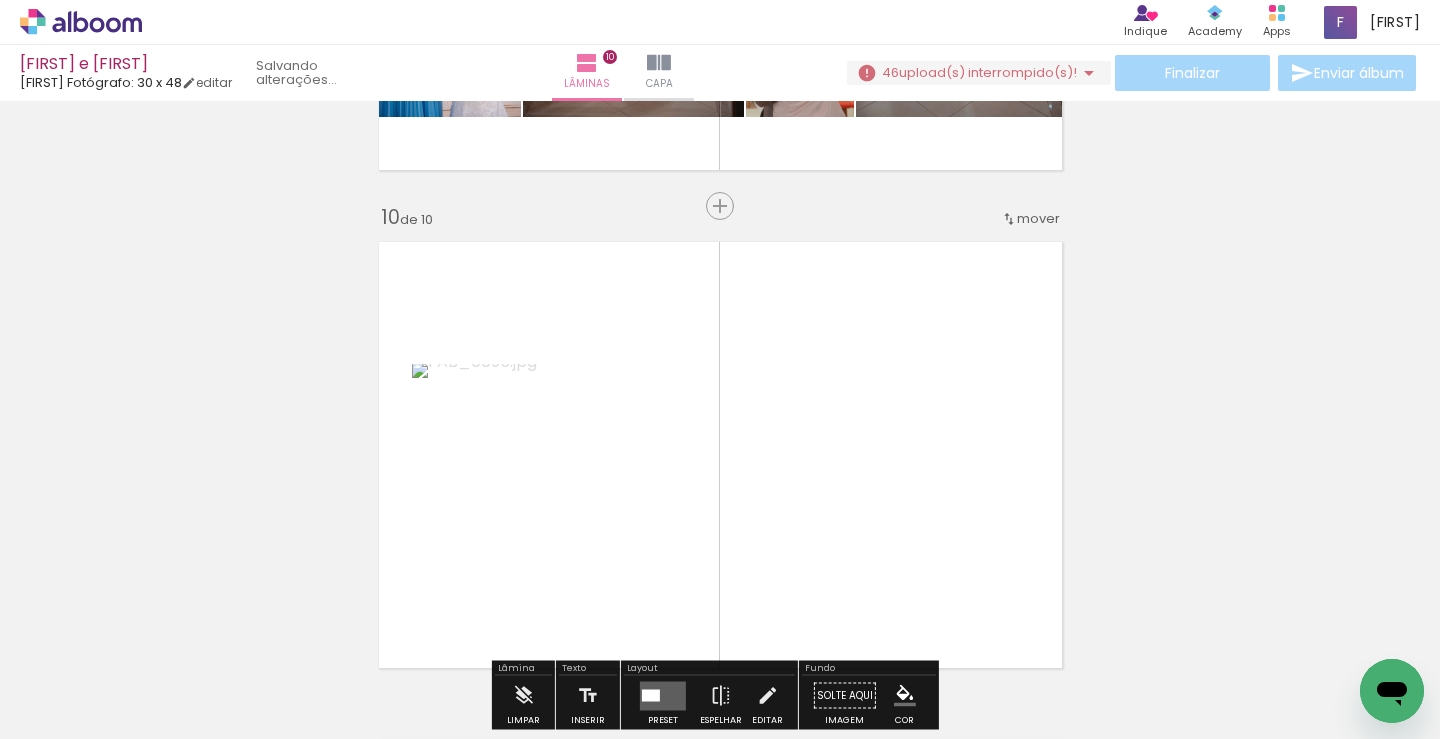 scroll, scrollTop: 4508, scrollLeft: 0, axis: vertical 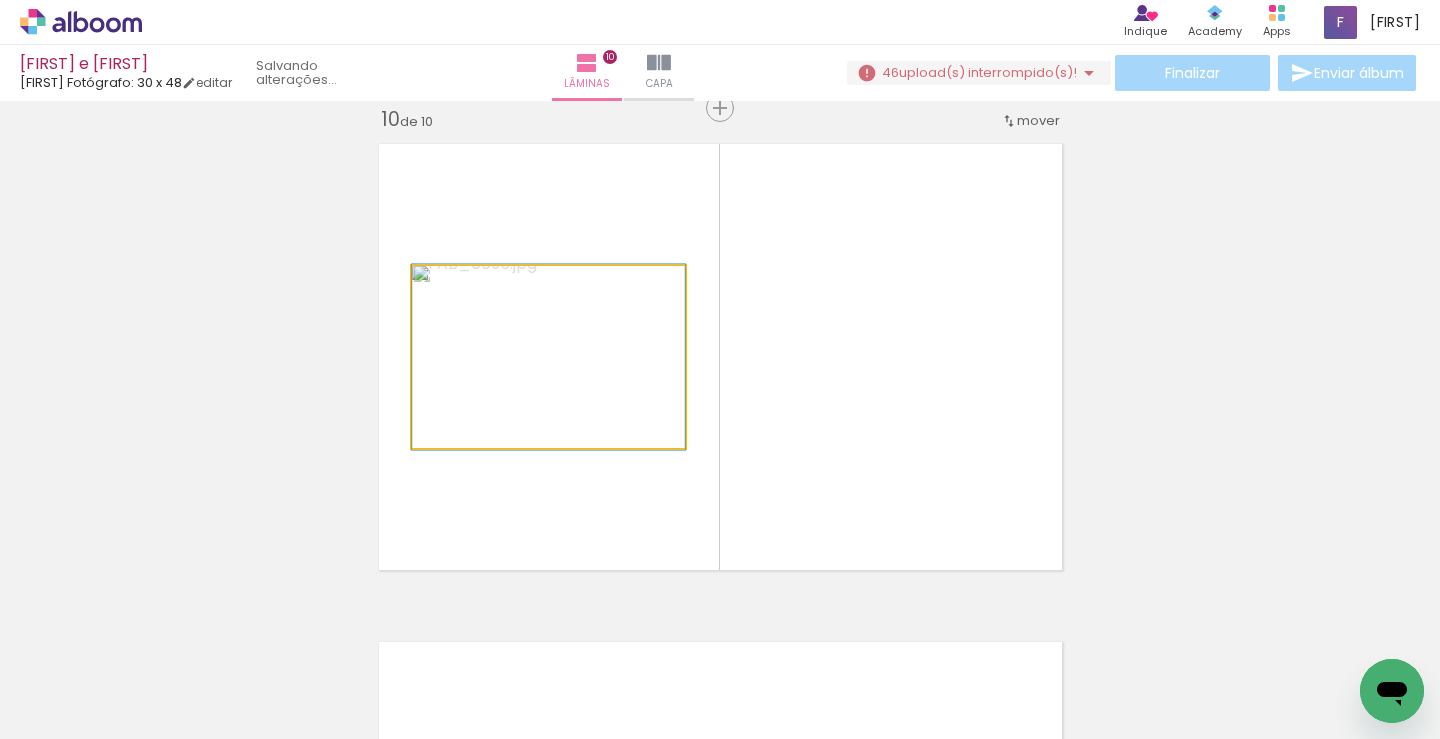 click 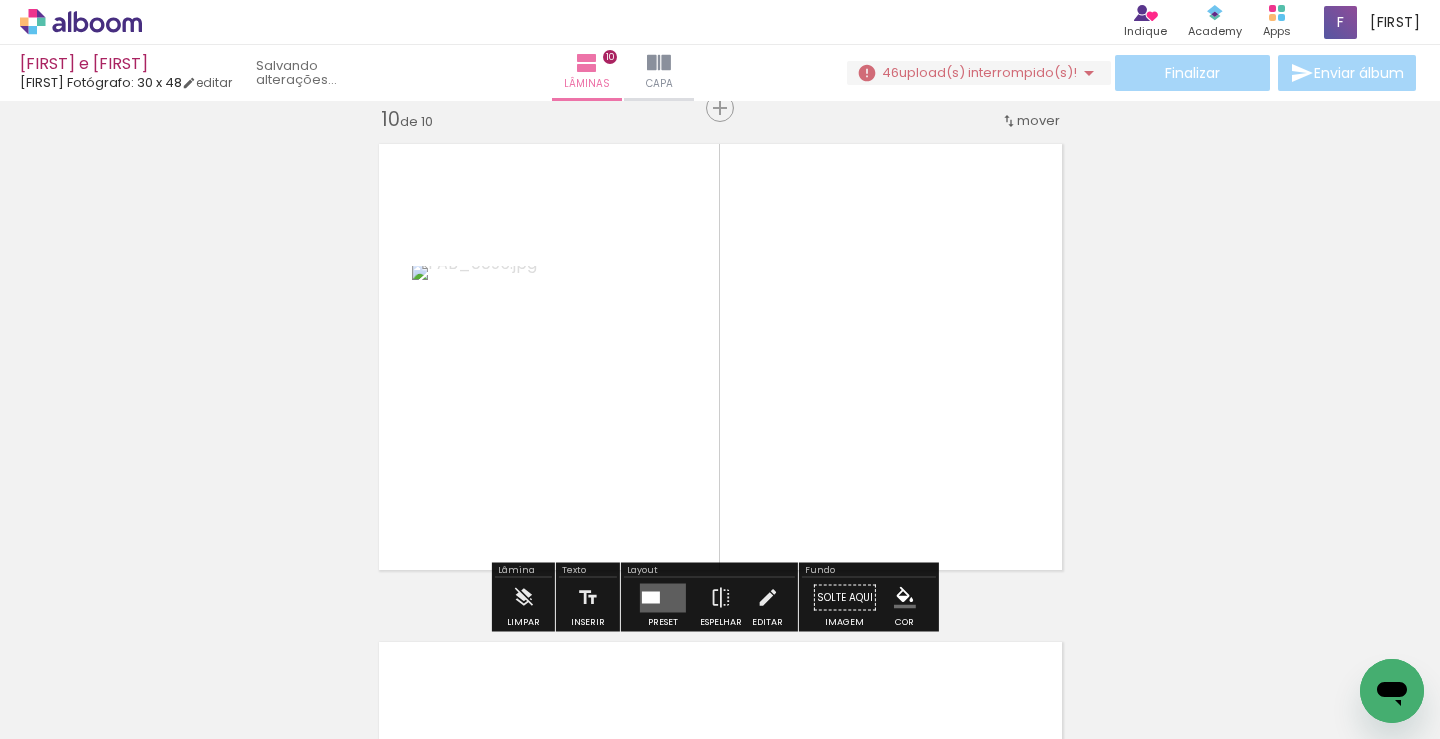 click at bounding box center [663, 597] 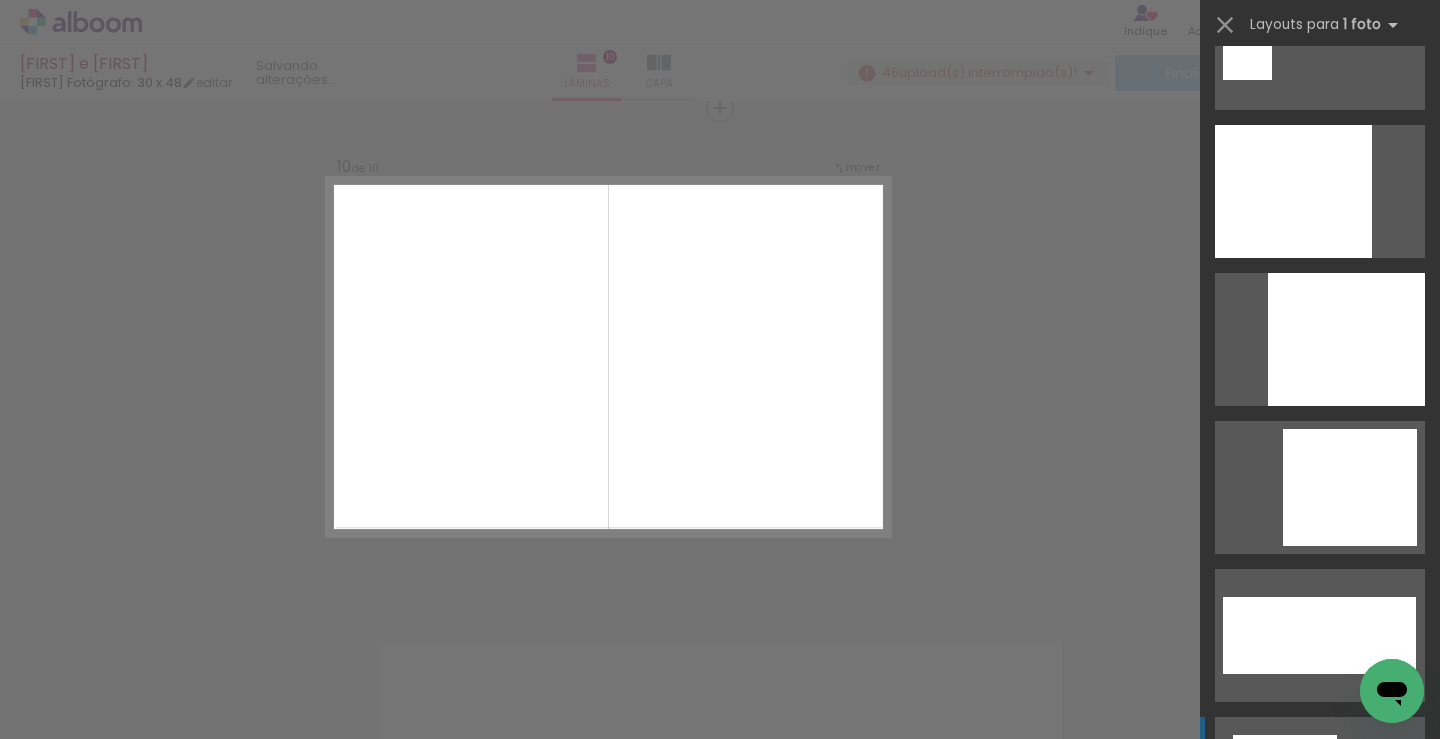 scroll, scrollTop: 6800, scrollLeft: 0, axis: vertical 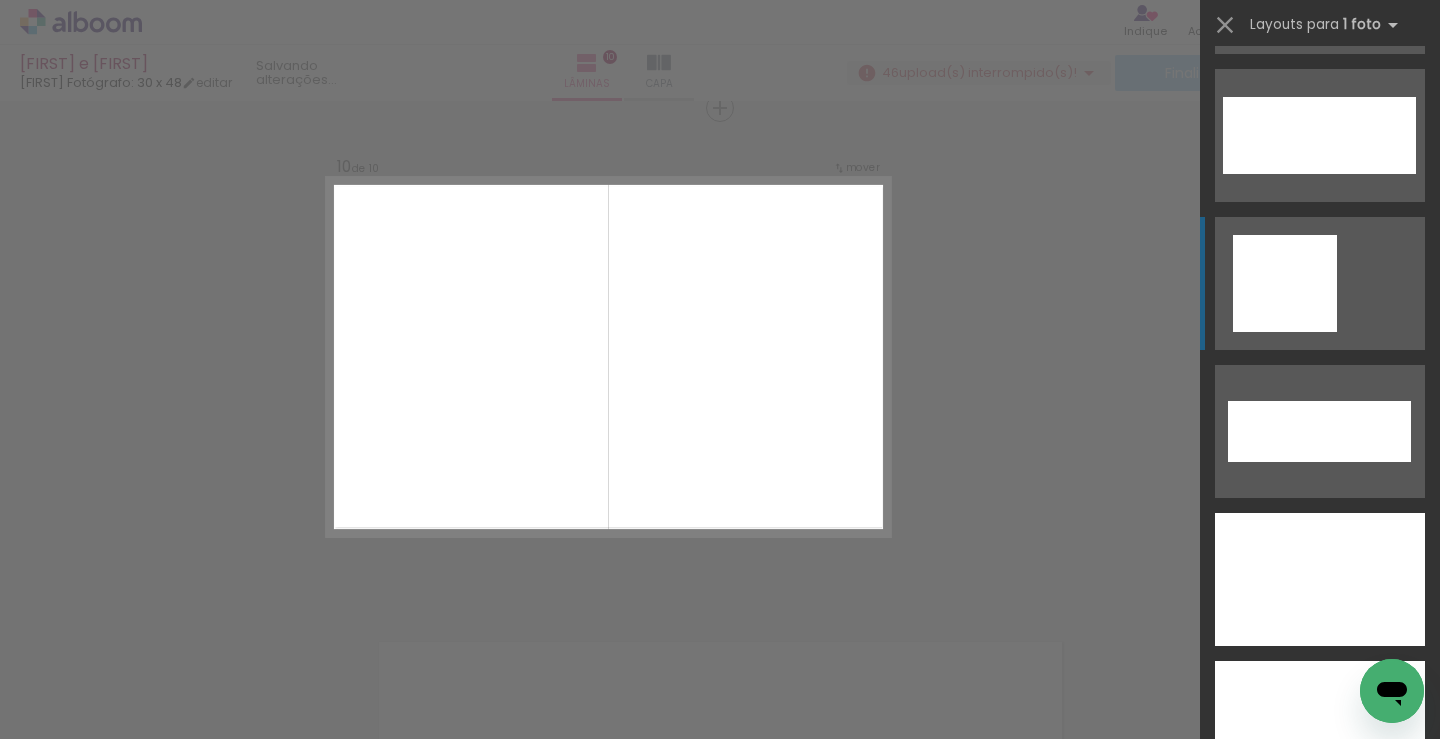 click at bounding box center (1320, -605) 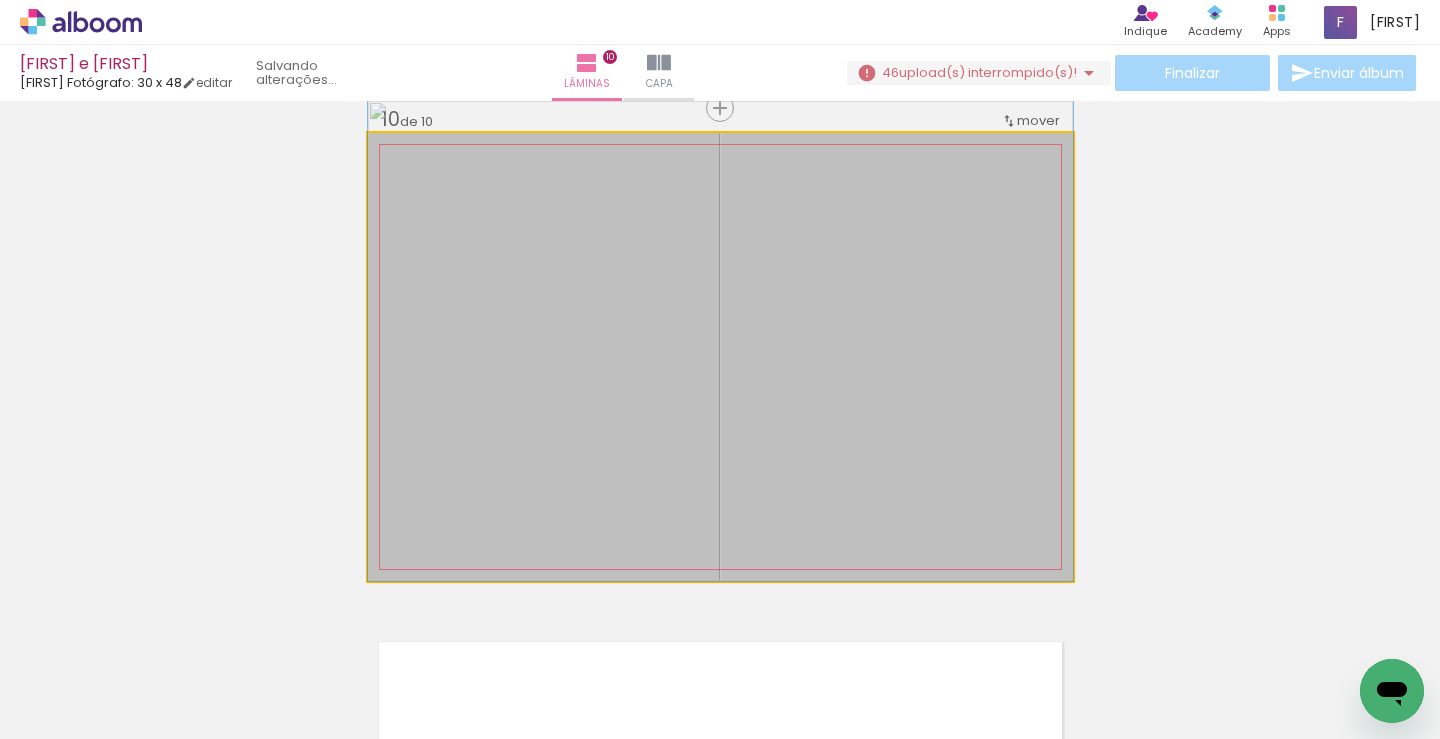 drag, startPoint x: 887, startPoint y: 369, endPoint x: 866, endPoint y: 353, distance: 26.400757 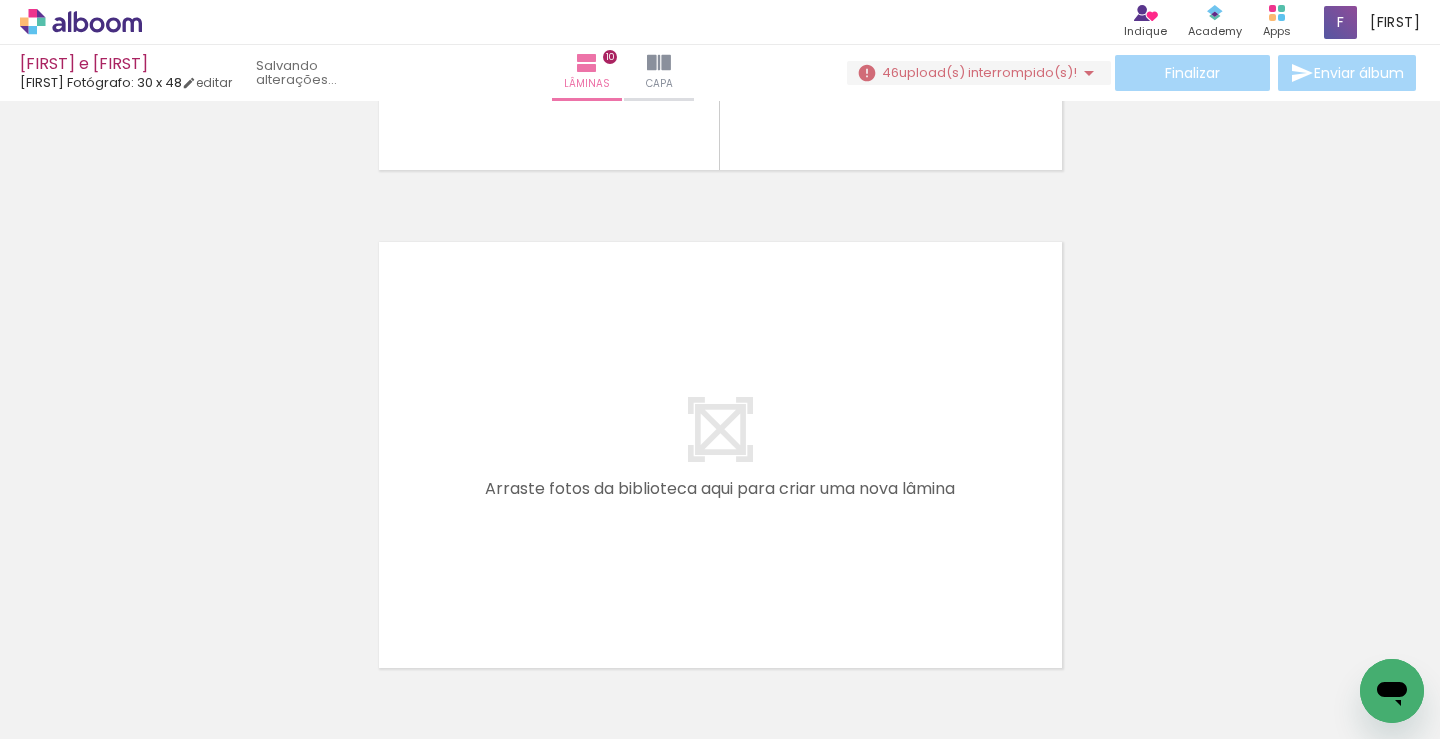 scroll, scrollTop: 5008, scrollLeft: 0, axis: vertical 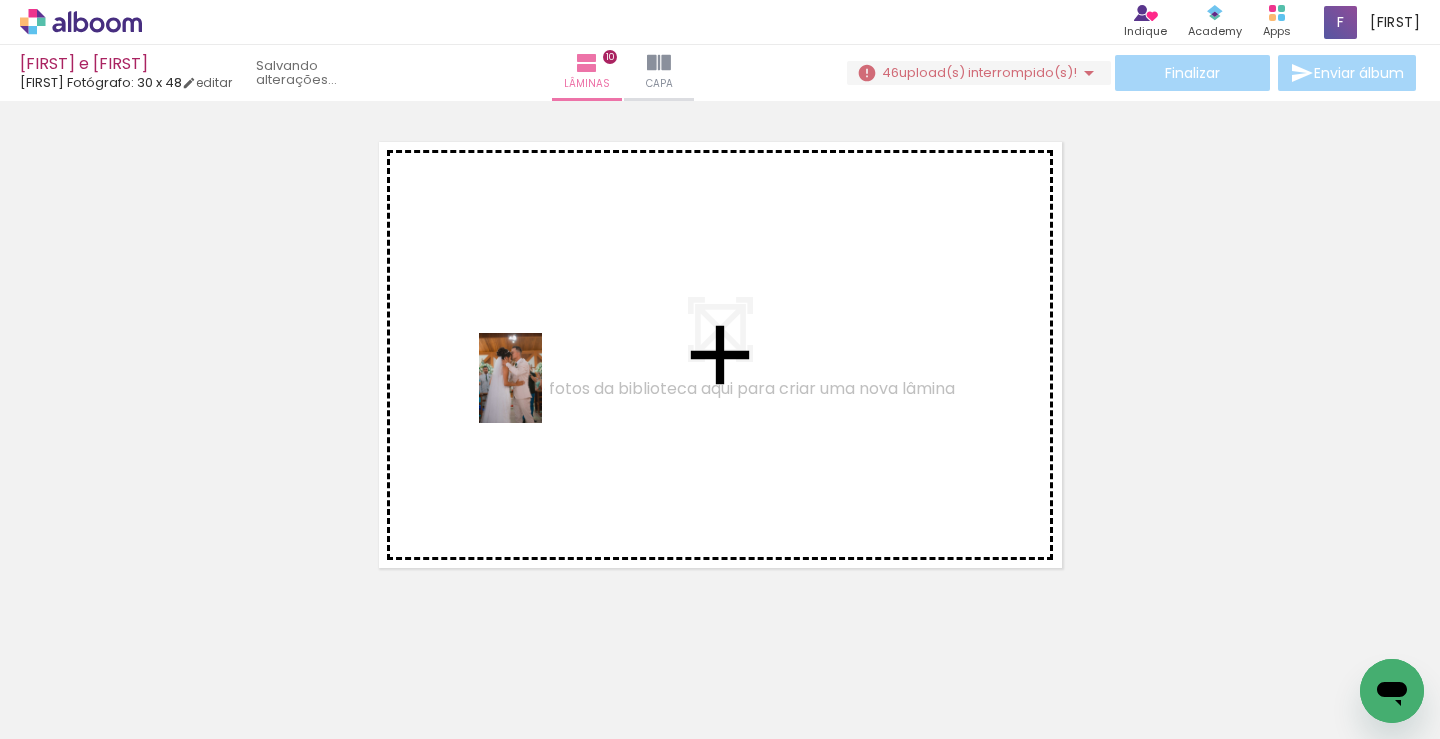 drag, startPoint x: 1171, startPoint y: 684, endPoint x: 539, endPoint y: 393, distance: 695.77655 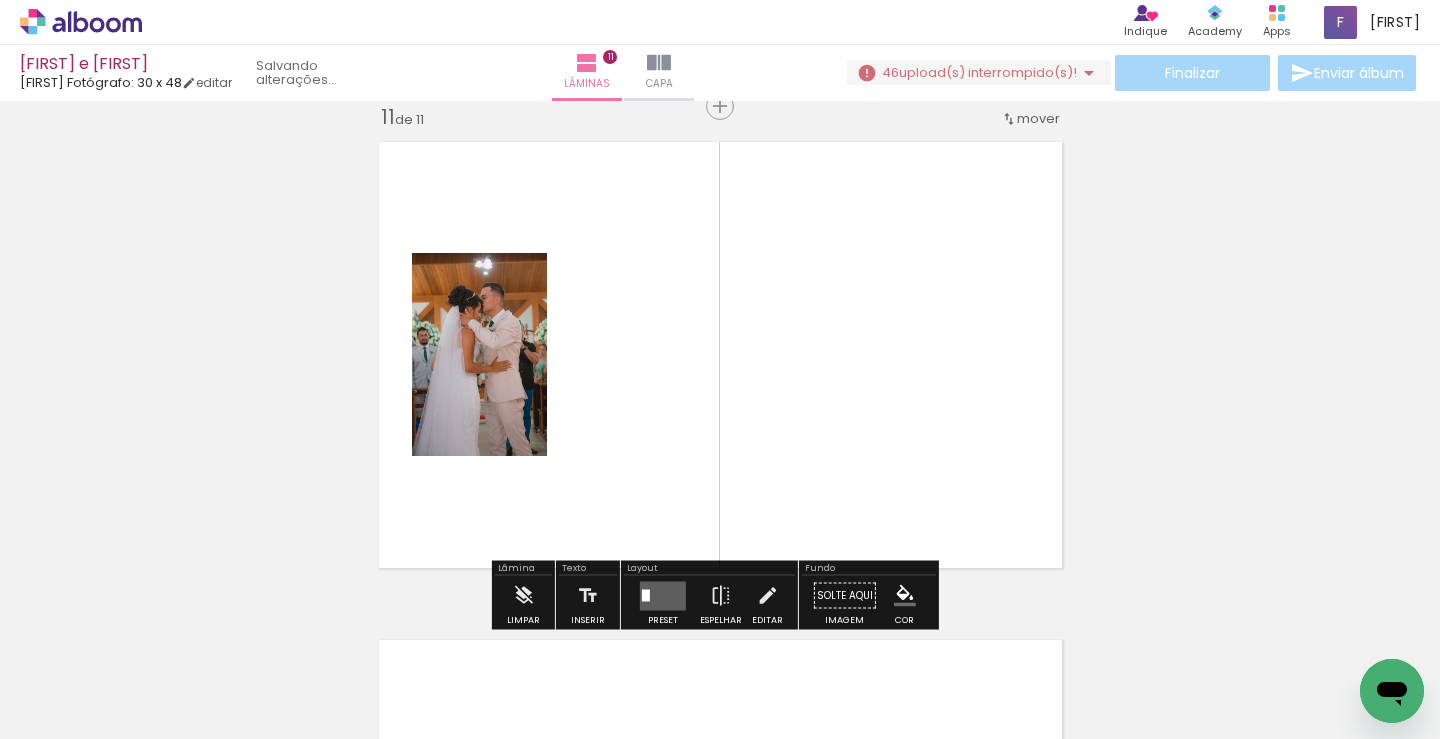 scroll, scrollTop: 5006, scrollLeft: 0, axis: vertical 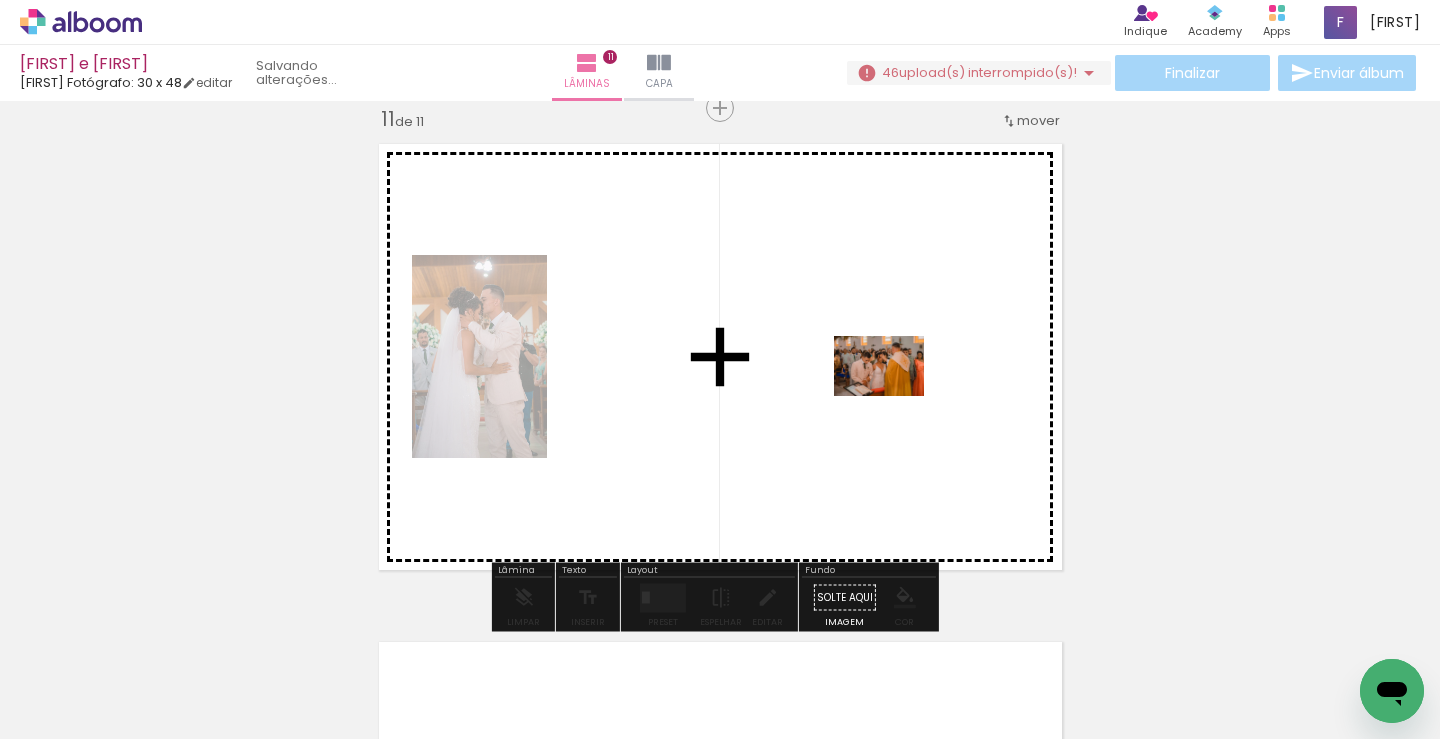 drag, startPoint x: 1263, startPoint y: 697, endPoint x: 894, endPoint y: 396, distance: 476.19534 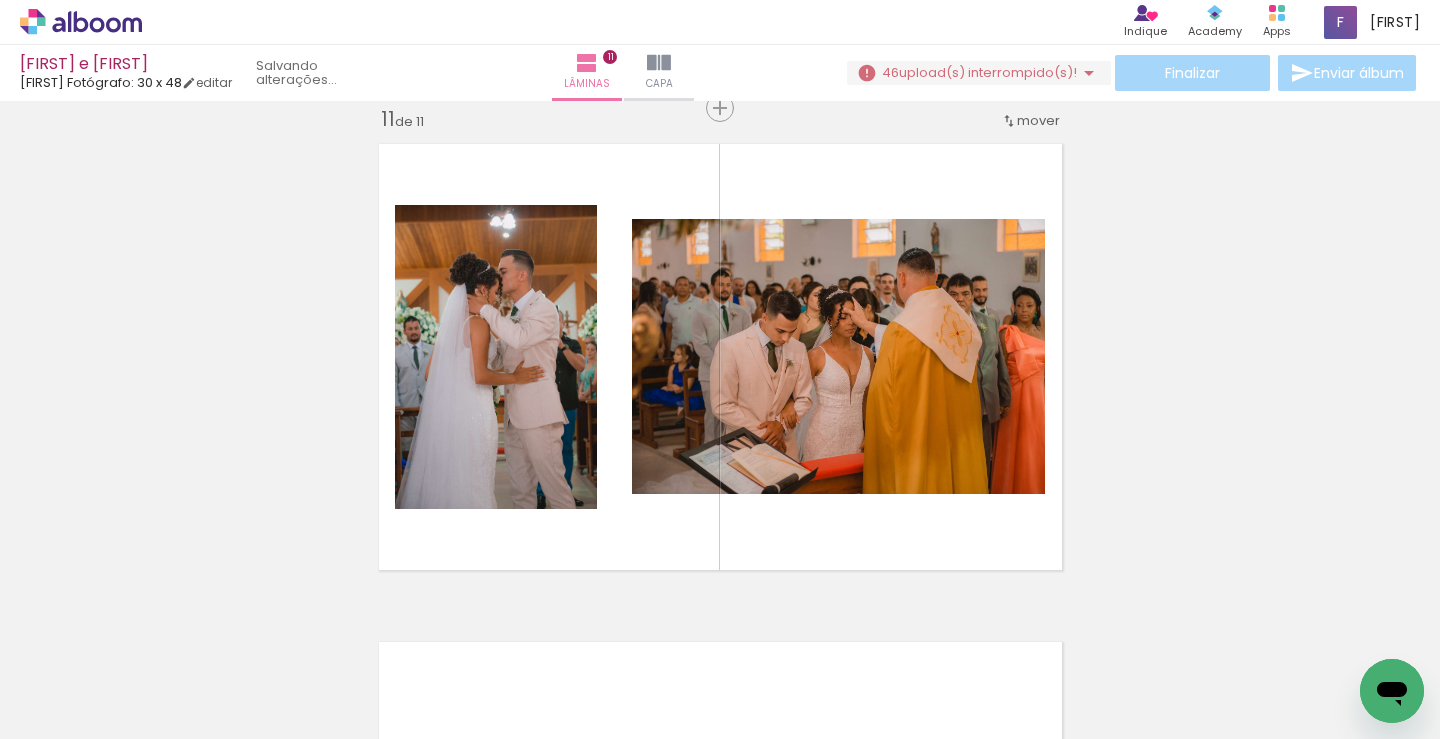 scroll, scrollTop: 0, scrollLeft: 2231, axis: horizontal 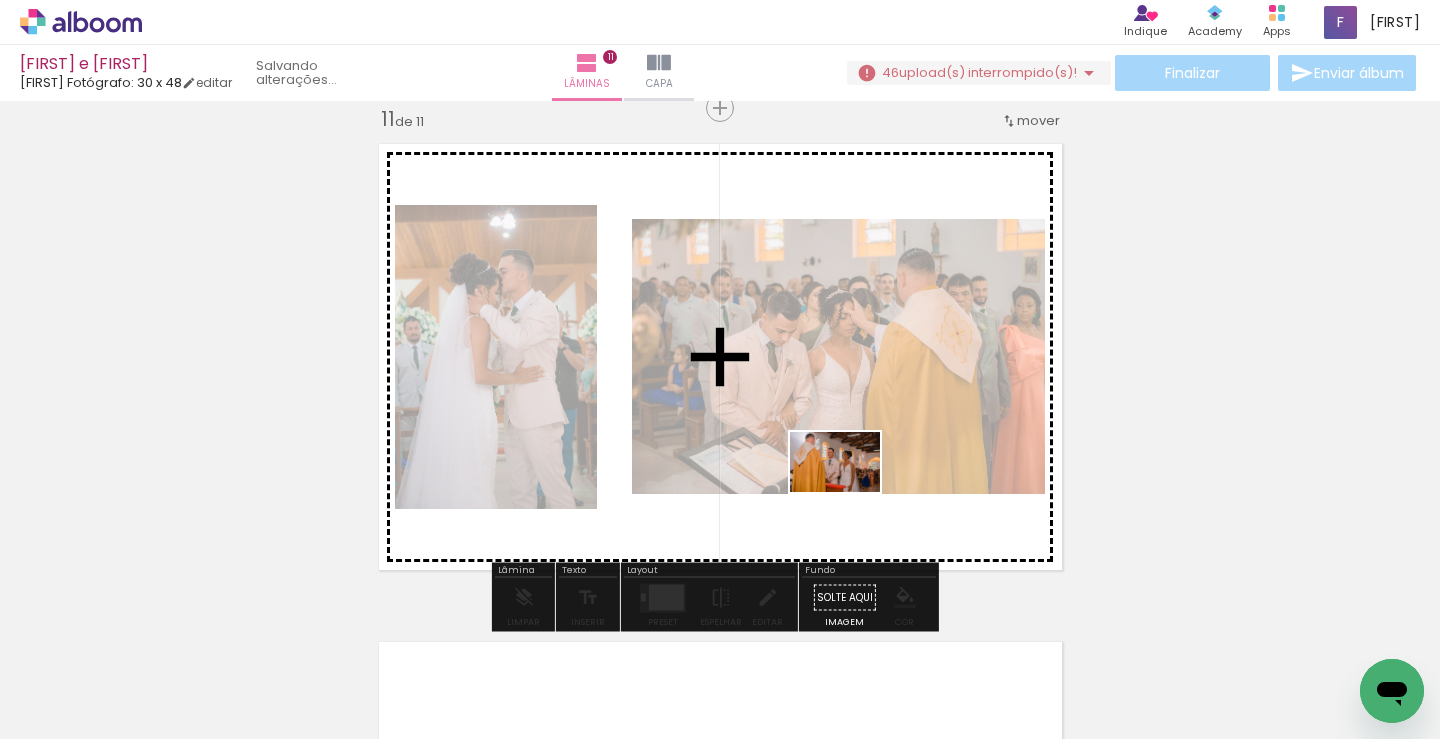 drag, startPoint x: 992, startPoint y: 679, endPoint x: 850, endPoint y: 492, distance: 234.80417 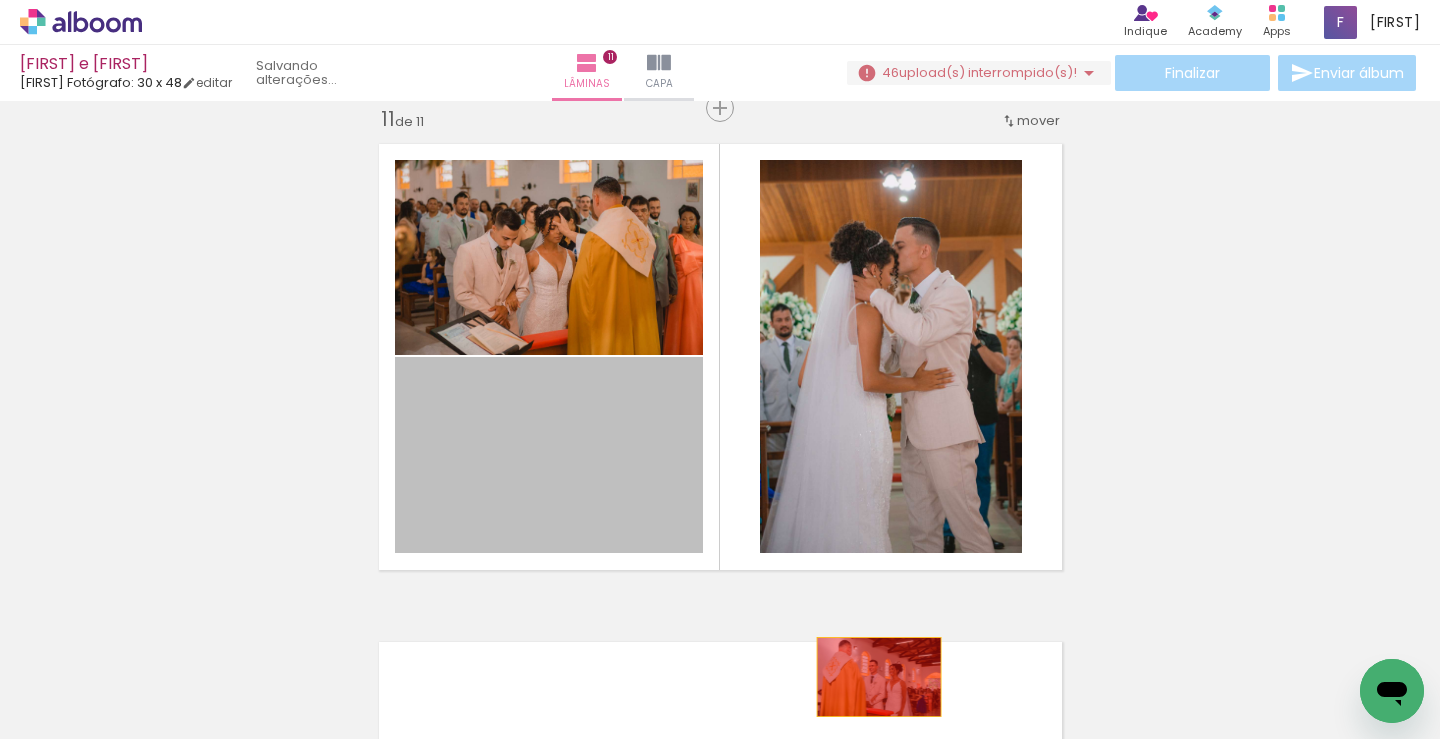 drag, startPoint x: 655, startPoint y: 501, endPoint x: 871, endPoint y: 677, distance: 278.62518 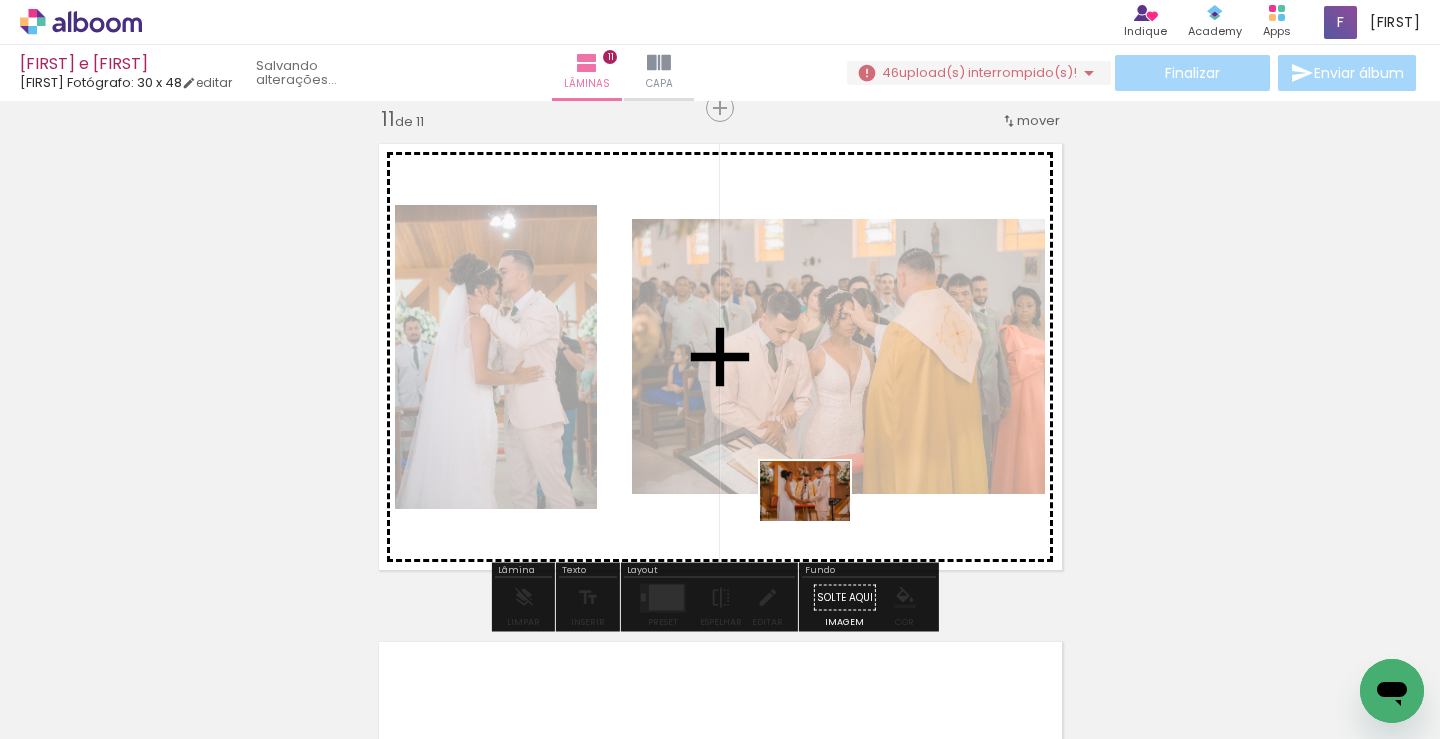 drag, startPoint x: 1120, startPoint y: 689, endPoint x: 817, endPoint y: 519, distance: 347.432 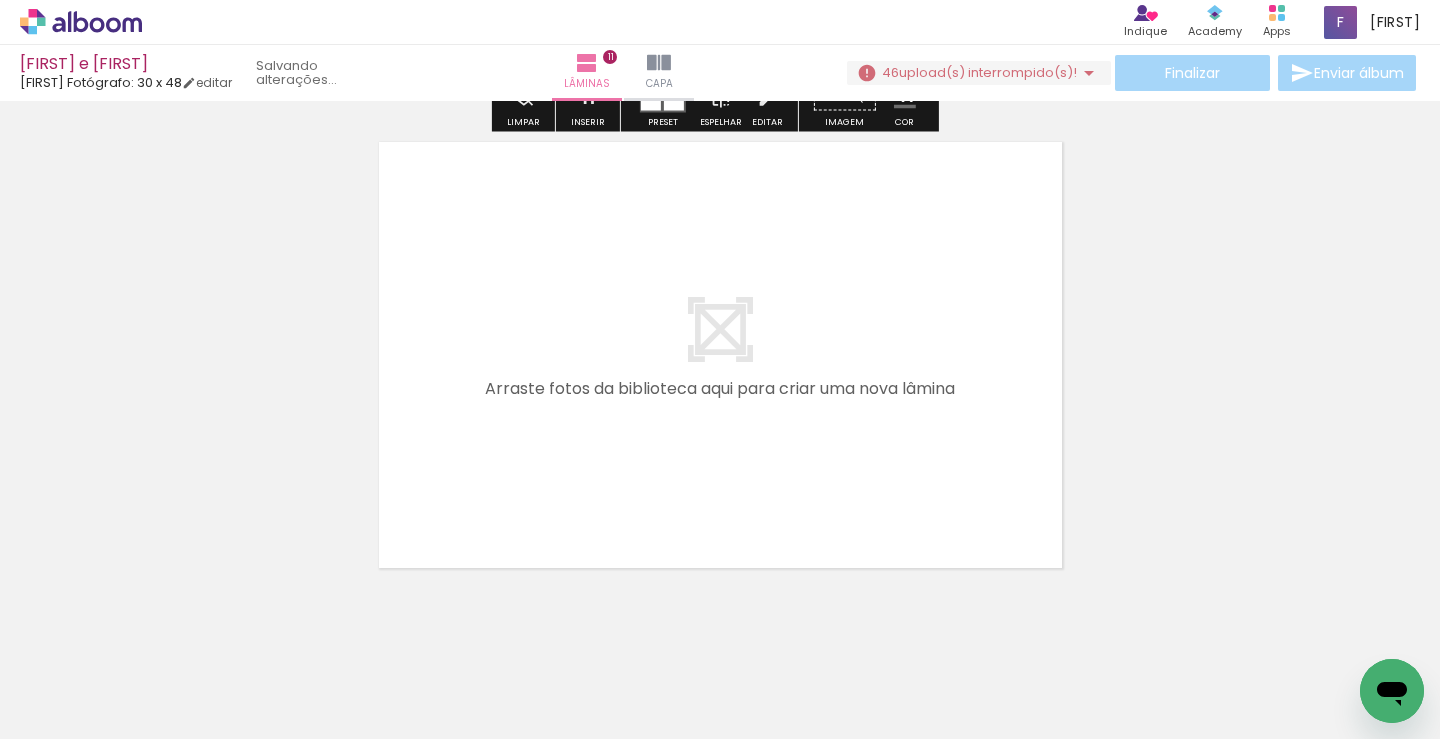 scroll, scrollTop: 5541, scrollLeft: 0, axis: vertical 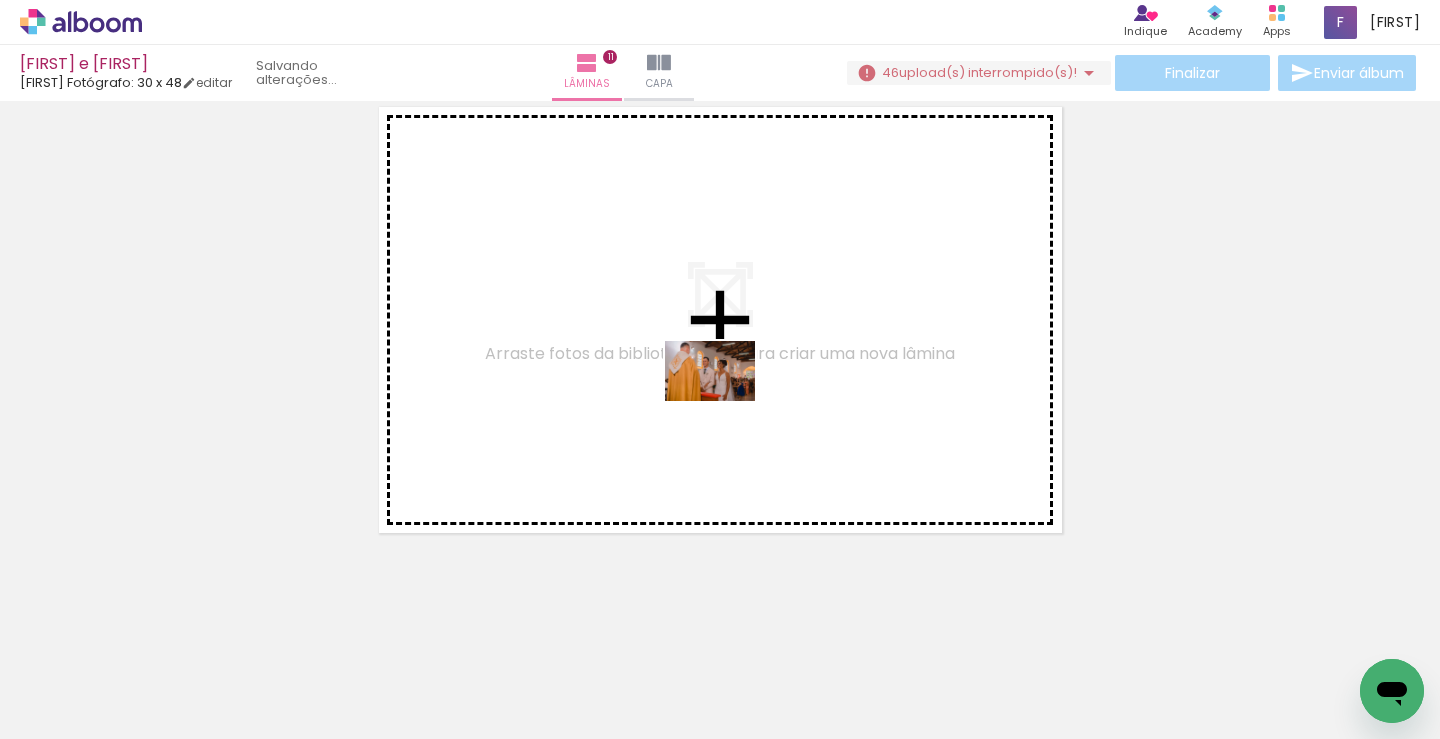 drag, startPoint x: 1013, startPoint y: 692, endPoint x: 725, endPoint y: 401, distance: 409.42032 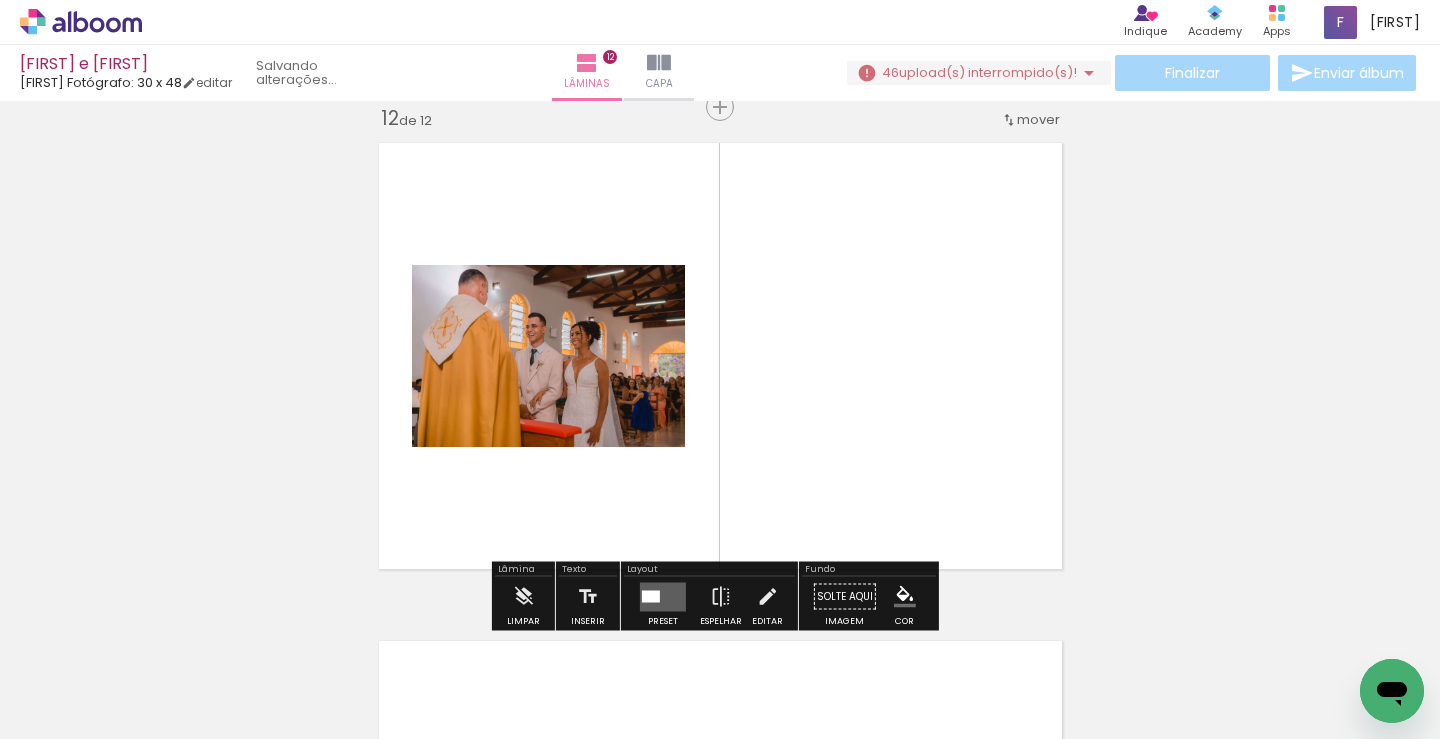 scroll, scrollTop: 5504, scrollLeft: 0, axis: vertical 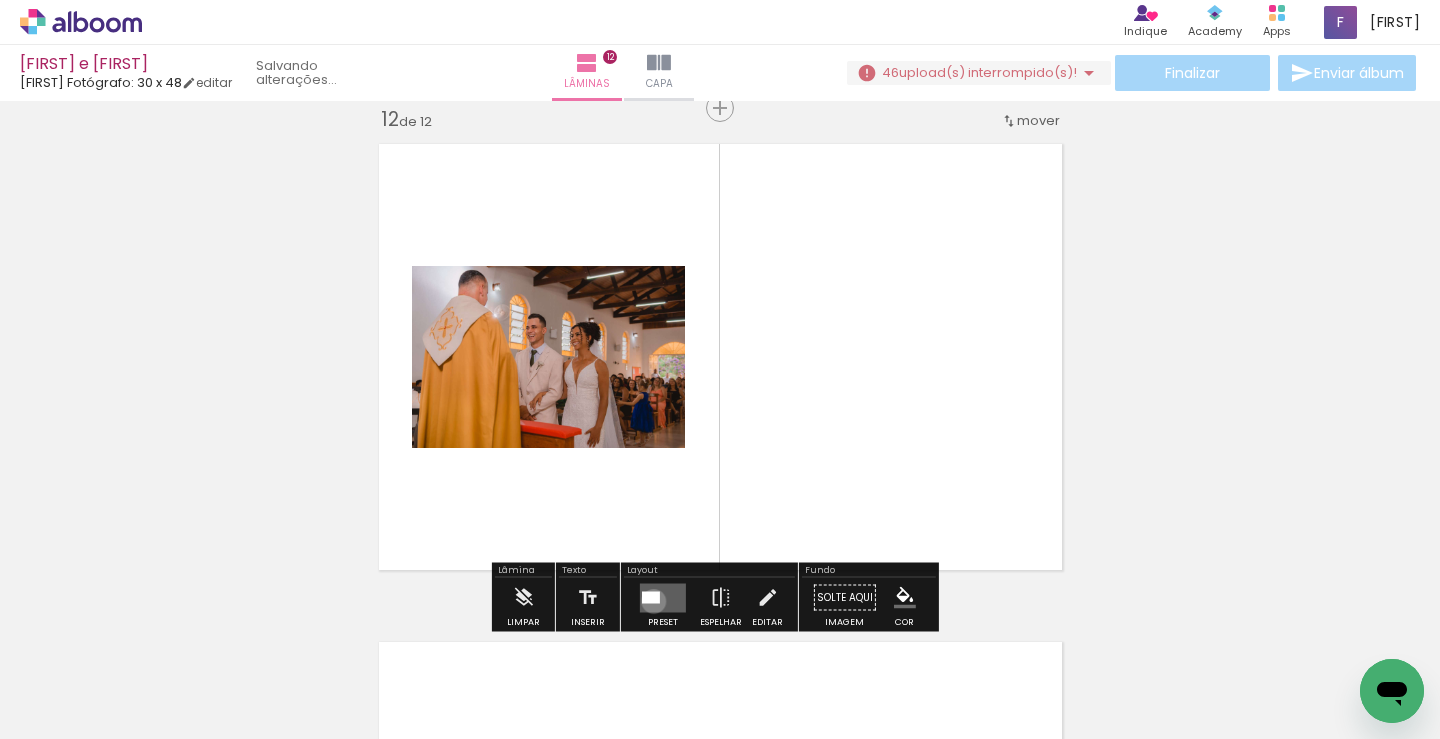 click at bounding box center [651, 597] 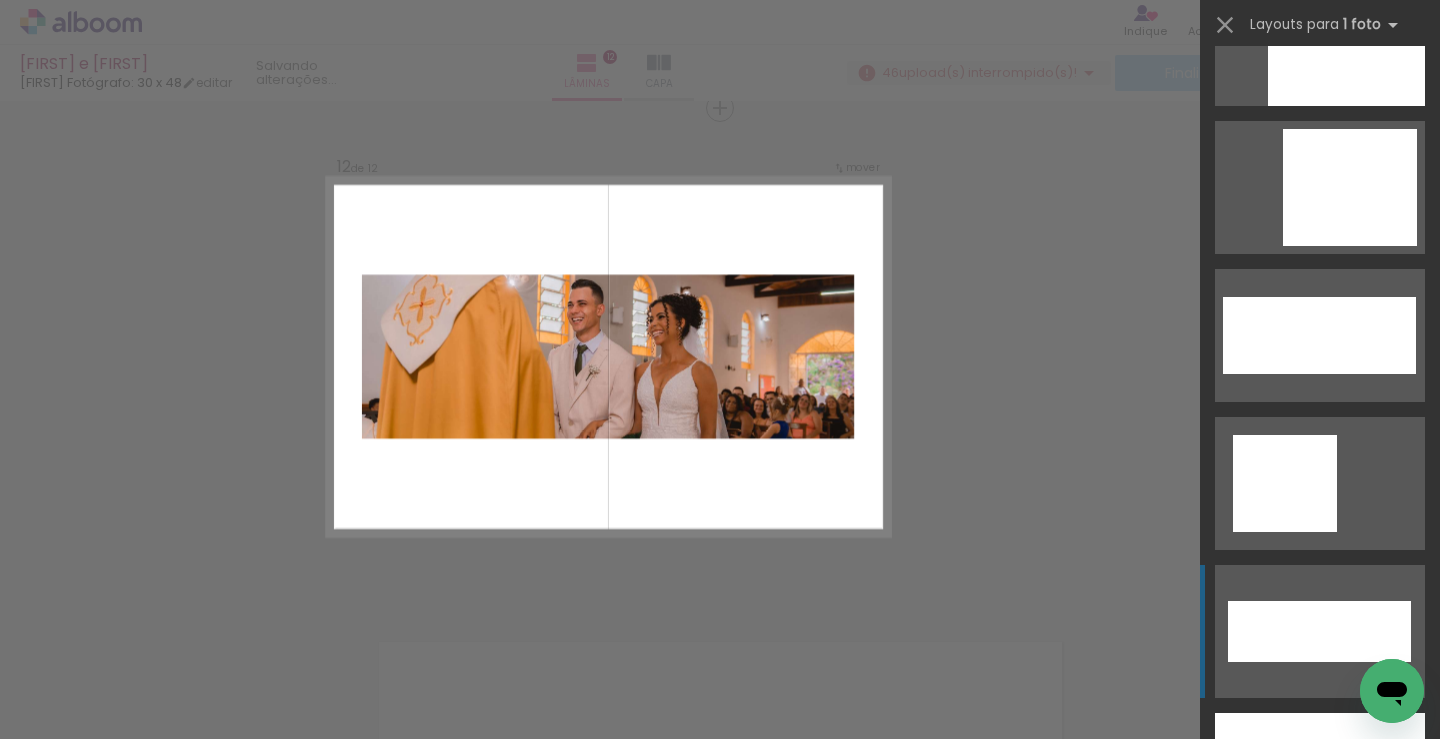 scroll, scrollTop: 6800, scrollLeft: 0, axis: vertical 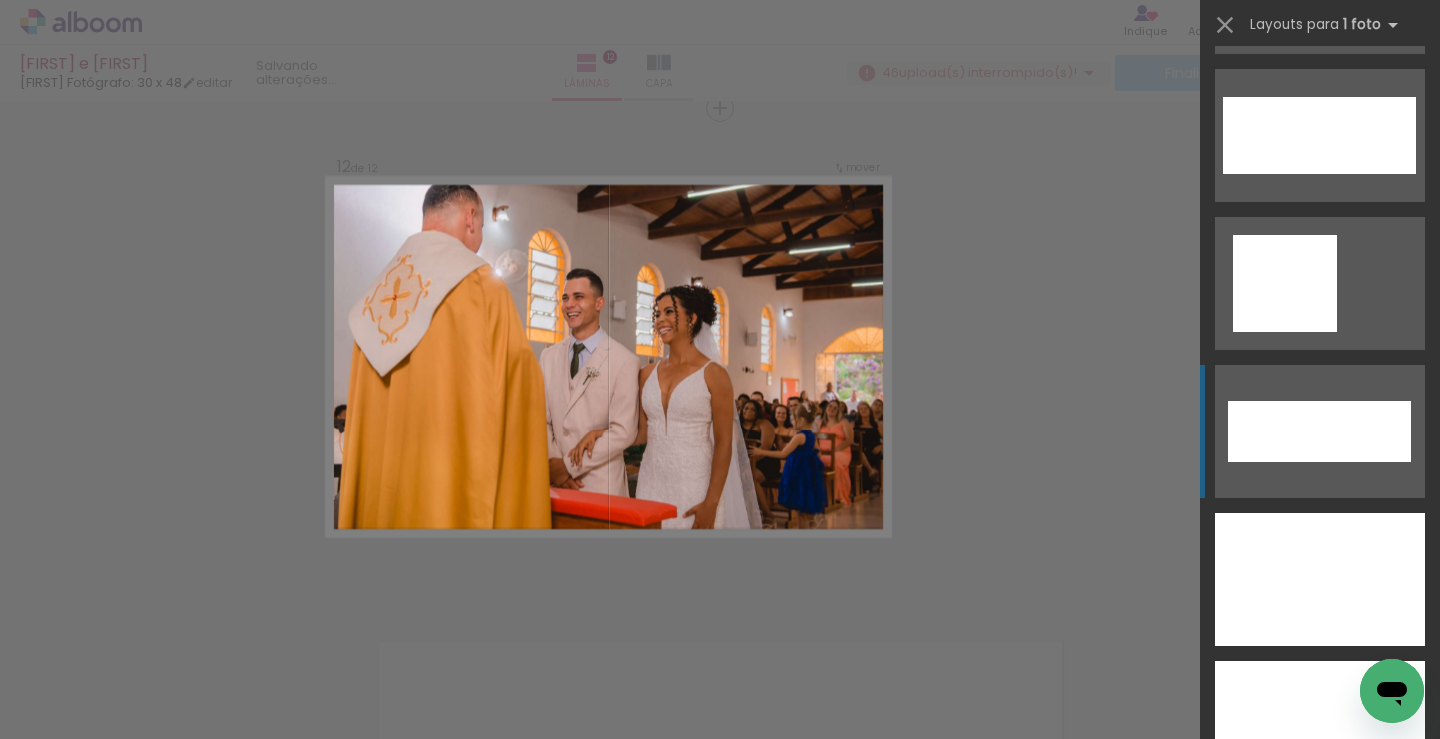 click at bounding box center [1320, -605] 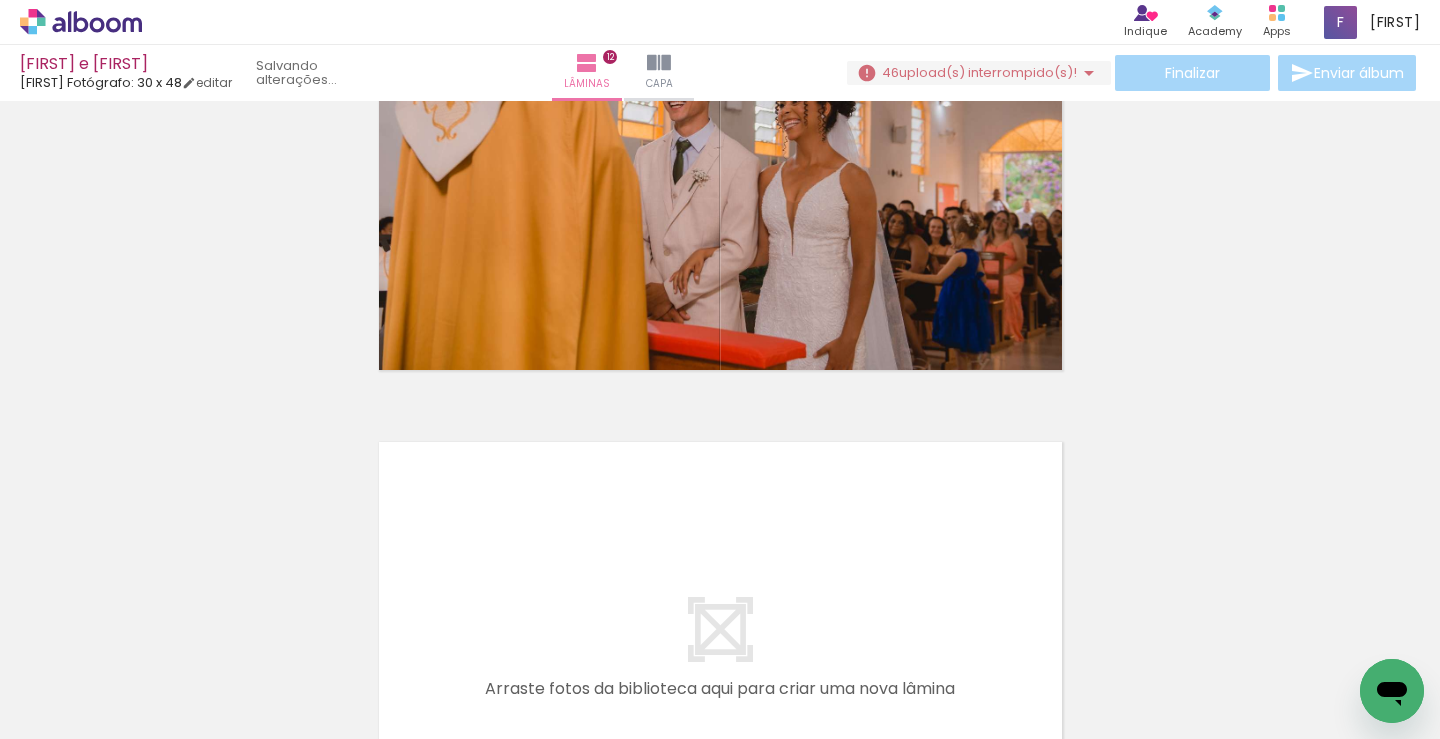 scroll, scrollTop: 5804, scrollLeft: 0, axis: vertical 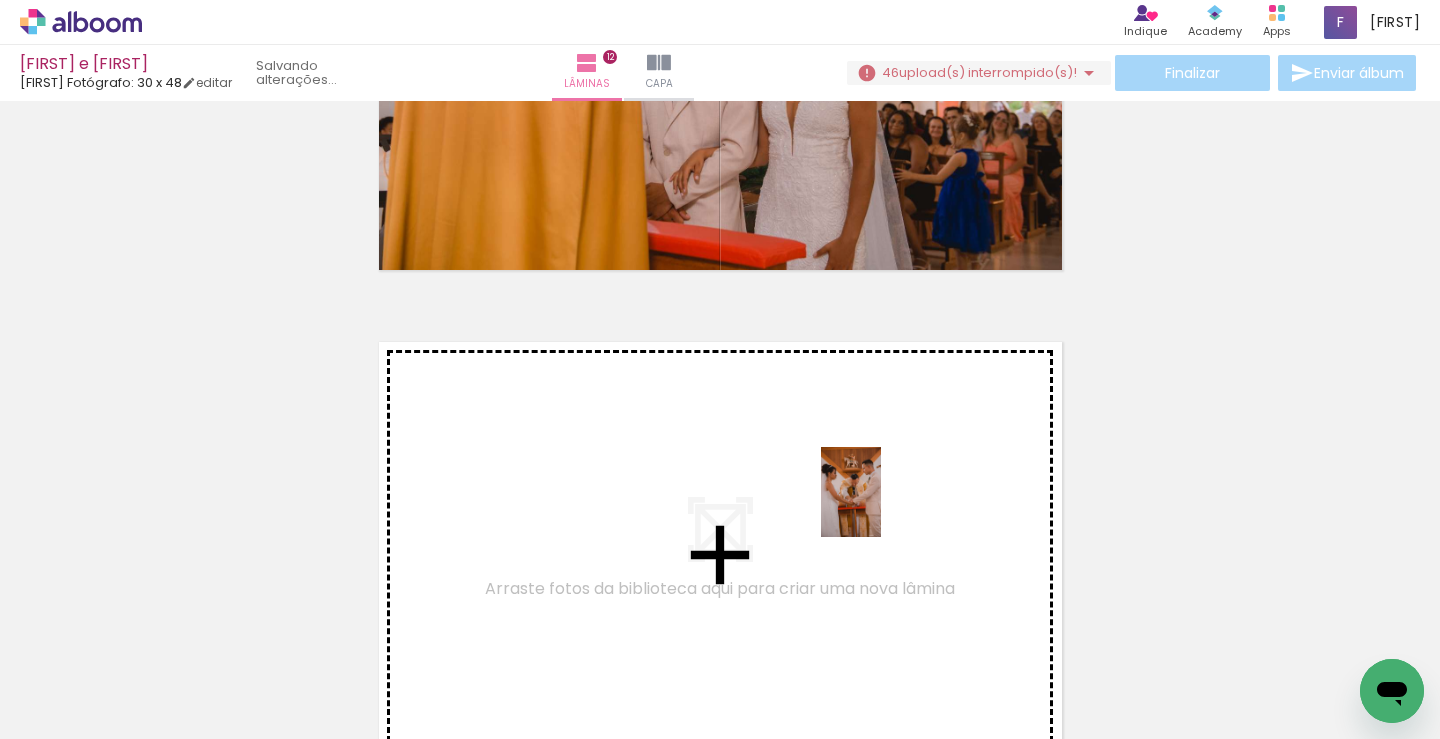 drag, startPoint x: 1245, startPoint y: 655, endPoint x: 821, endPoint y: 502, distance: 450.76047 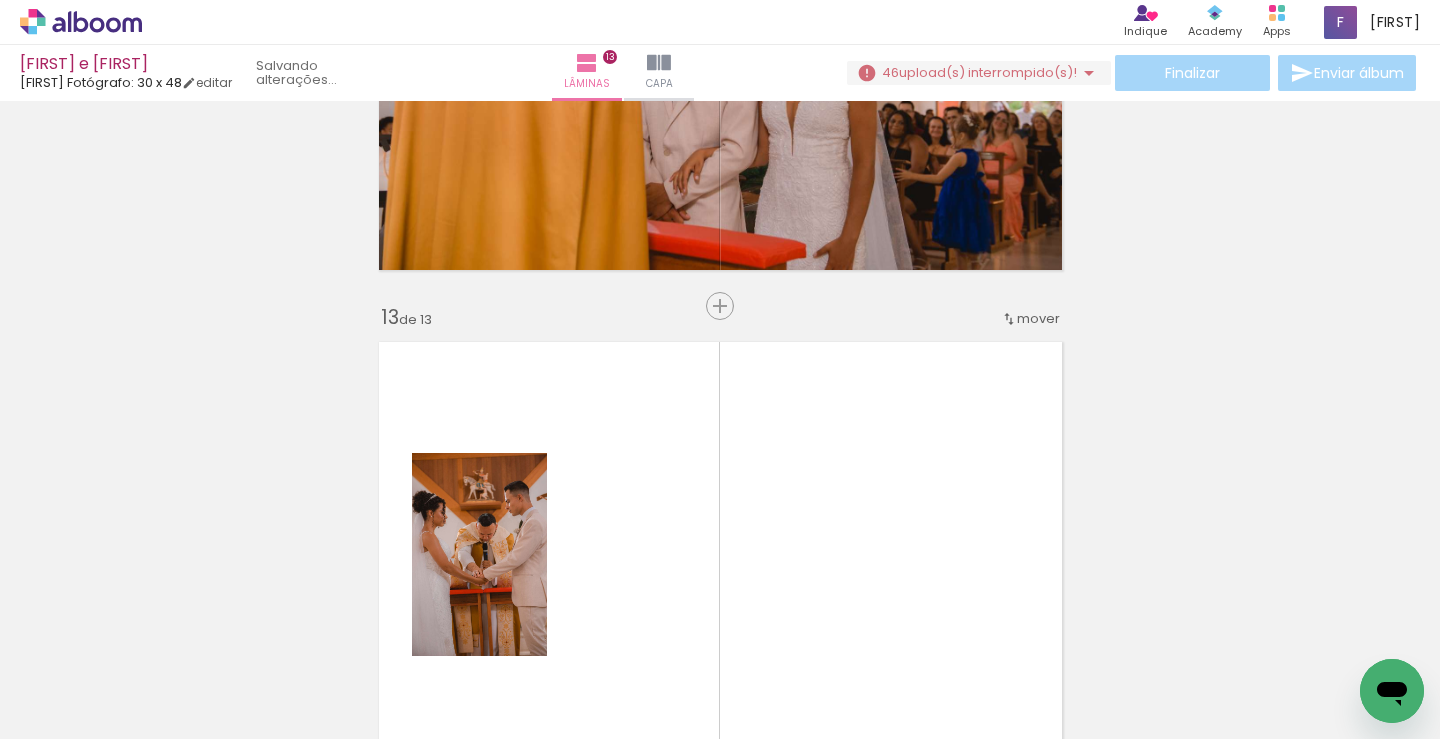scroll, scrollTop: 6002, scrollLeft: 0, axis: vertical 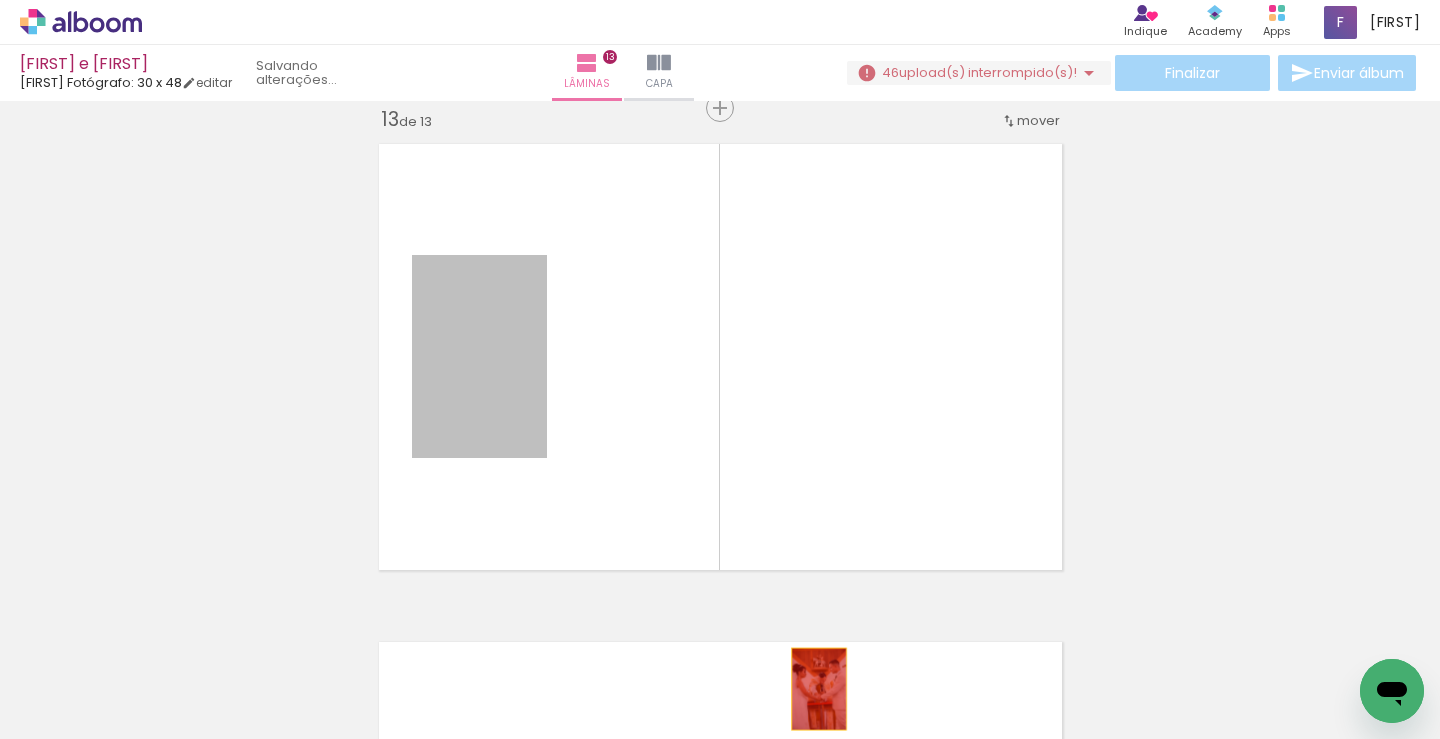 drag, startPoint x: 451, startPoint y: 396, endPoint x: 811, endPoint y: 689, distance: 464.16486 